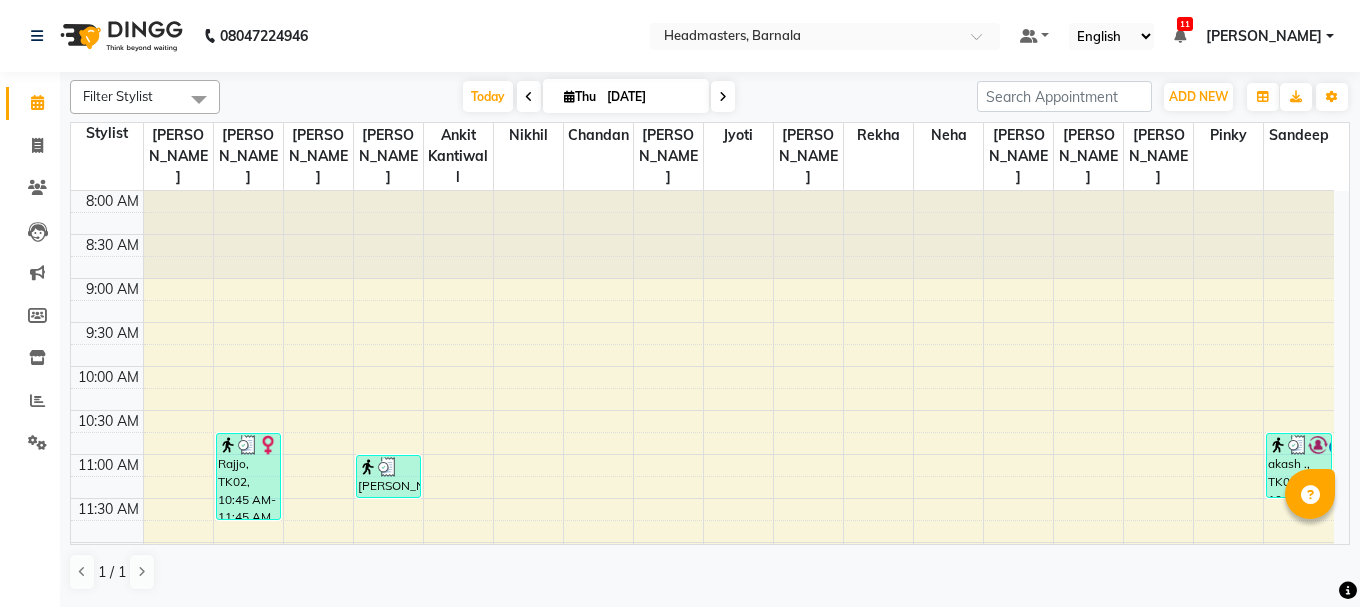 scroll, scrollTop: 0, scrollLeft: 0, axis: both 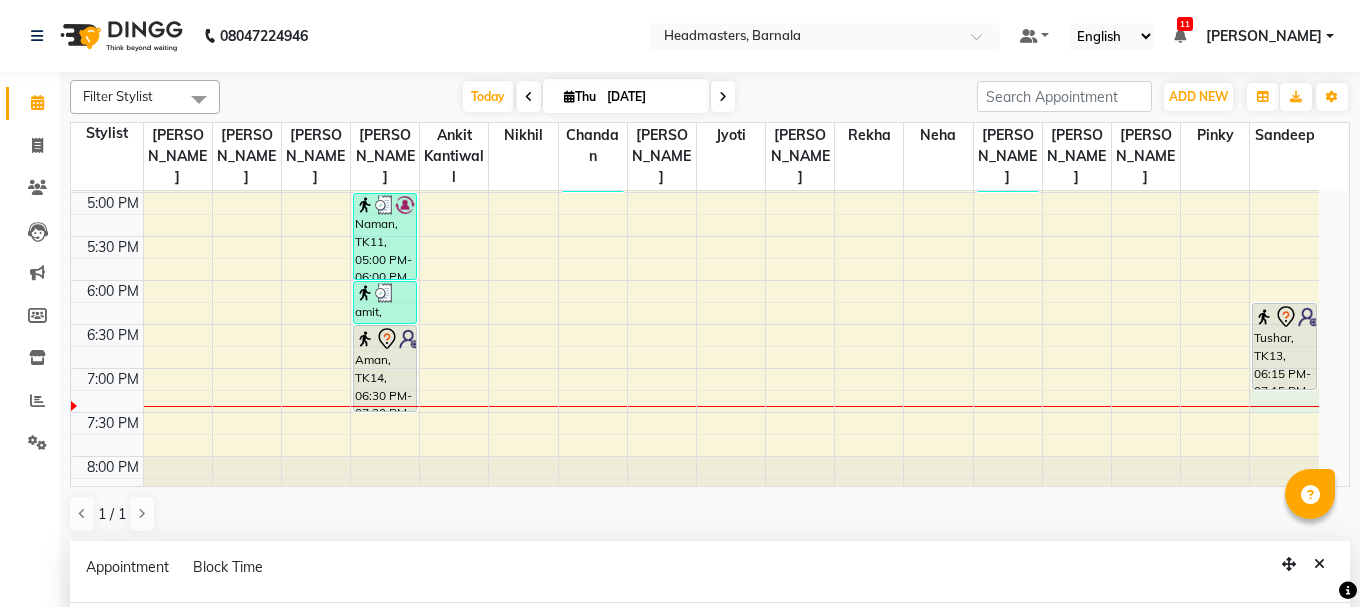 click at bounding box center [731, 401] 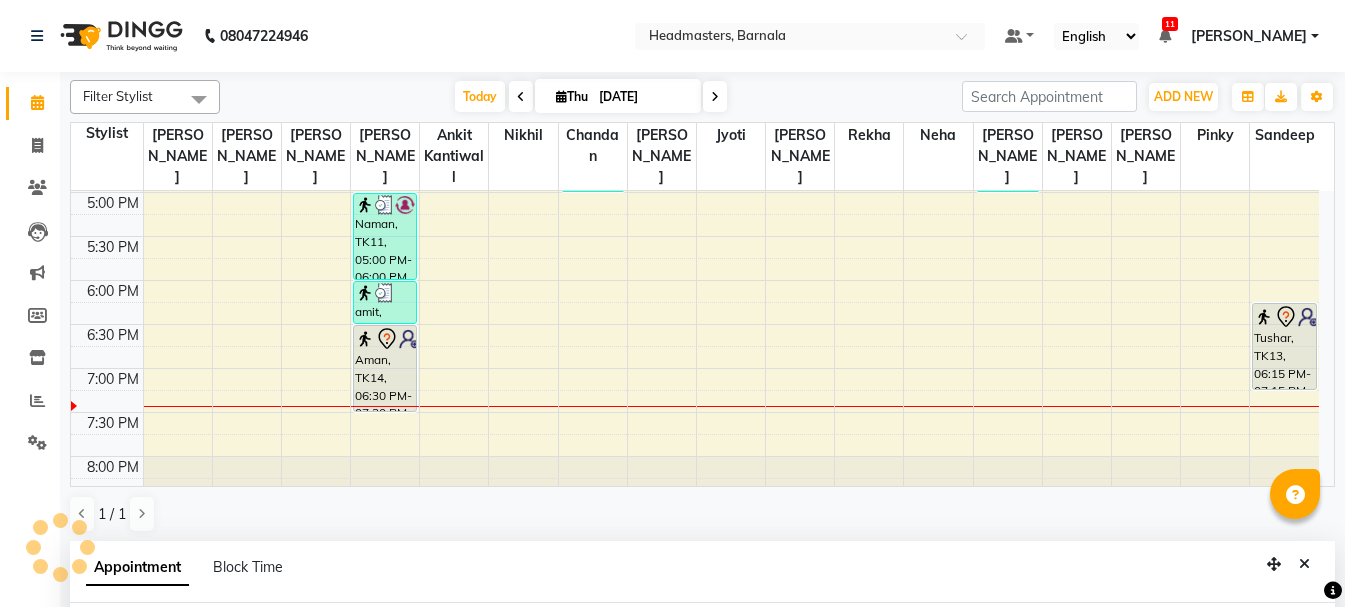 select on "71857" 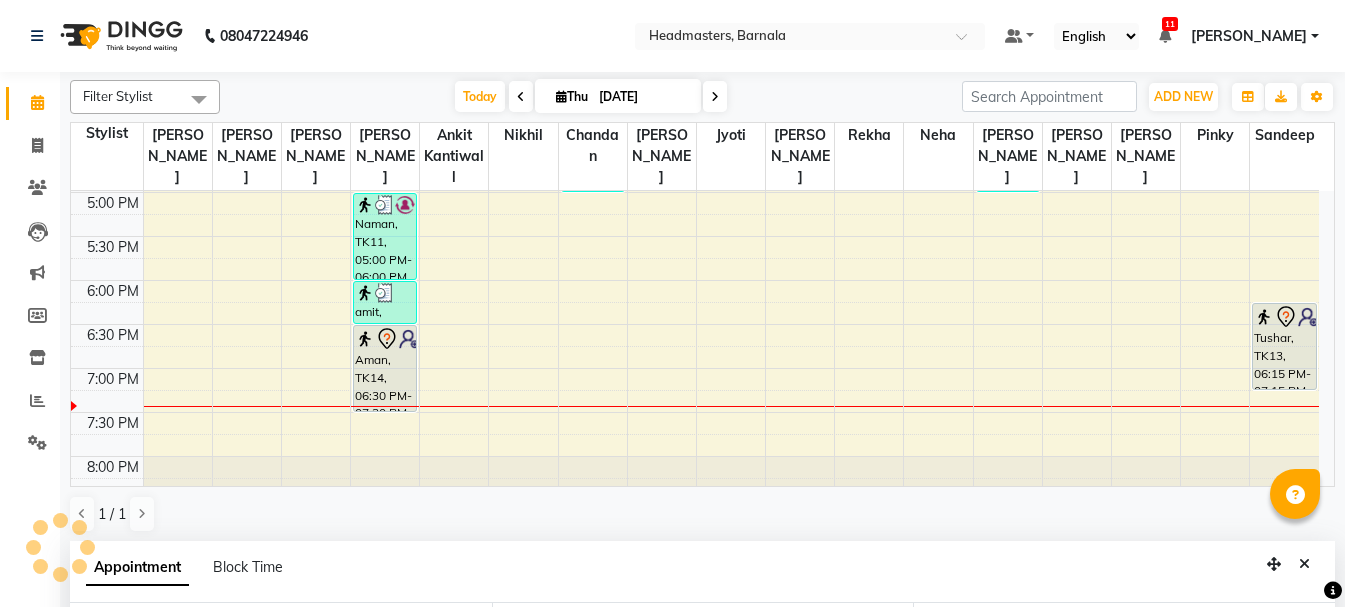 scroll, scrollTop: 389, scrollLeft: 0, axis: vertical 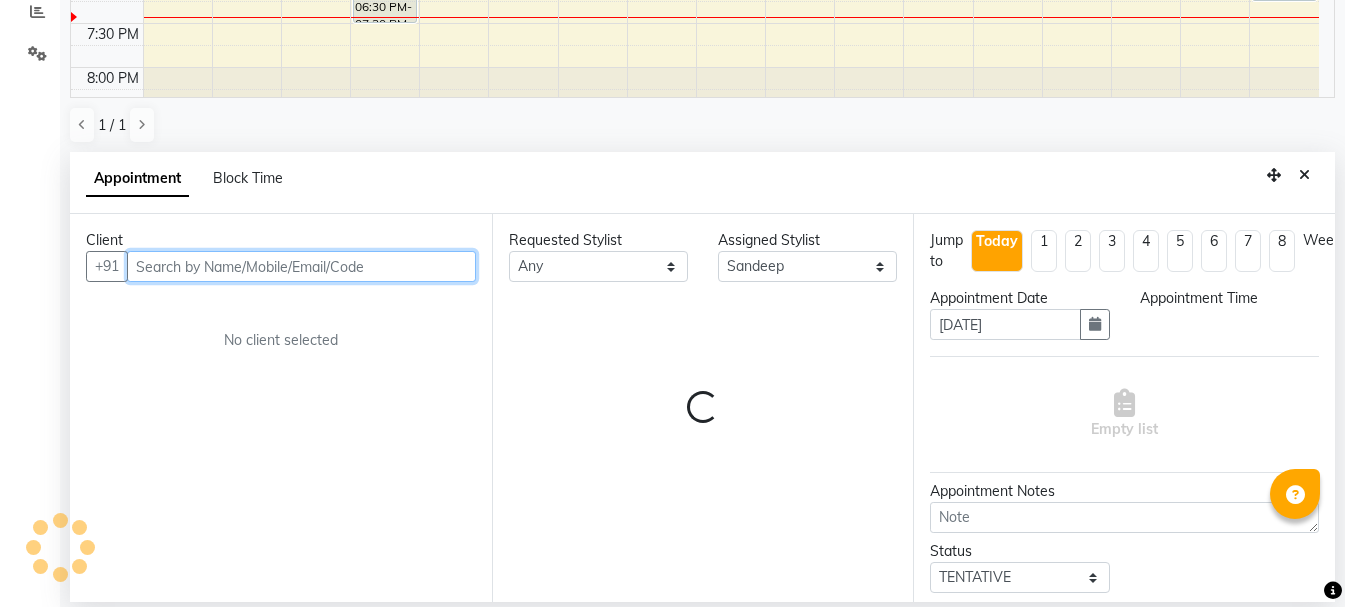 select on "1155" 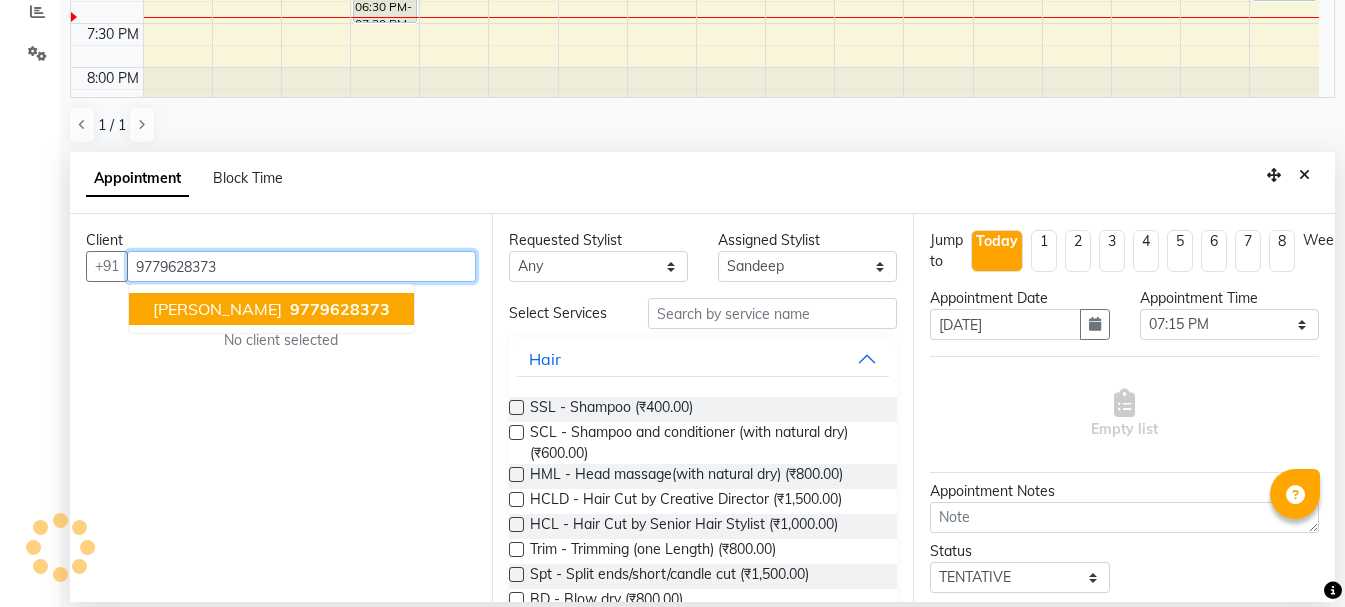 click on "9779628373" at bounding box center [340, 309] 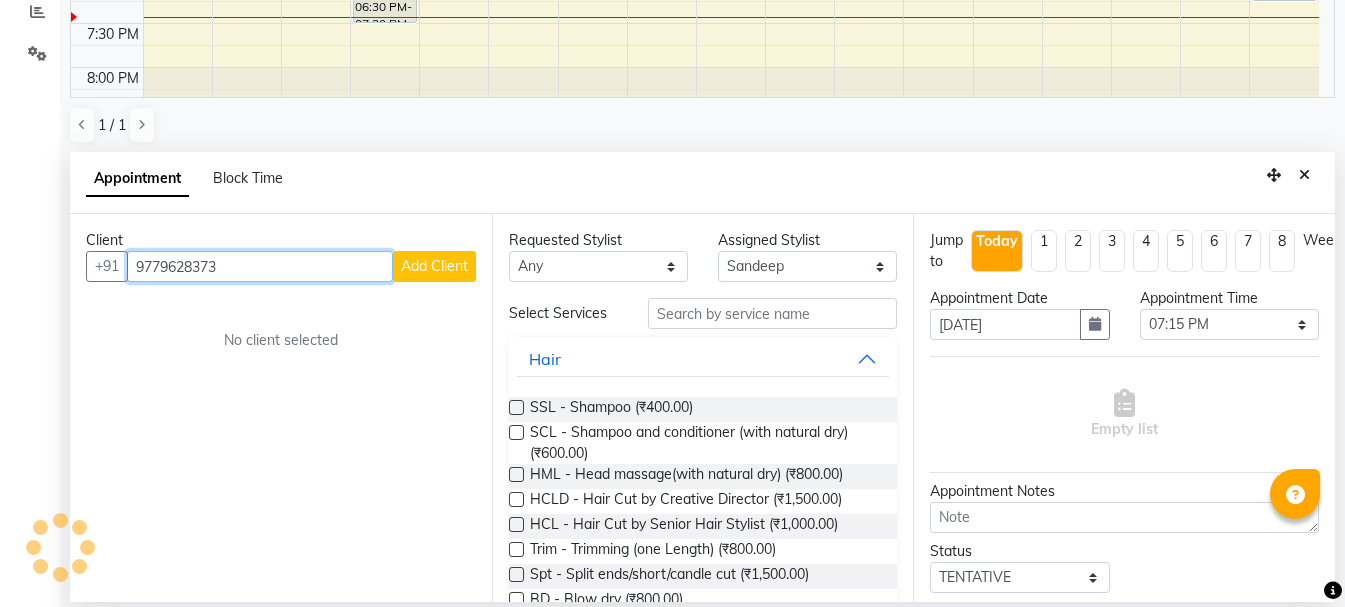 type on "9779628373" 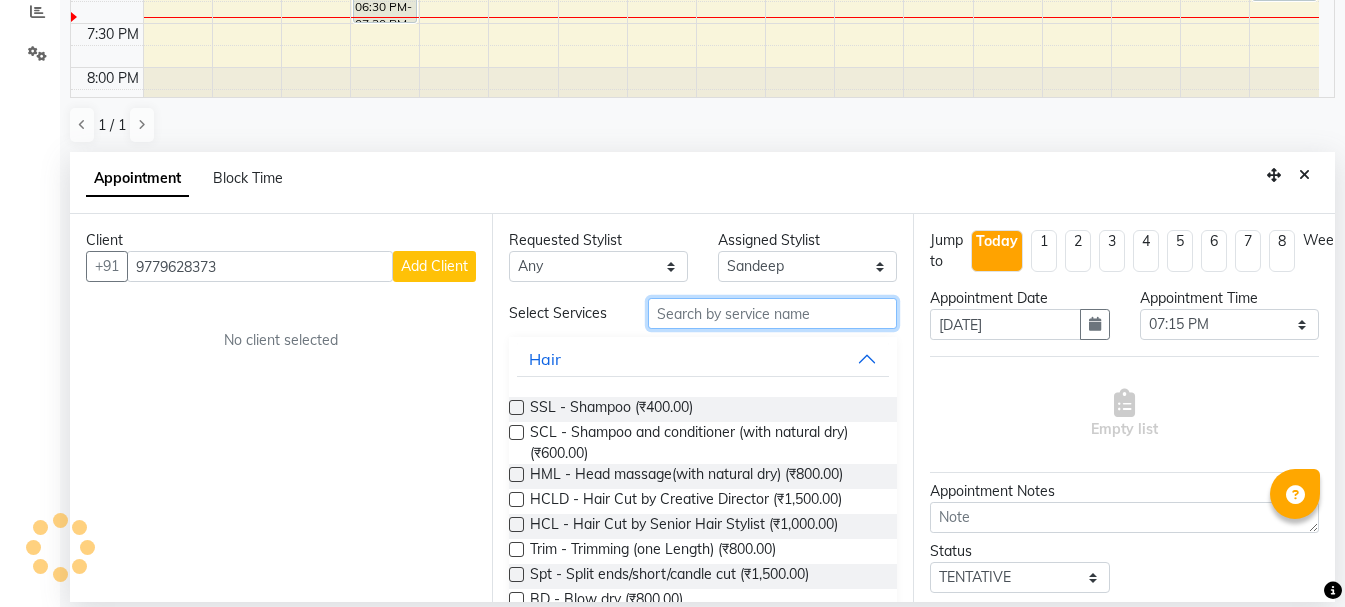 click at bounding box center [772, 313] 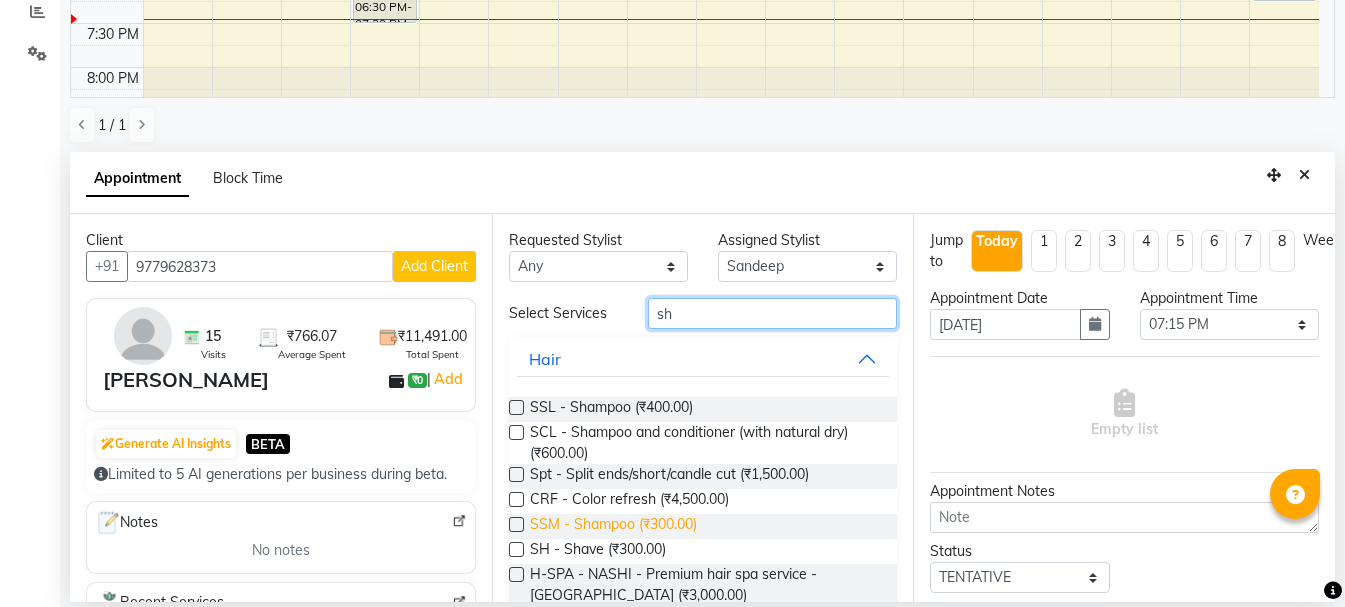 type on "sh" 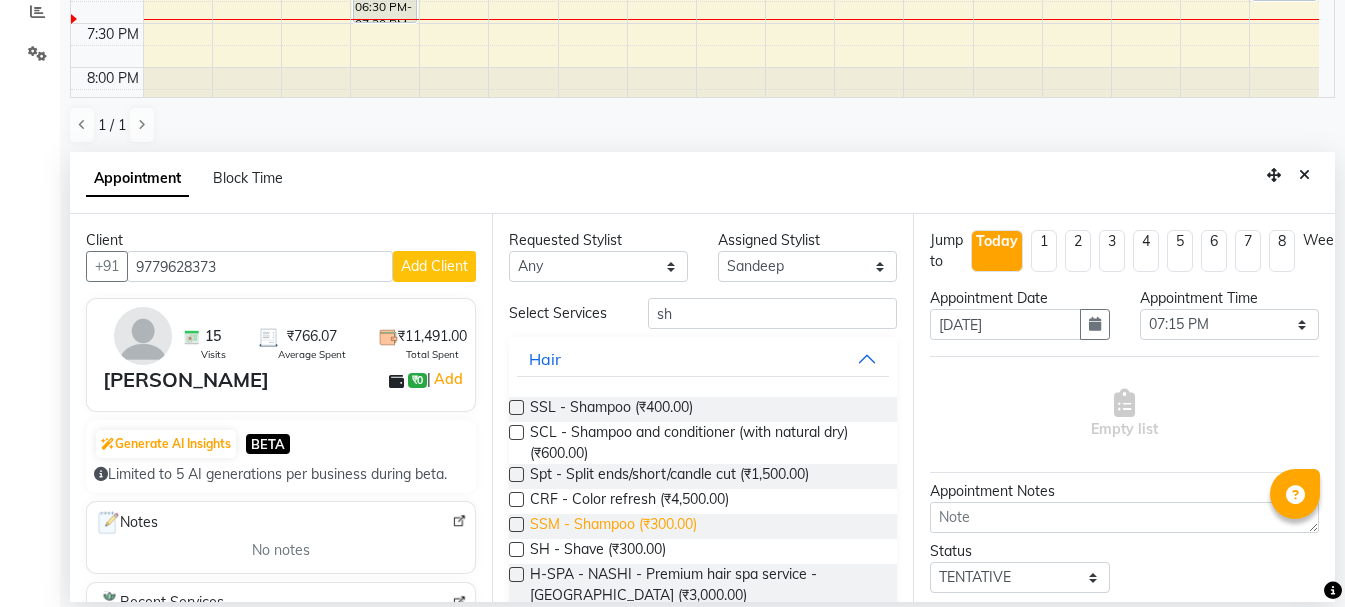 click on "SSM - Shampoo (₹300.00)" at bounding box center (613, 526) 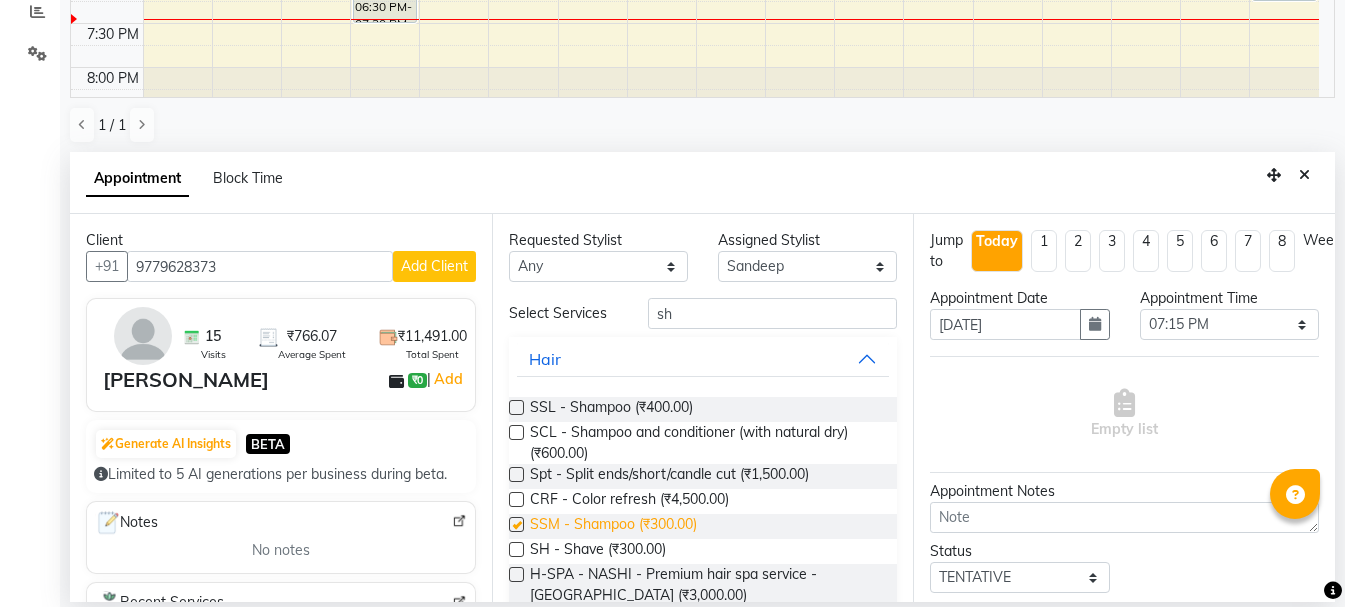 checkbox on "false" 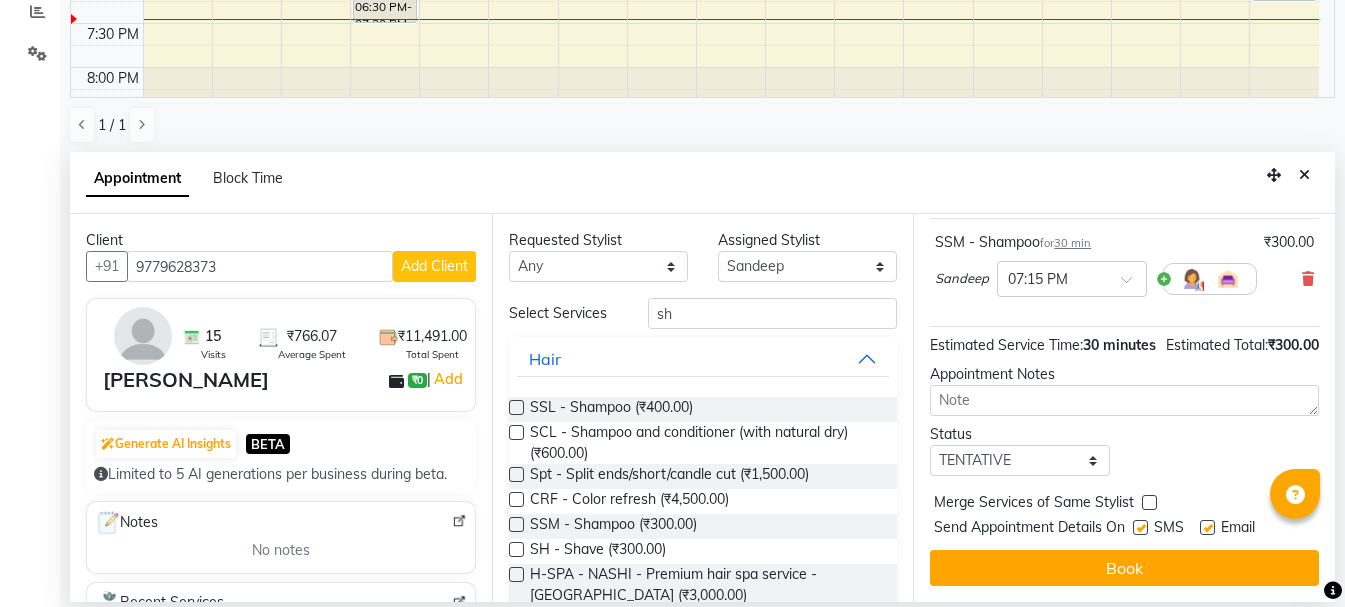 scroll, scrollTop: 174, scrollLeft: 0, axis: vertical 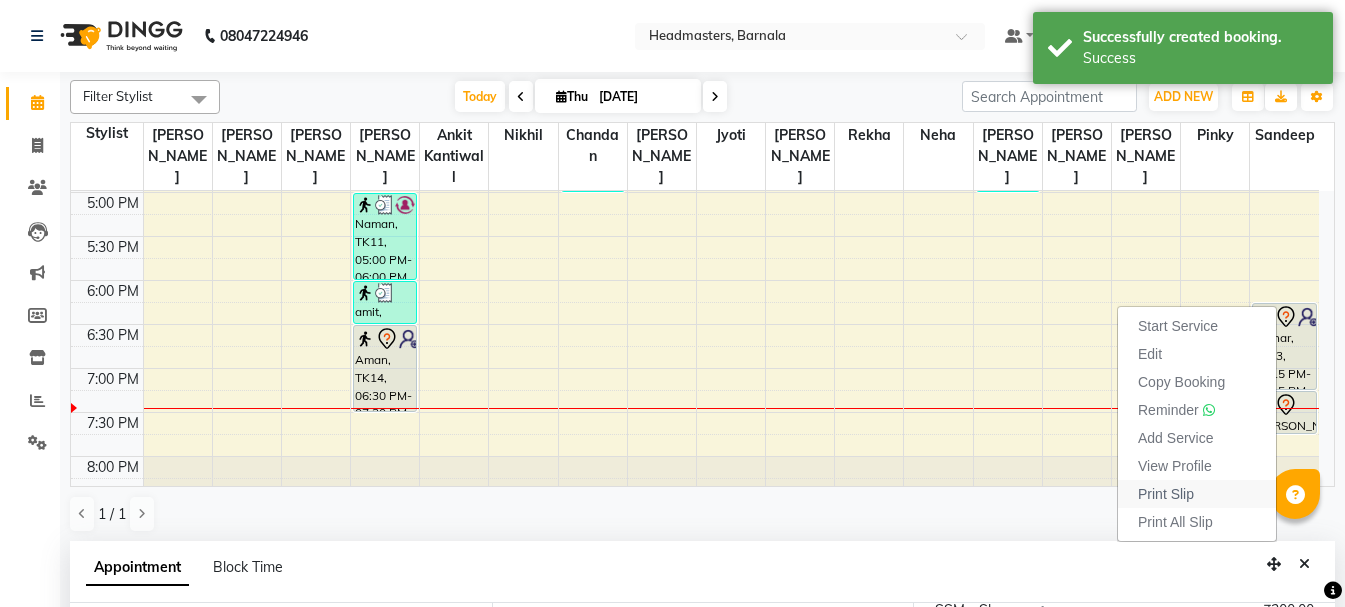 click on "Print Slip" at bounding box center (1197, 494) 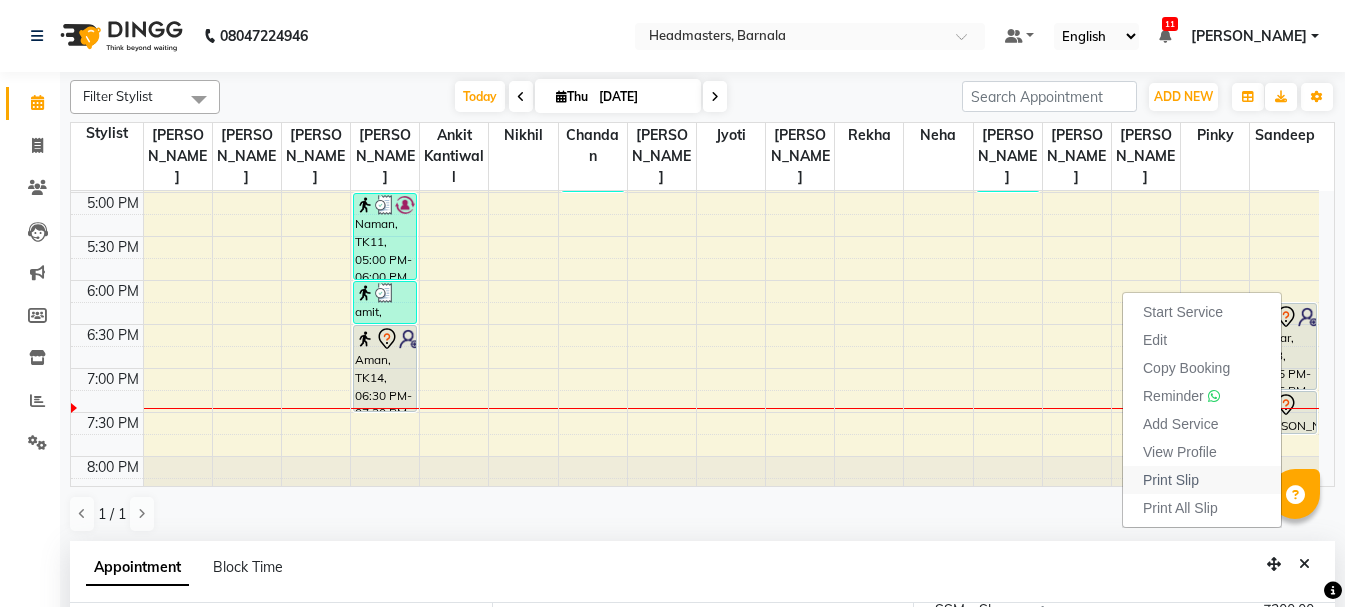 click on "Print Slip" at bounding box center (1171, 480) 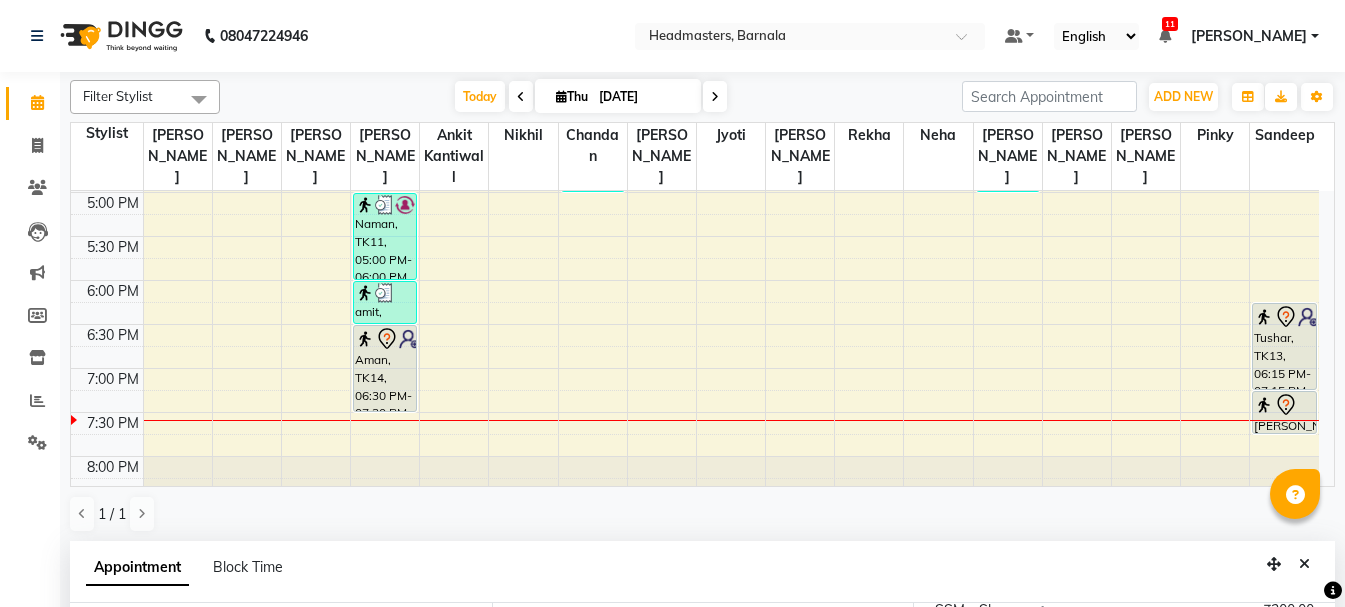 click on "8:00 AM 8:30 AM 9:00 AM 9:30 AM 10:00 AM 10:30 AM 11:00 AM 11:30 AM 12:00 PM 12:30 PM 1:00 PM 1:30 PM 2:00 PM 2:30 PM 3:00 PM 3:30 PM 4:00 PM 4:30 PM 5:00 PM 5:30 PM 6:00 PM 6:30 PM 7:00 PM 7:30 PM 8:00 PM 8:30 PM     [PERSON_NAME], TK02, 10:45 AM-11:45 AM, H-SPA - Essence hair spa     [PERSON_NAME] deep, TK03, 11:00 AM-11:30 AM, HCG-B - BABY BOY HAIR CUT     [PERSON_NAME], TK04, 12:45 PM-01:30 PM, BRD - [PERSON_NAME], TK06, 01:30 PM-02:30 PM, HCG - Hair Cut by Senior Hair Stylist     [PERSON_NAME], TK07, 02:30 PM-02:45 PM, HS - Styling     [PERSON_NAME], TK08, 03:15 PM-04:15 PM, HCG - Hair Cut by Senior Hair Stylist     Naman, TK11, 05:00 PM-06:00 PM, HCG - Hair Cut by Senior Hair Stylist     amit, TK12, 06:00 PM-06:30 PM, BRD-clre - [PERSON_NAME] Color Essensity             Aman, TK14, 06:30 PM-07:30 PM, HCG - Hair Cut by Senior Hair Stylist     [PERSON_NAME], TK10, 04:15 PM-05:00 PM, PC2 - Pedicures Premium     [PERSON_NAME], TK05, 01:15 PM-01:30 PM, TH-EB - Eyebrows     [PERSON_NAME], TK05, 01:30 PM-01:35 PM, TH-UL - [GEOGRAPHIC_DATA]" at bounding box center (695, -28) 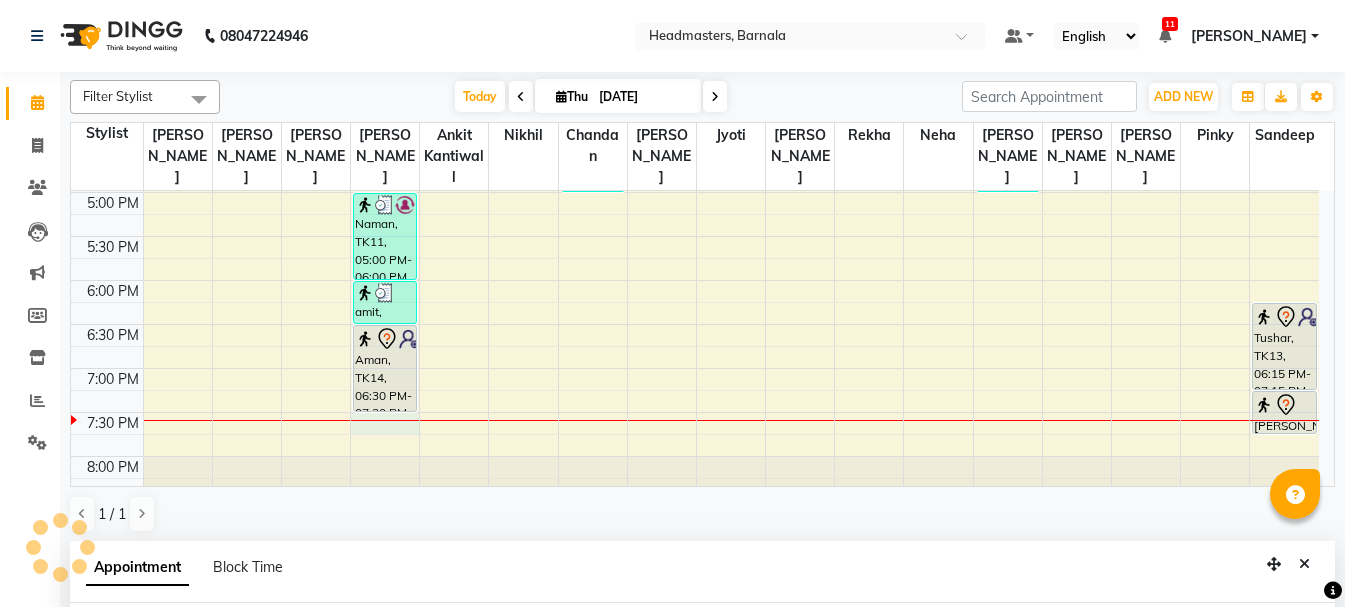 select on "67277" 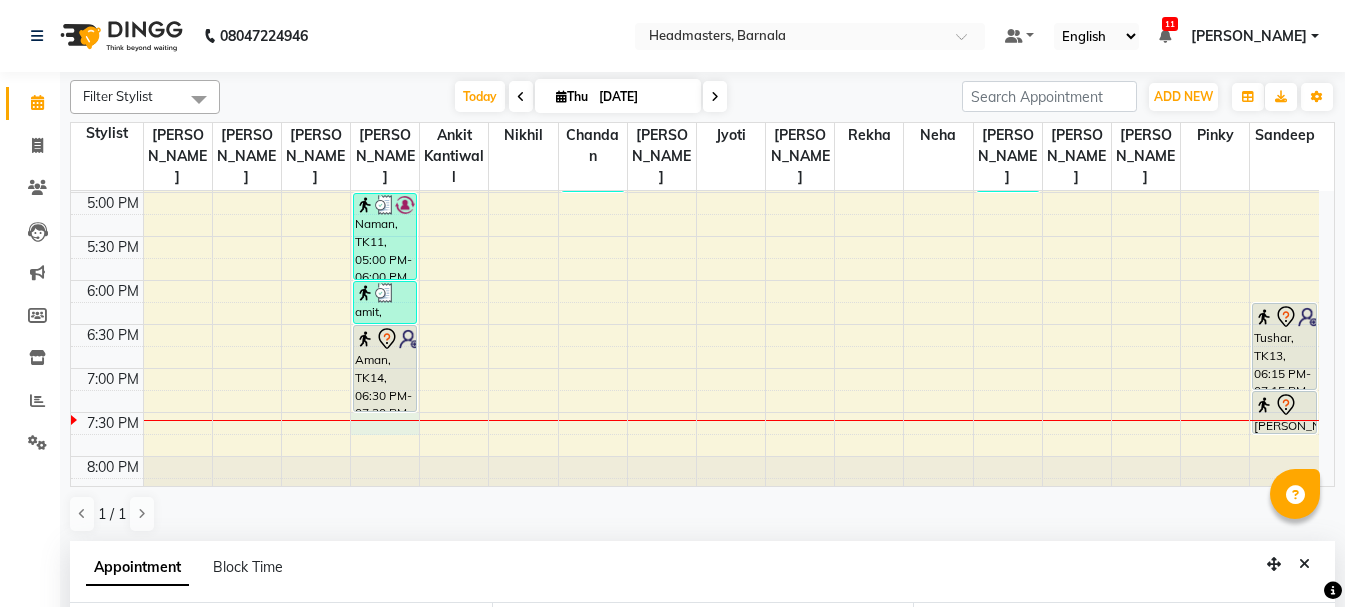 select on "1170" 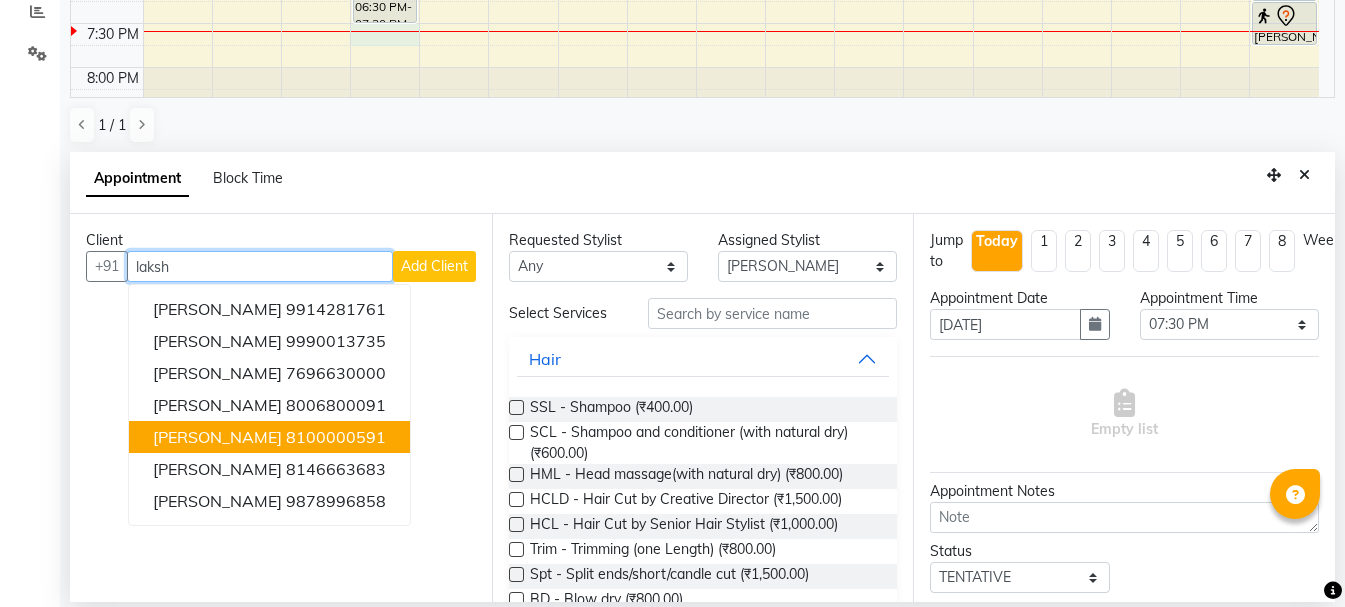 click on "[PERSON_NAME]  8100000591" at bounding box center (269, 437) 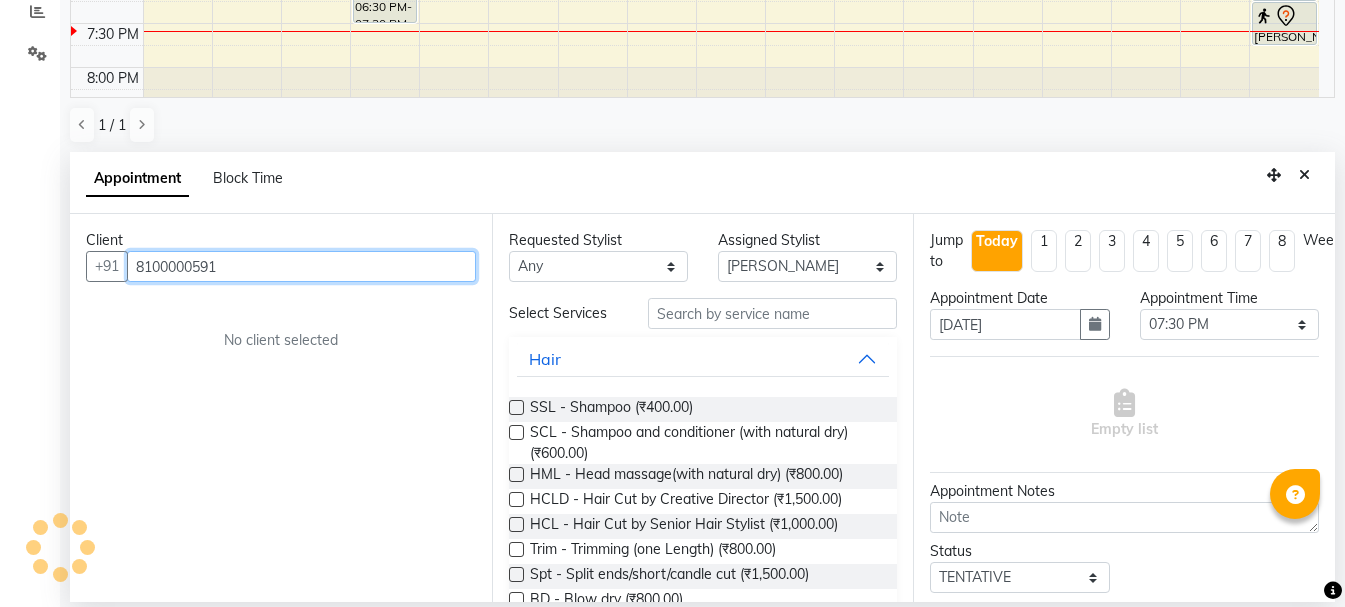 type on "8100000591" 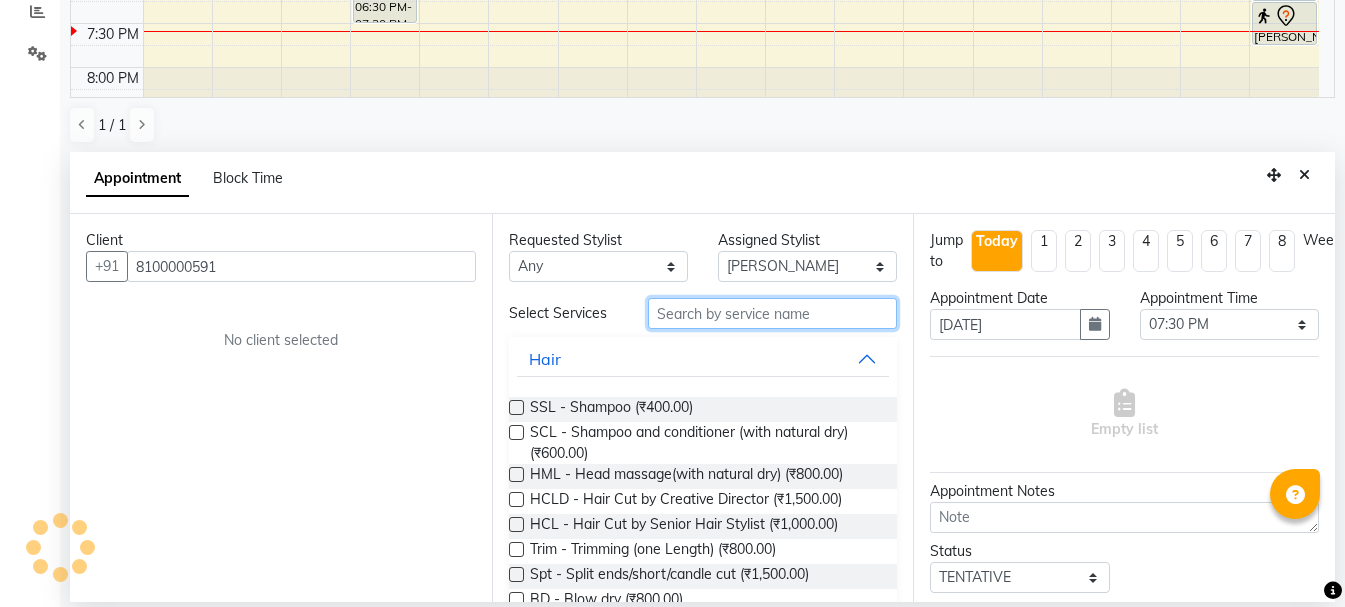click at bounding box center (772, 313) 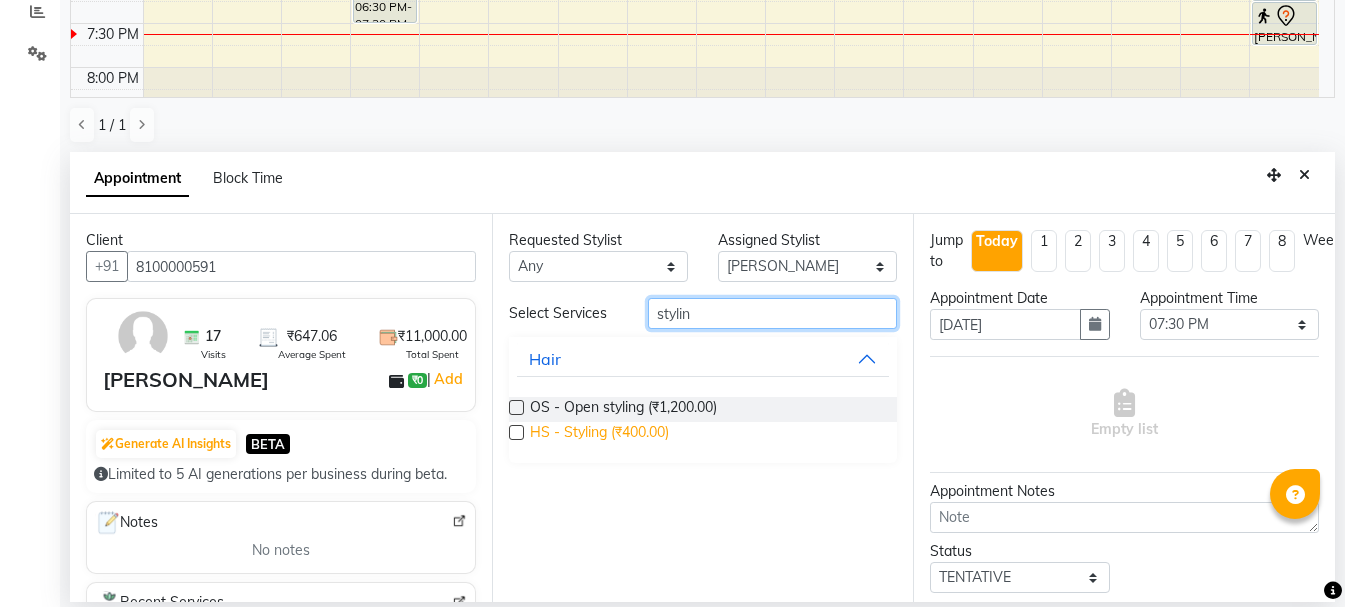 type on "stylin" 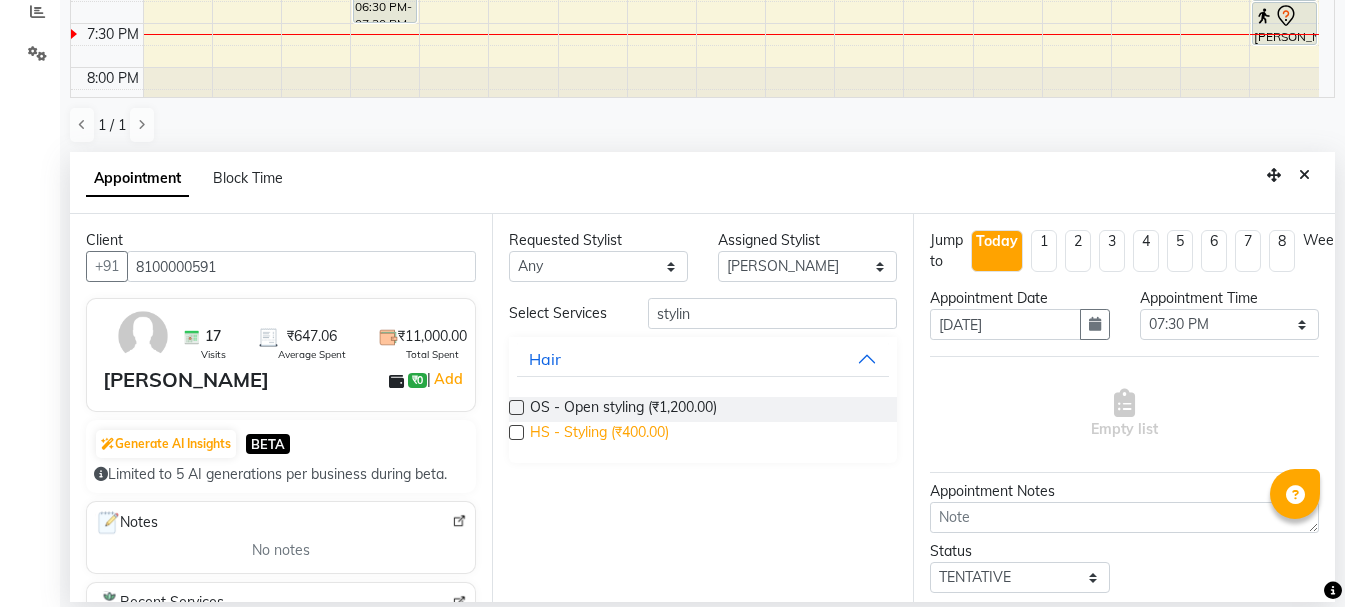 click on "HS - Styling (₹400.00)" at bounding box center (599, 434) 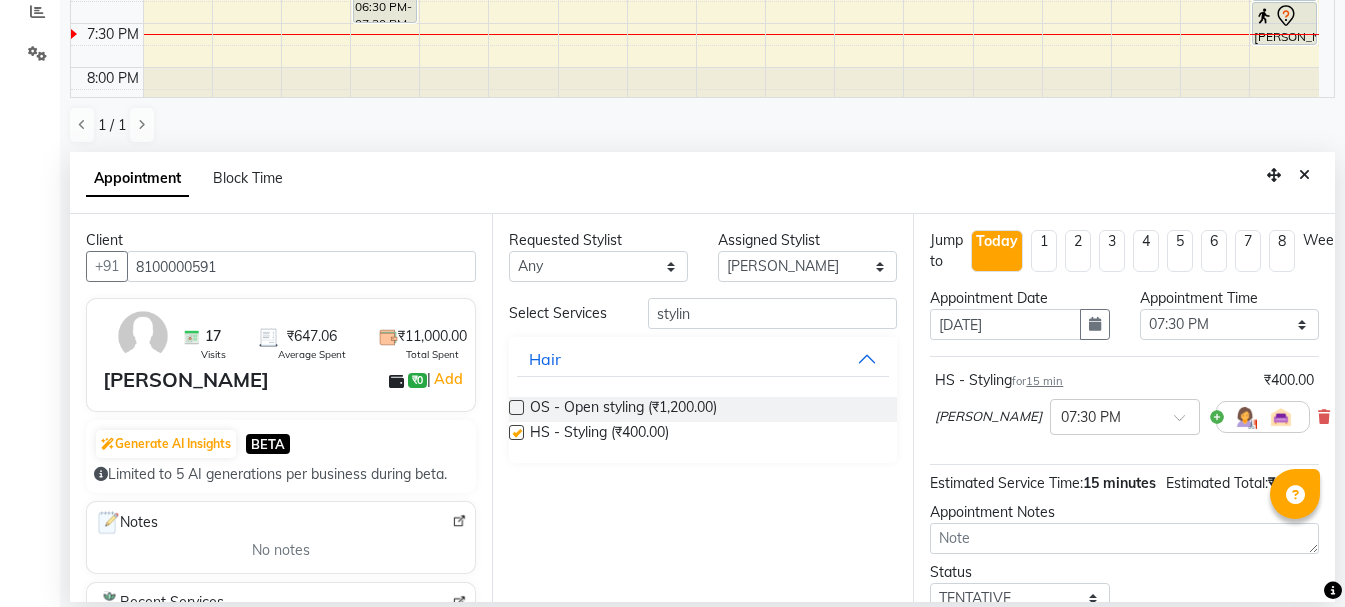 checkbox on "false" 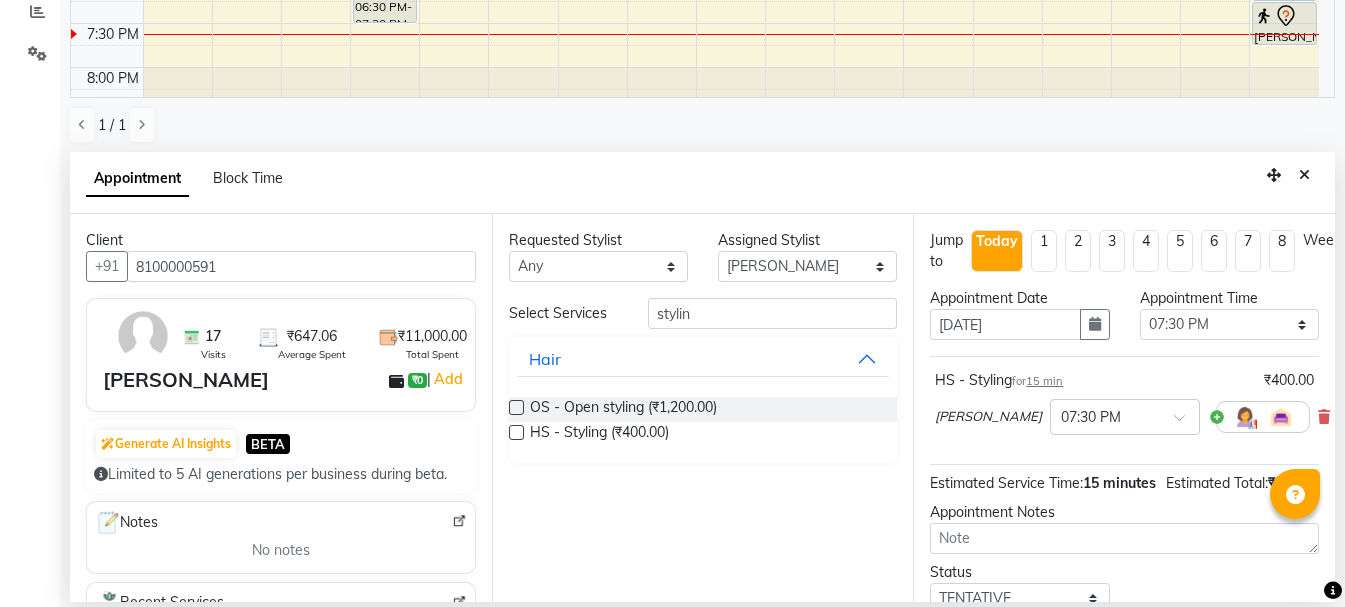 scroll, scrollTop: 177, scrollLeft: 0, axis: vertical 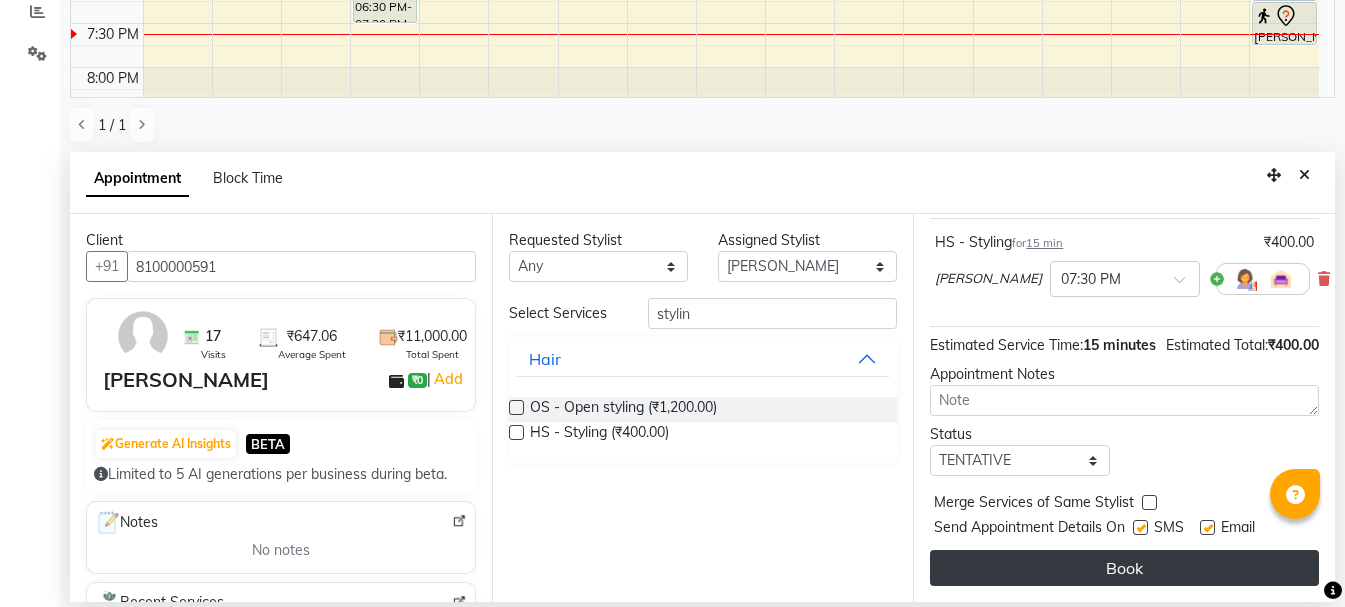 click on "Book" at bounding box center (1124, 568) 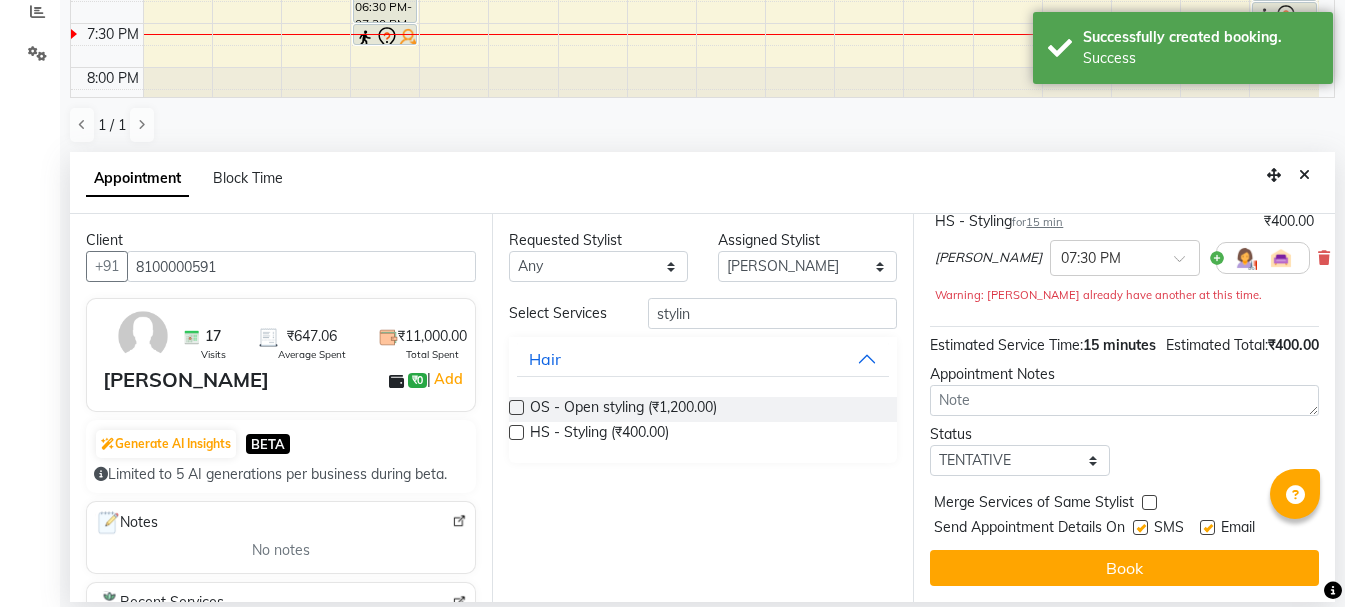 scroll, scrollTop: 0, scrollLeft: 0, axis: both 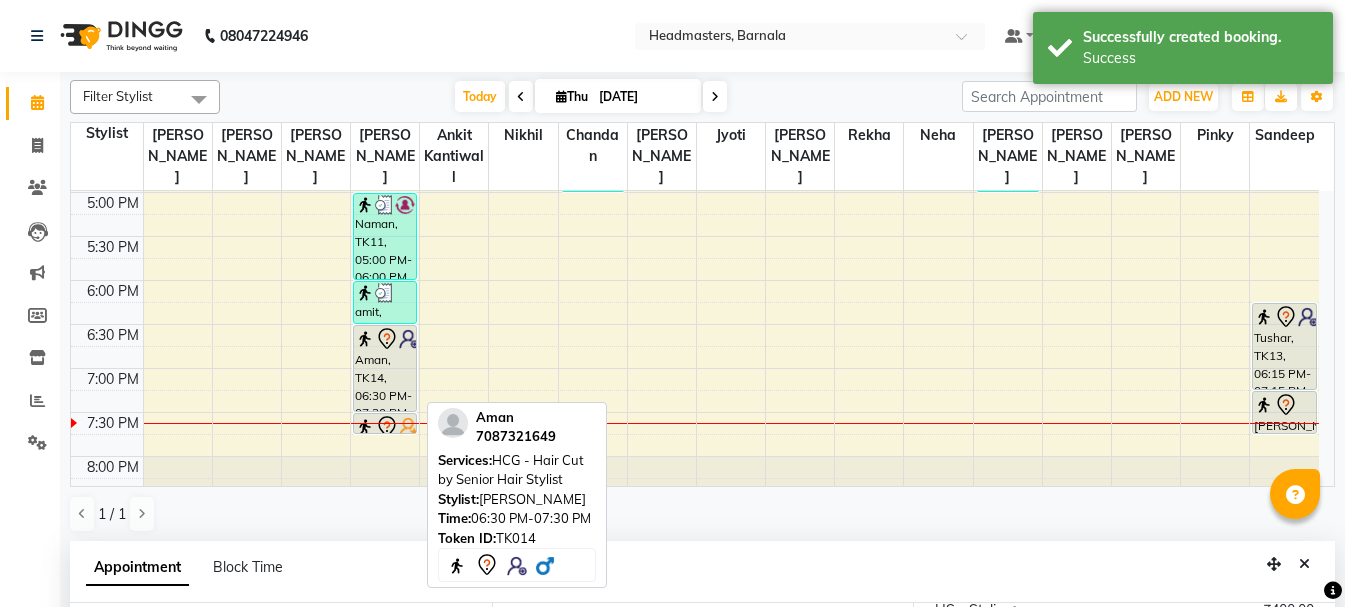 click on "Aman, TK14, 06:30 PM-07:30 PM, HCG - Hair Cut by Senior Hair Stylist" at bounding box center (385, 368) 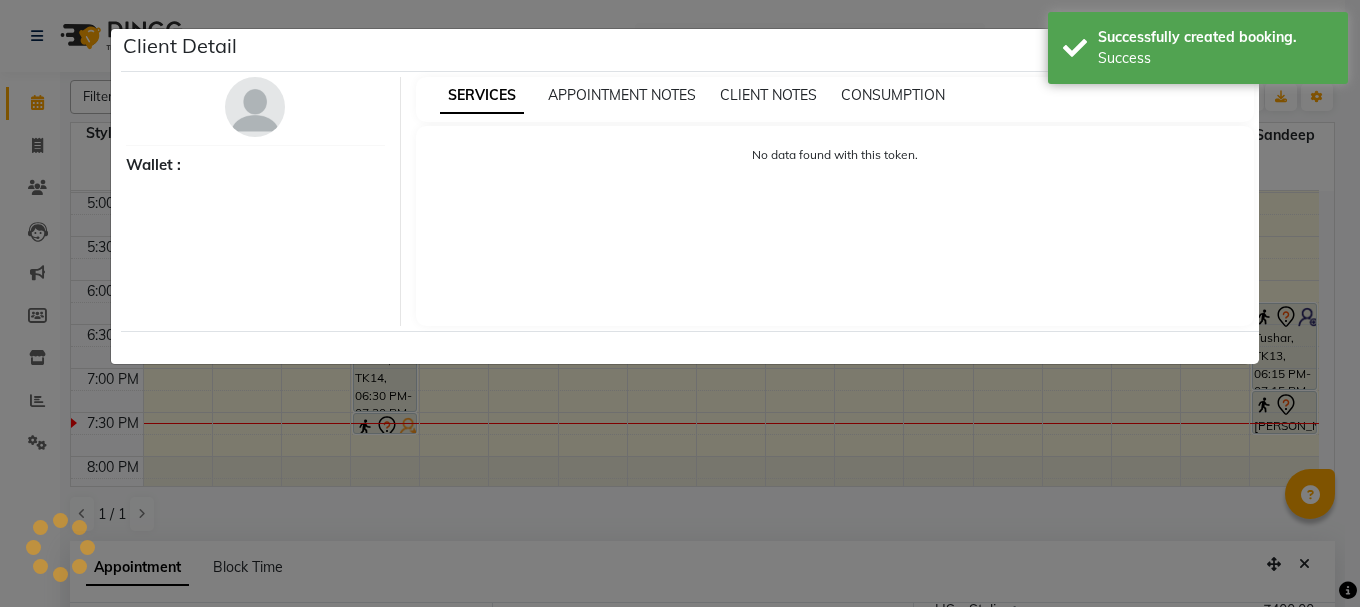 select on "7" 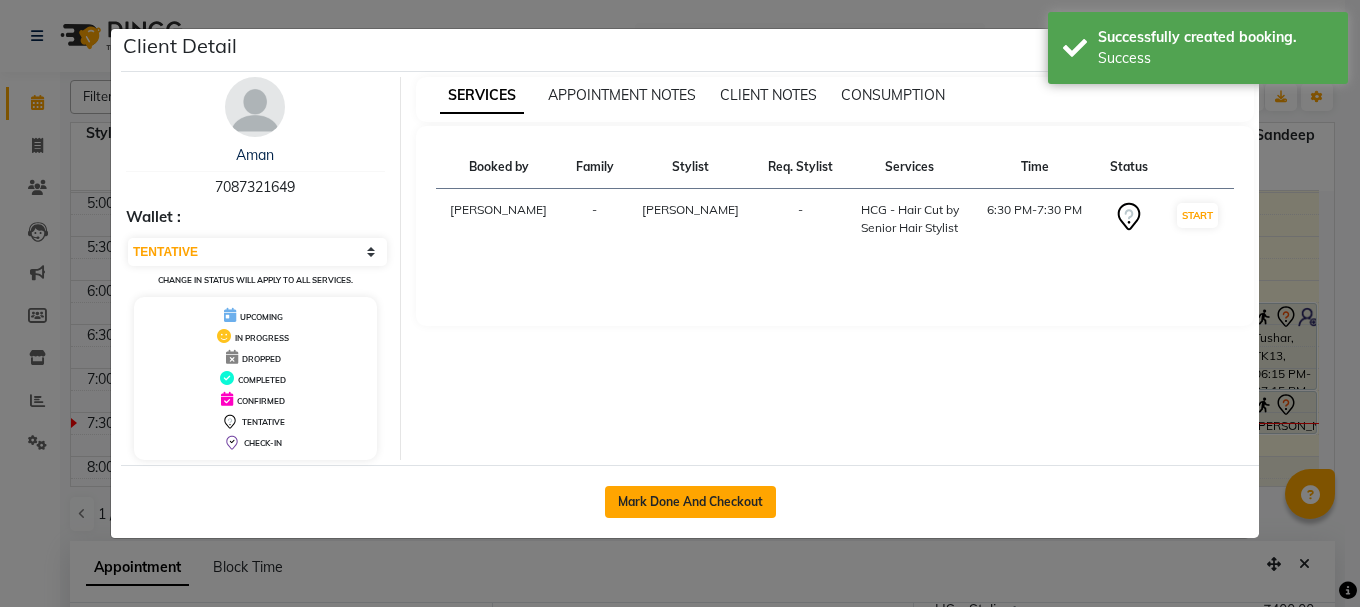 click on "Mark Done And Checkout" 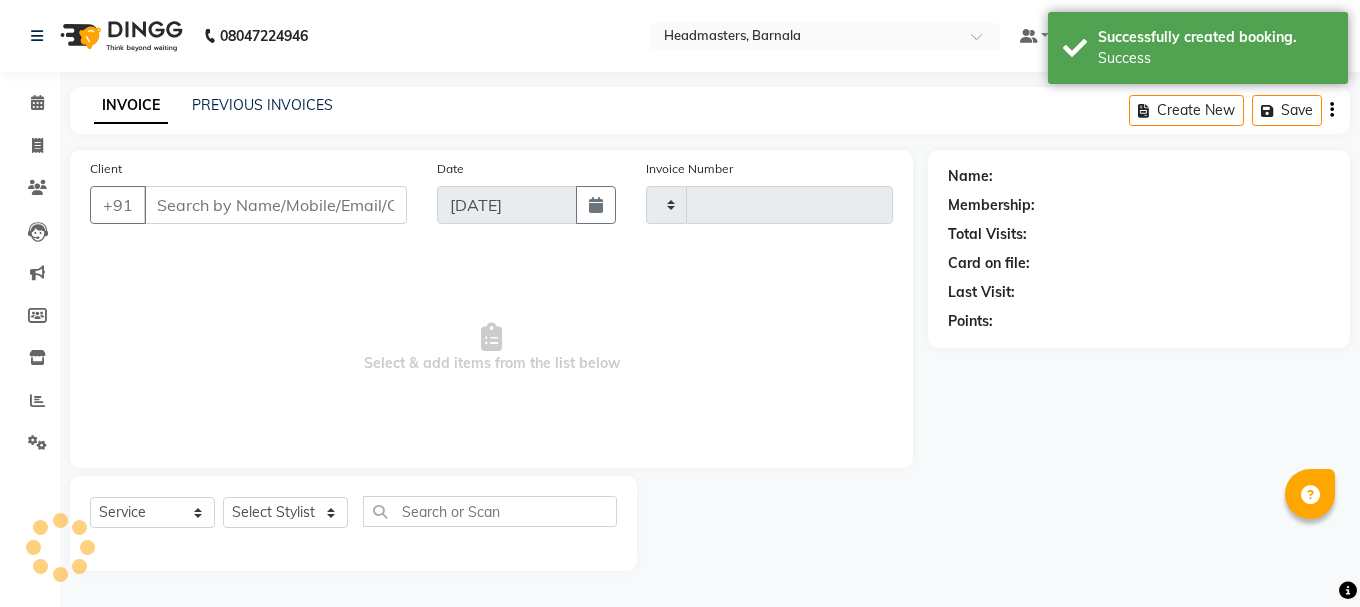 type on "2733" 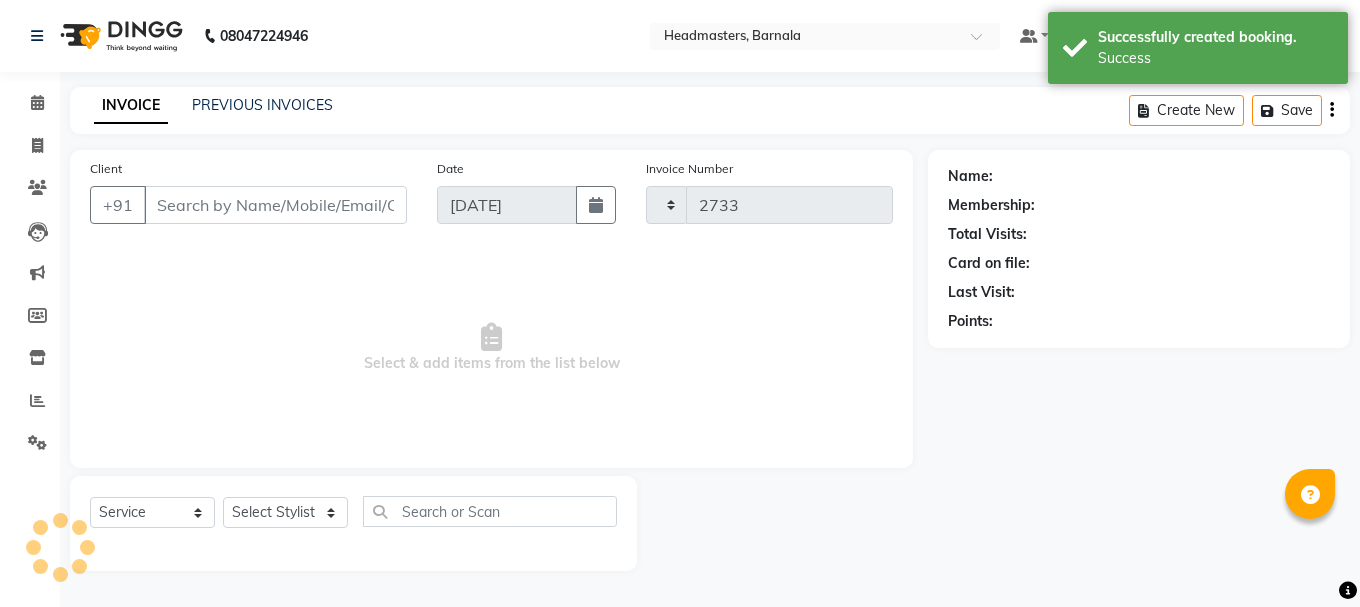 select on "7526" 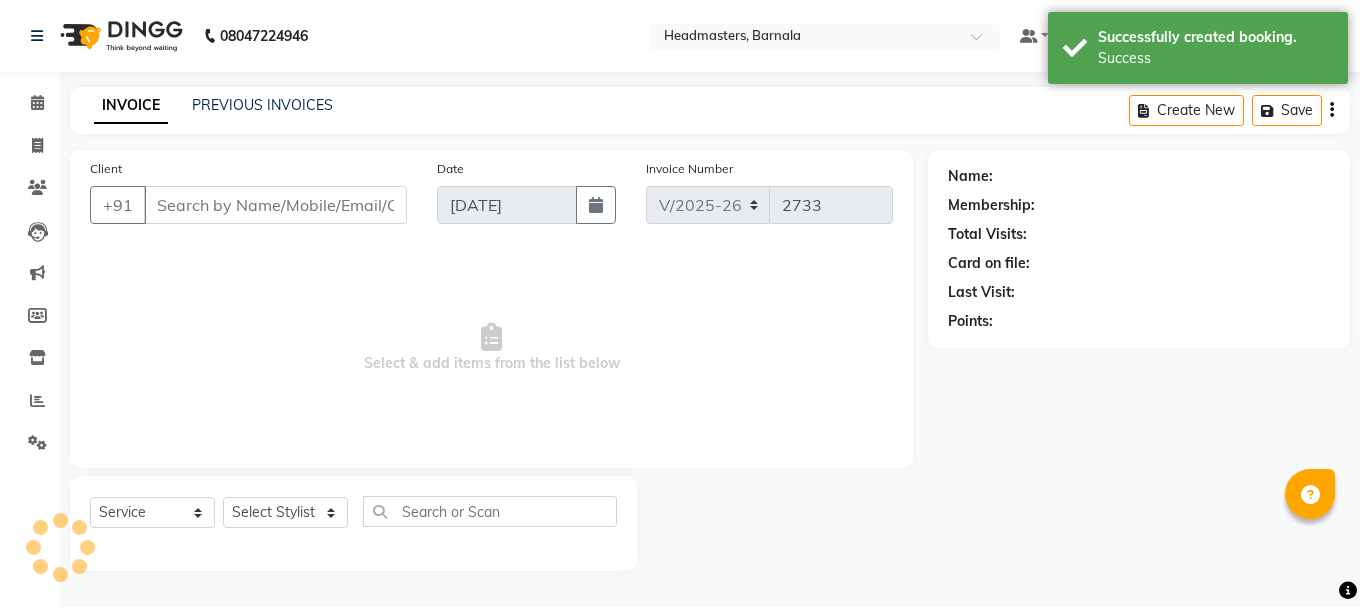type on "7087321649" 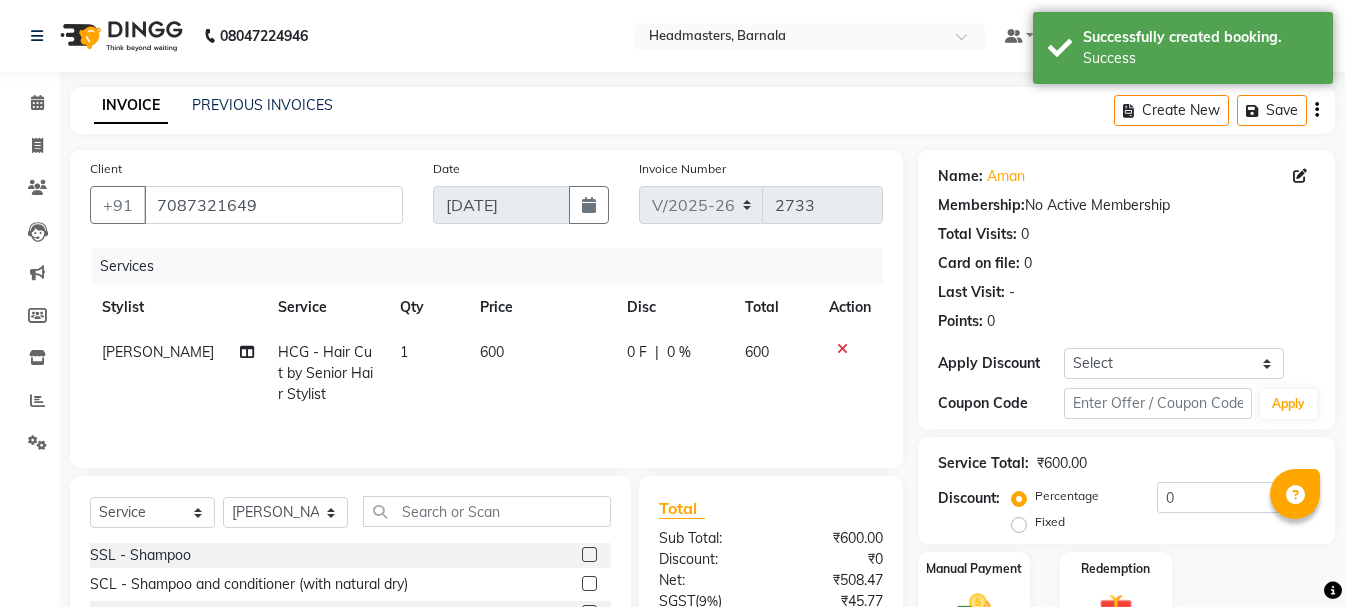scroll, scrollTop: 194, scrollLeft: 0, axis: vertical 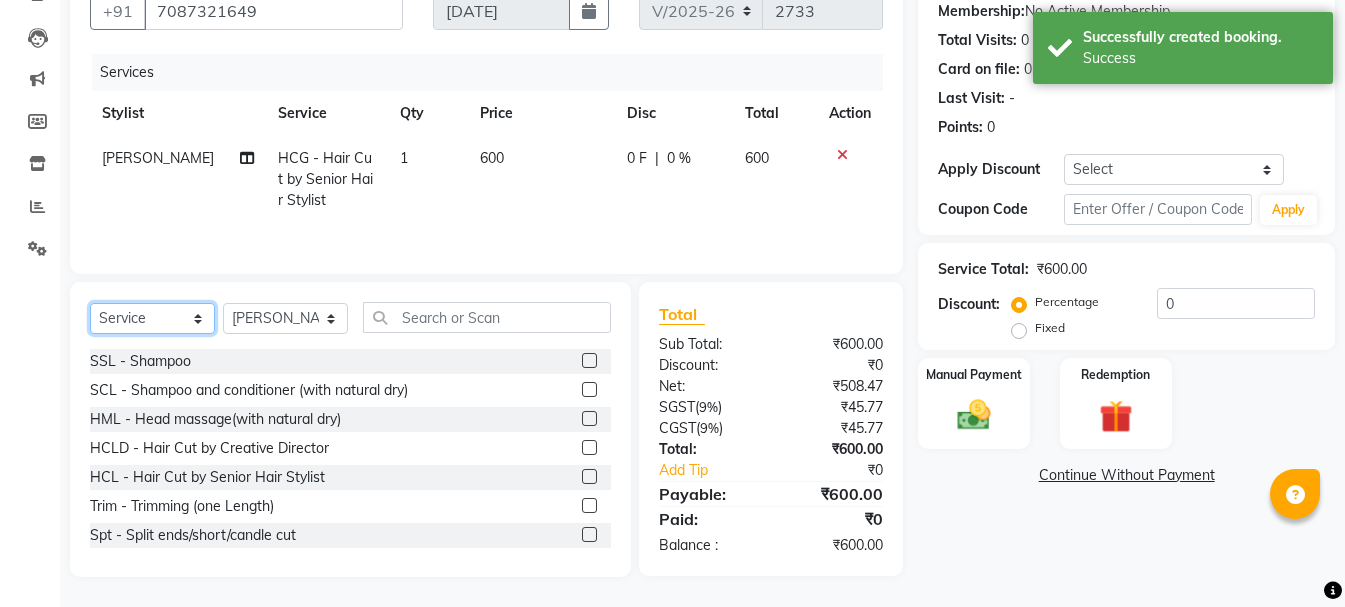 click on "Select  Service  Product  Membership  Package Voucher Prepaid Gift Card" 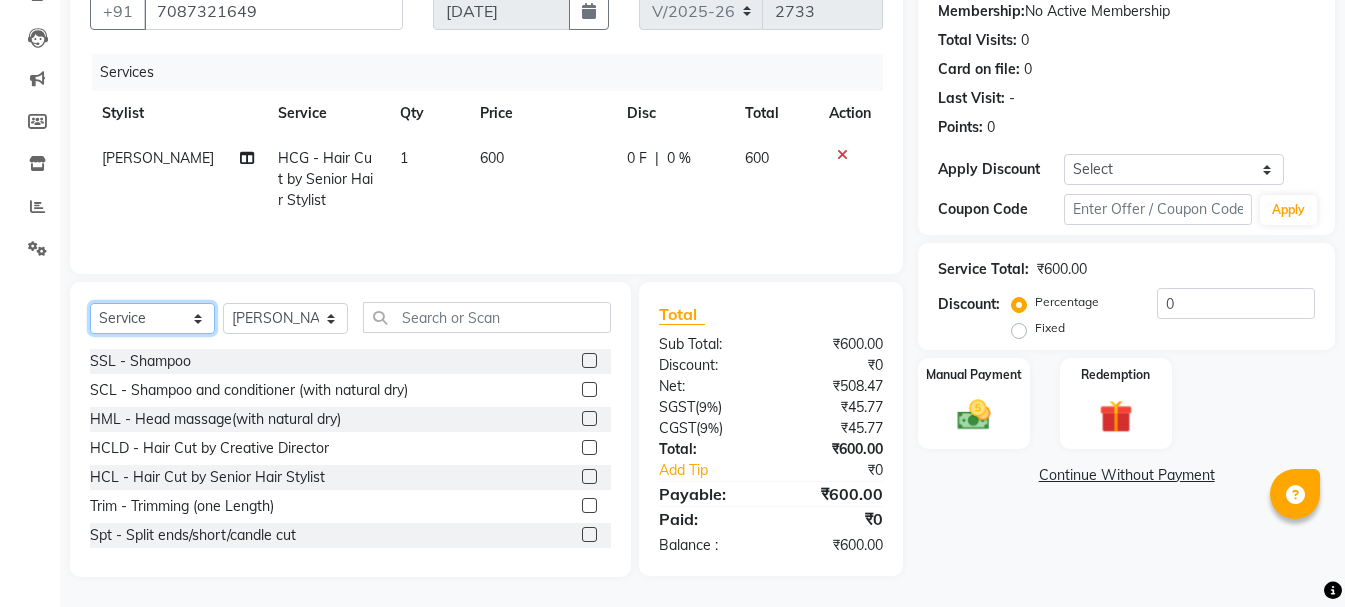select on "product" 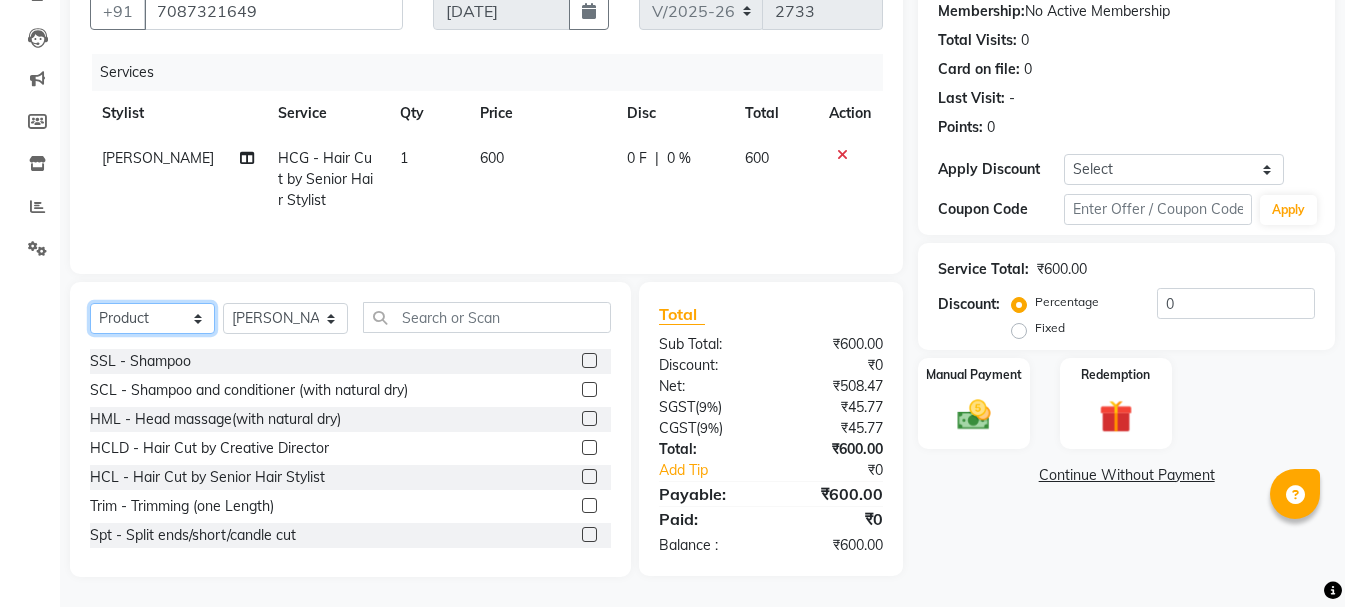 click on "Select  Service  Product  Membership  Package Voucher Prepaid Gift Card" 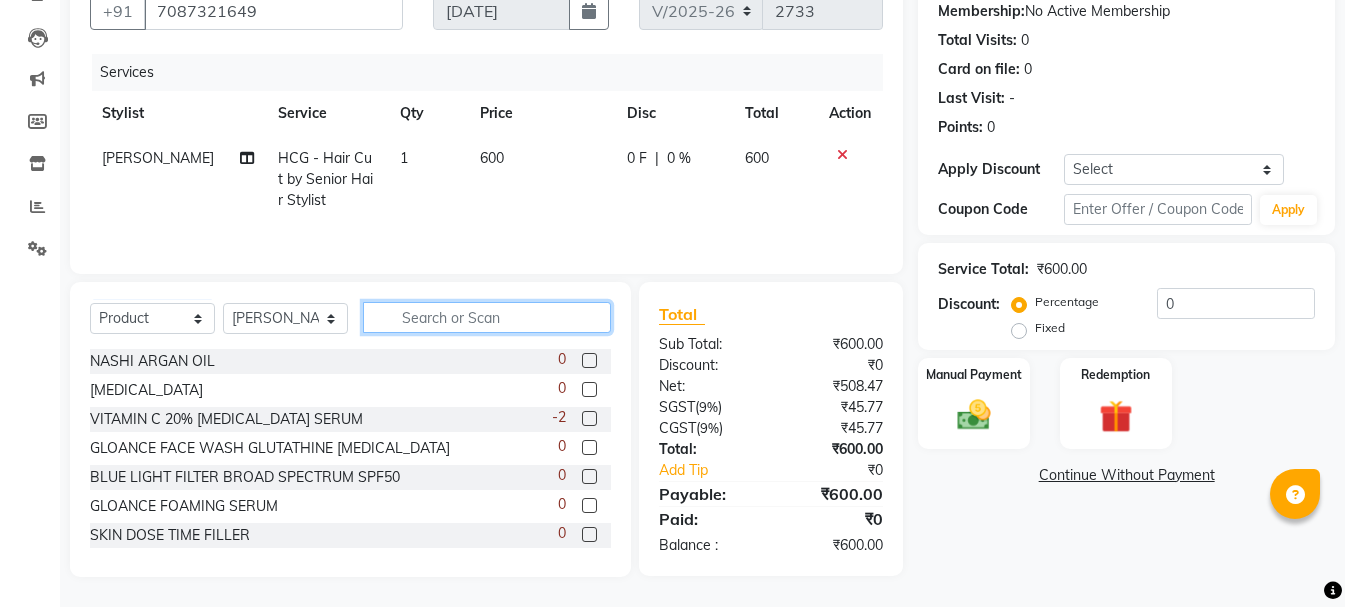 click 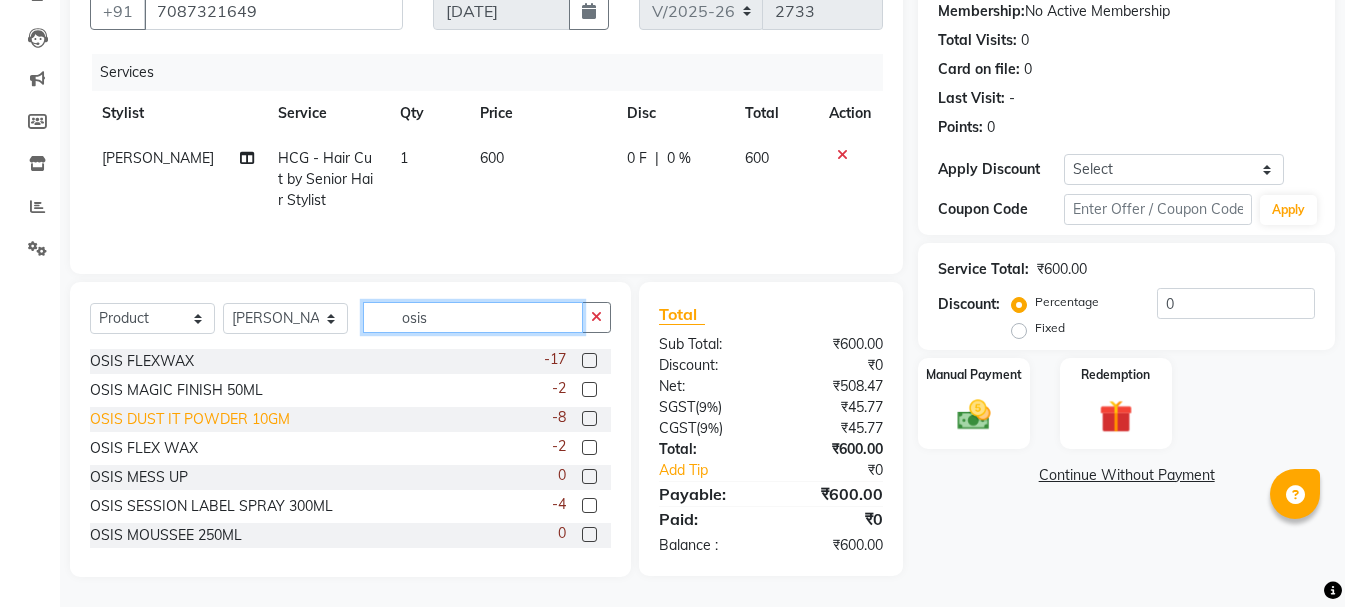type on "osis" 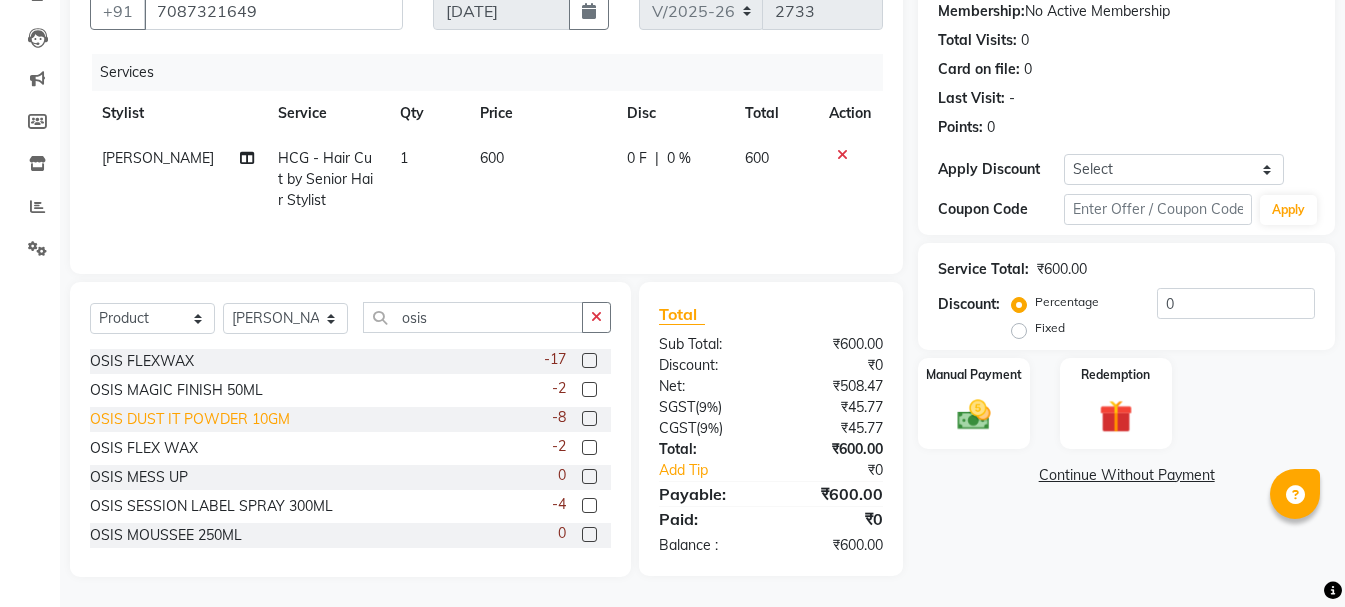 click on "OSIS DUST IT POWDER 10GM" 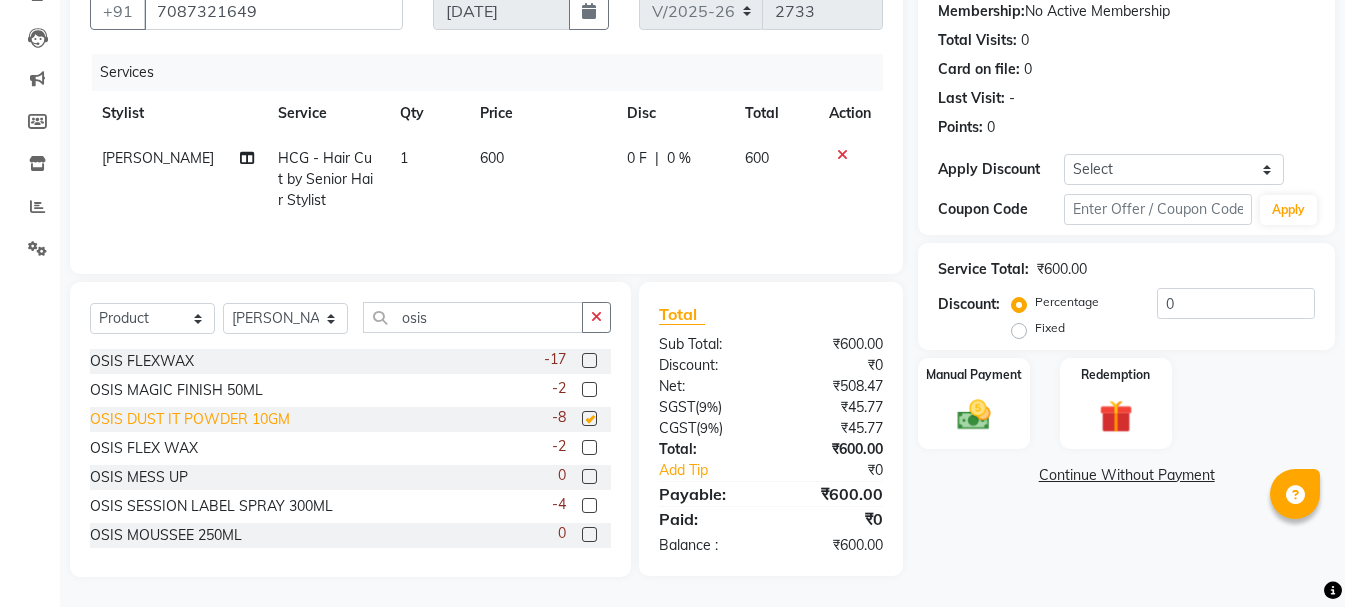 checkbox on "false" 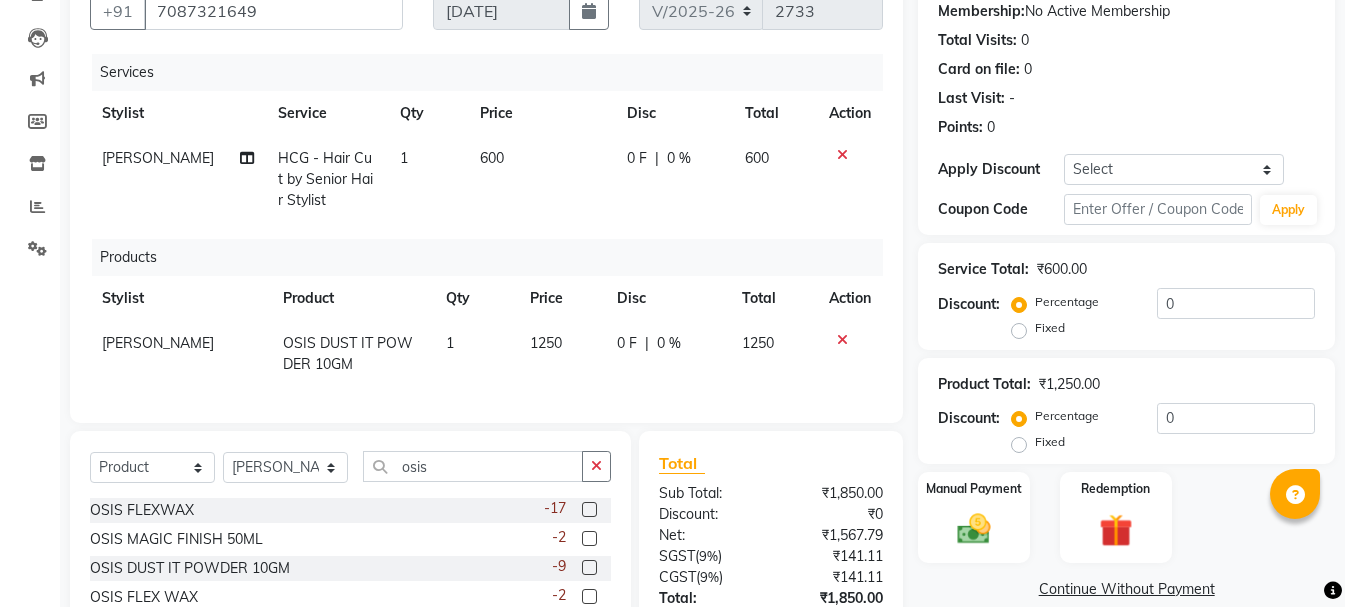 click on "Fixed" 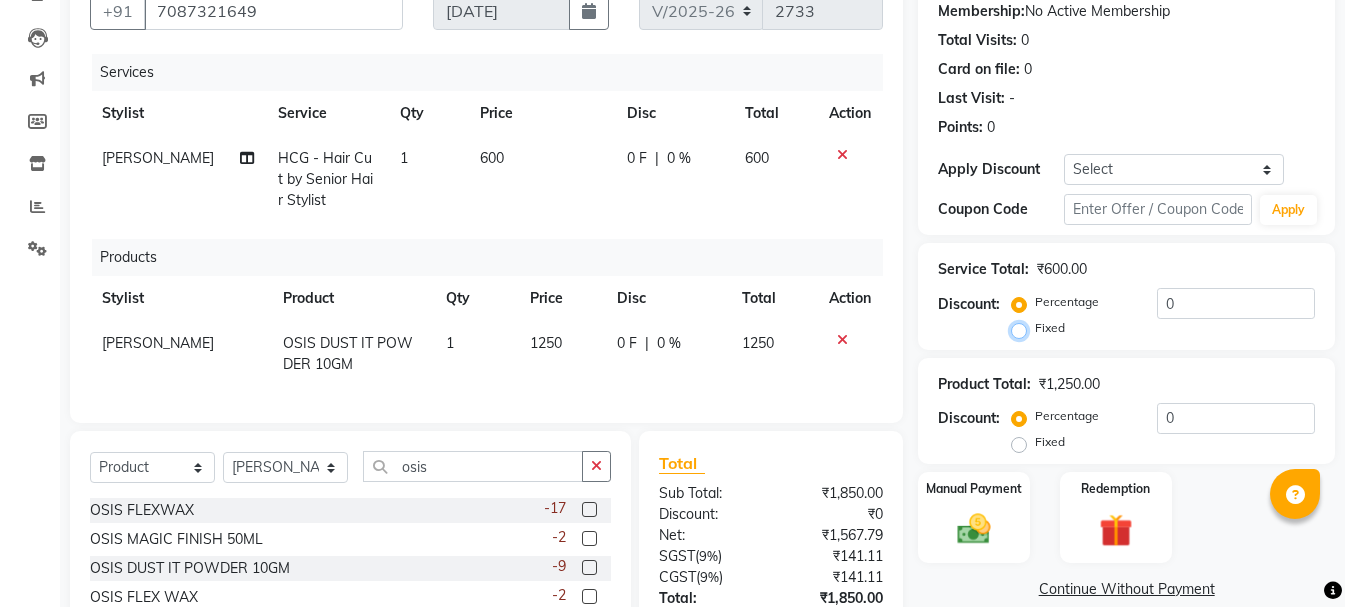 click on "Fixed" at bounding box center [1023, 328] 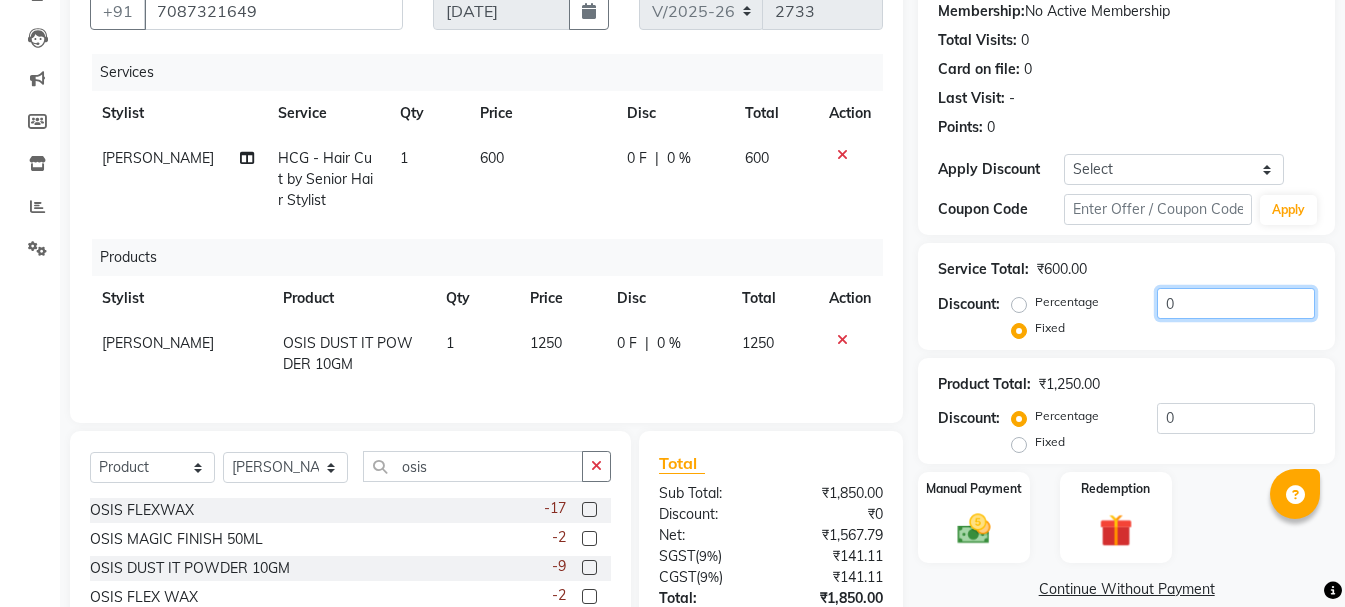 drag, startPoint x: 1192, startPoint y: 308, endPoint x: 1126, endPoint y: 317, distance: 66.61081 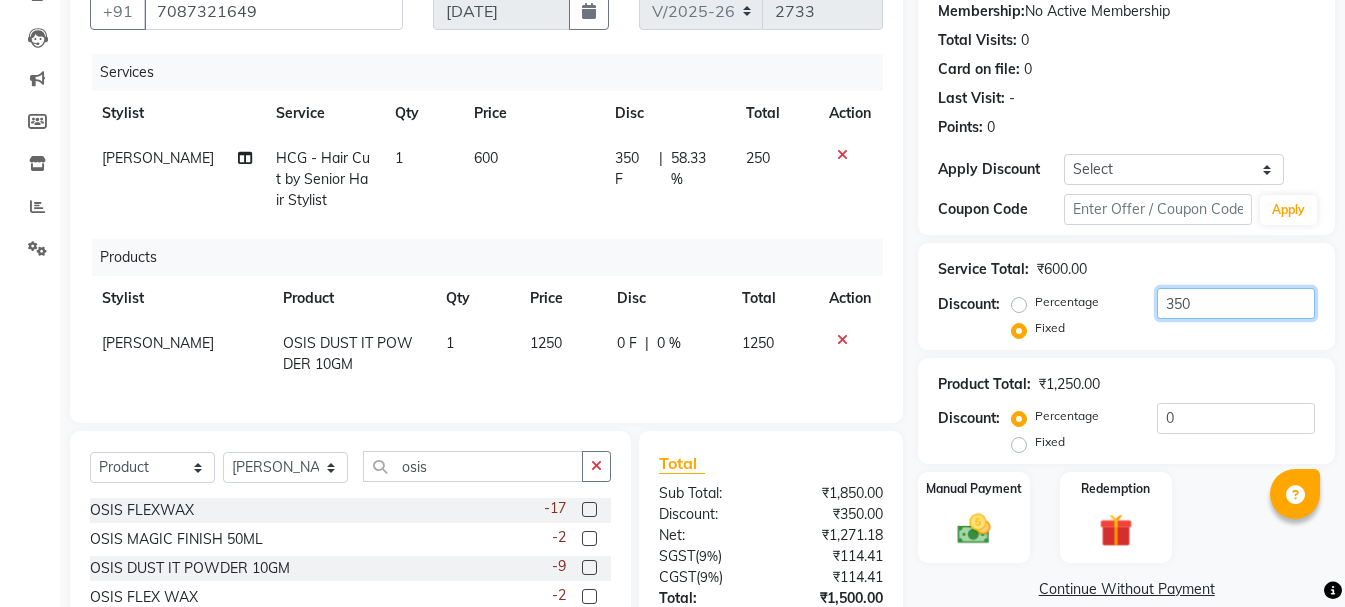 scroll, scrollTop: 358, scrollLeft: 0, axis: vertical 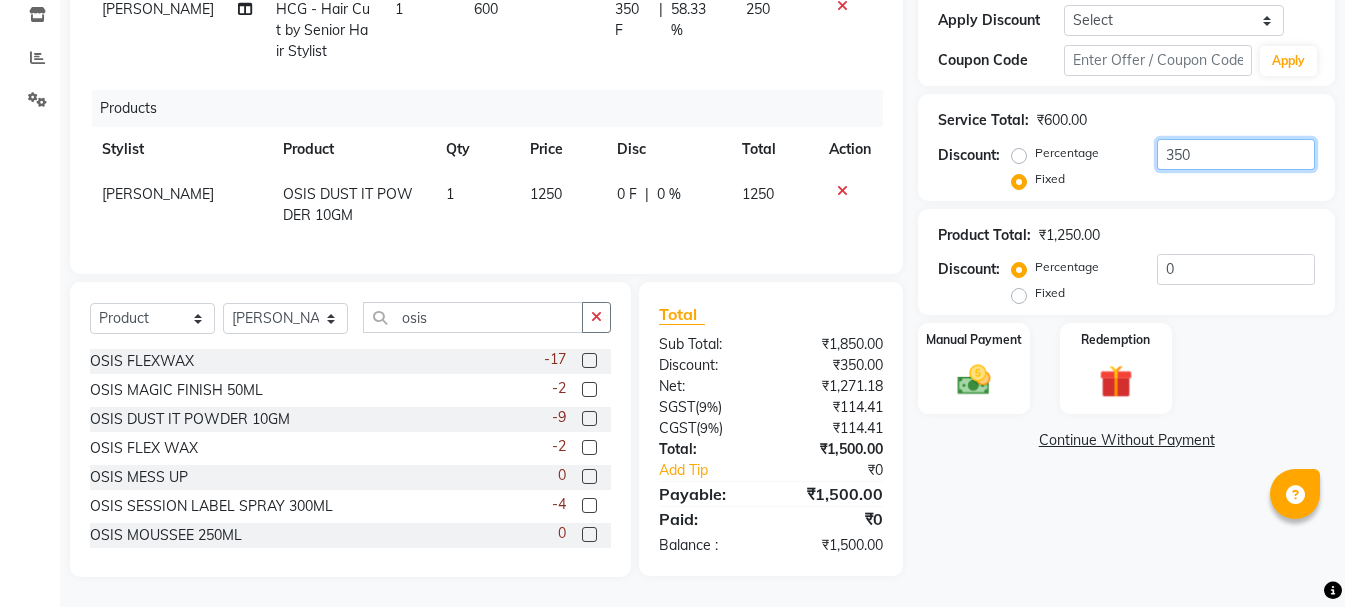 type on "350" 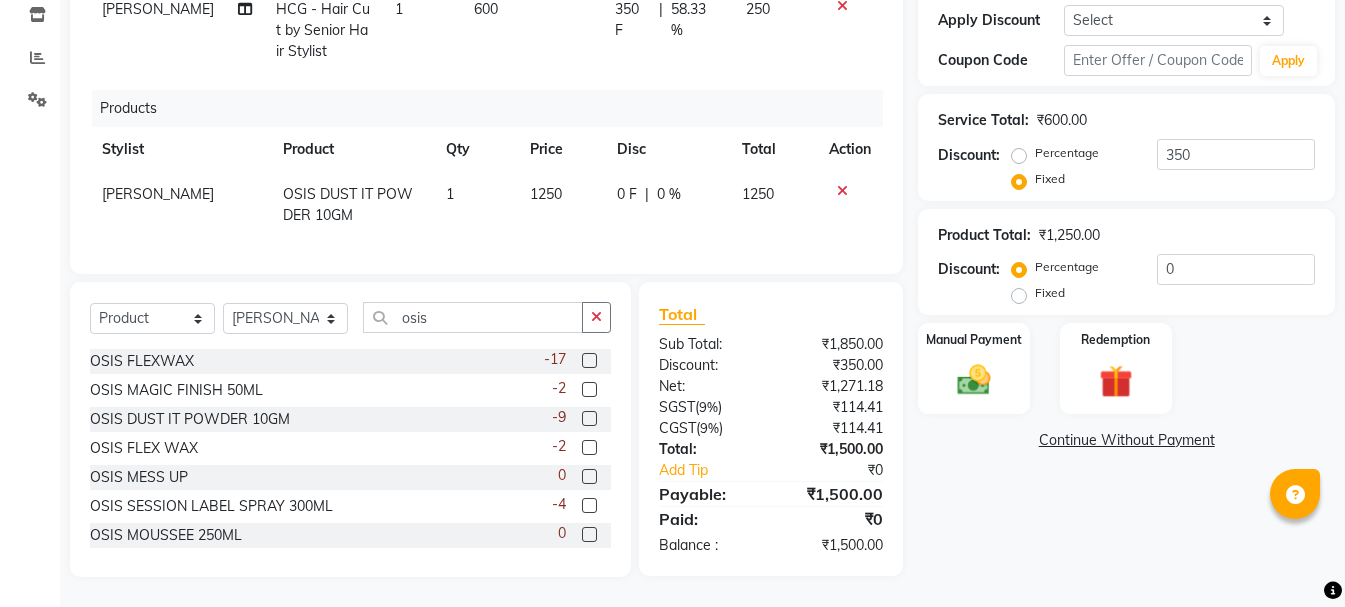 click on "Fixed" 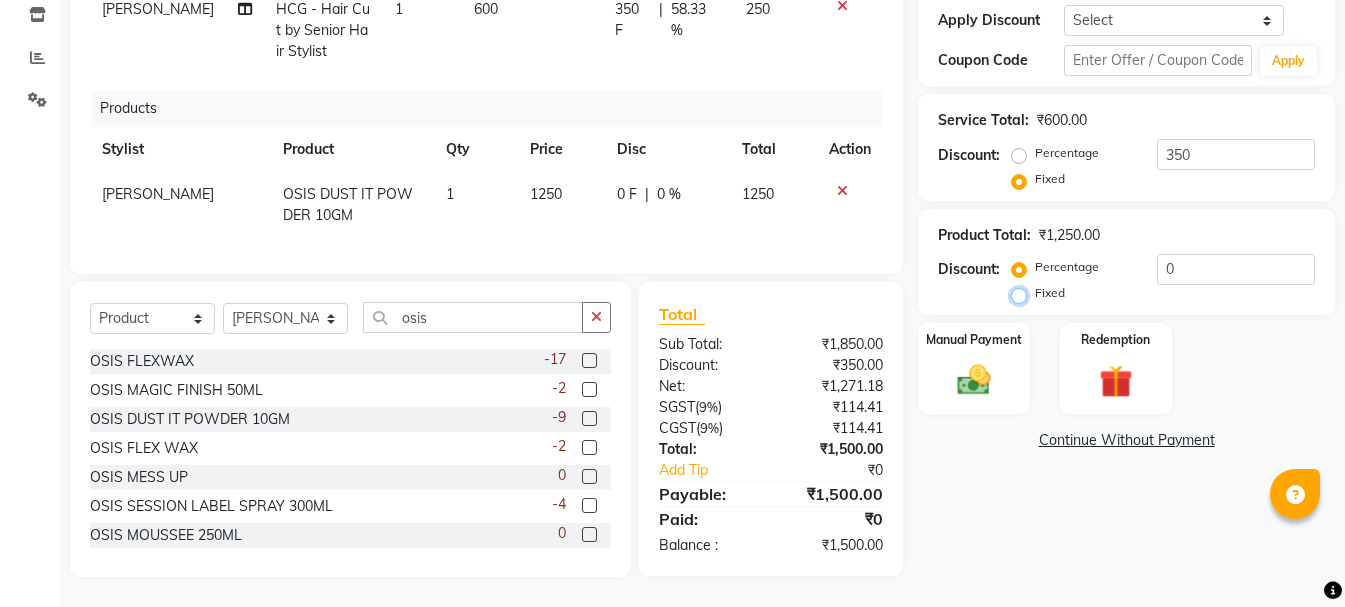 click on "Fixed" at bounding box center (1023, 293) 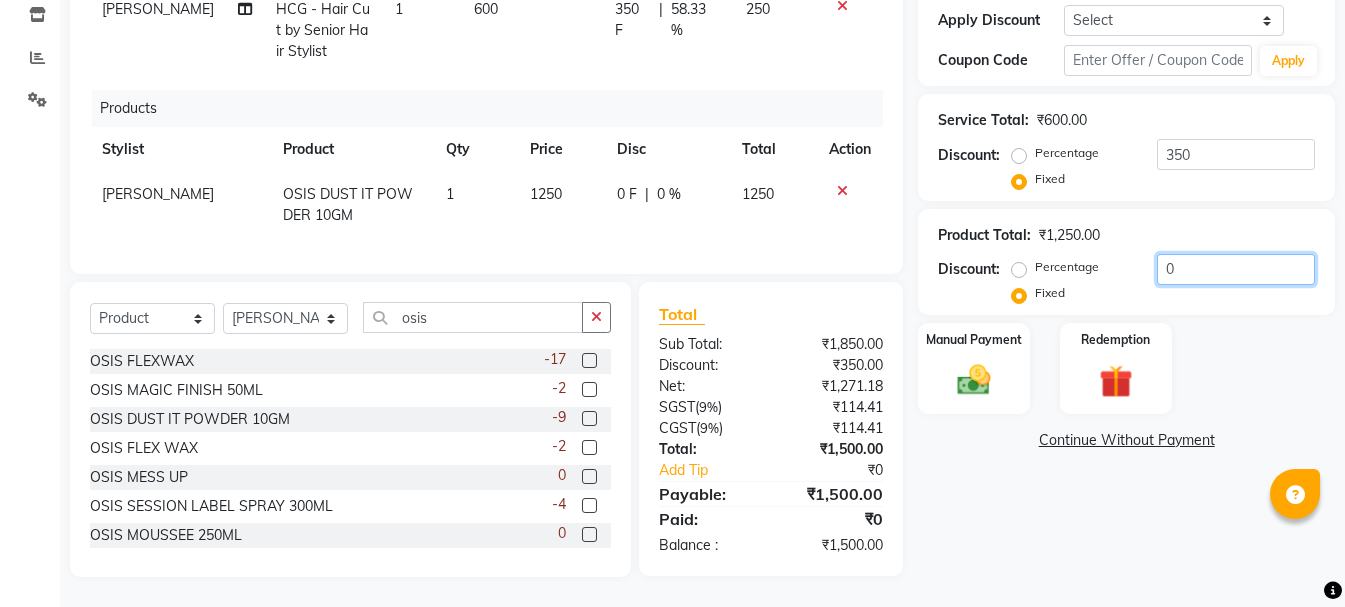 drag, startPoint x: 1182, startPoint y: 251, endPoint x: 1153, endPoint y: 263, distance: 31.38471 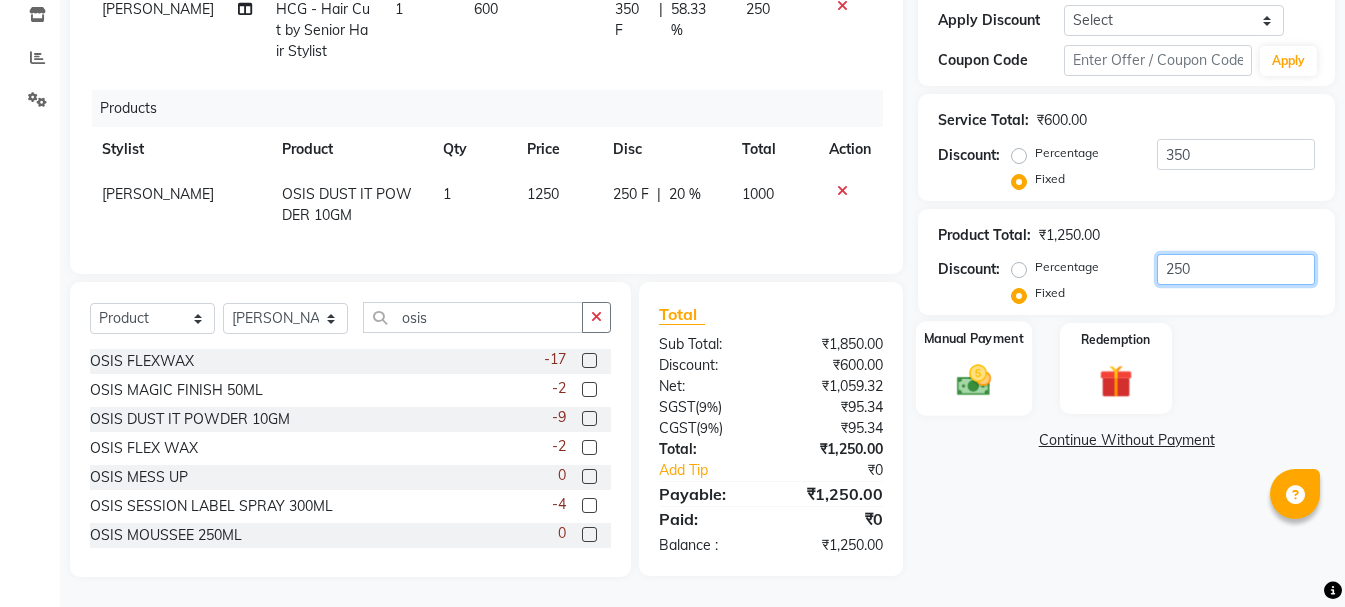 type on "250" 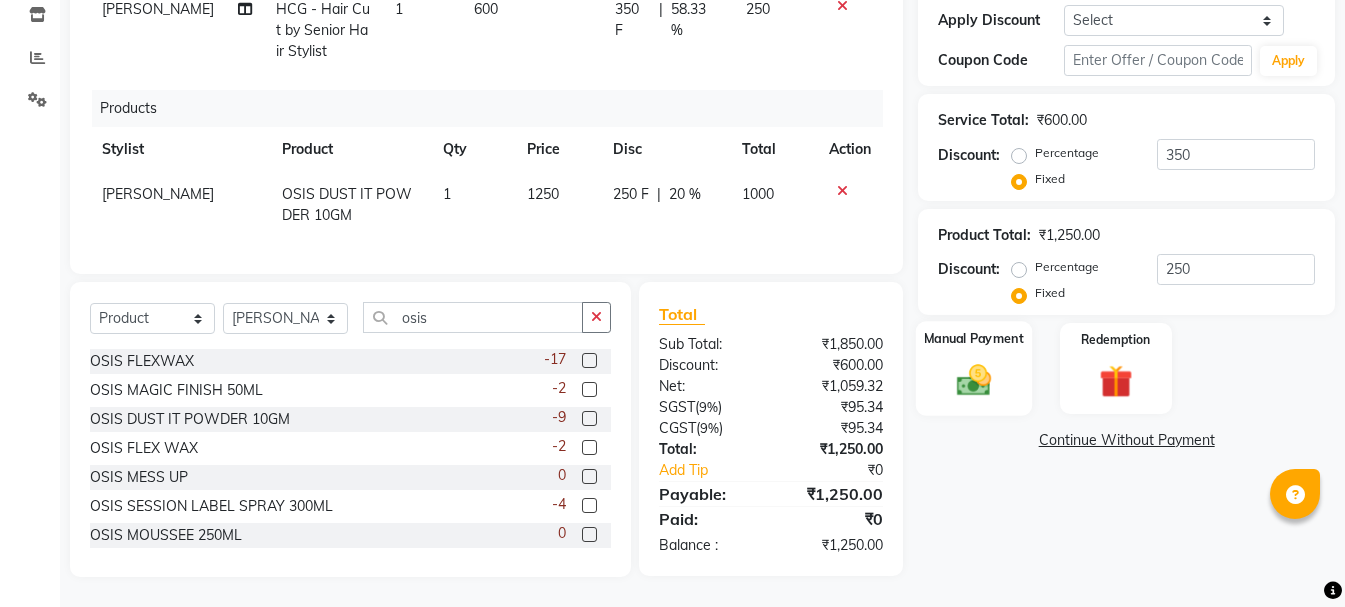 click on "Manual Payment" 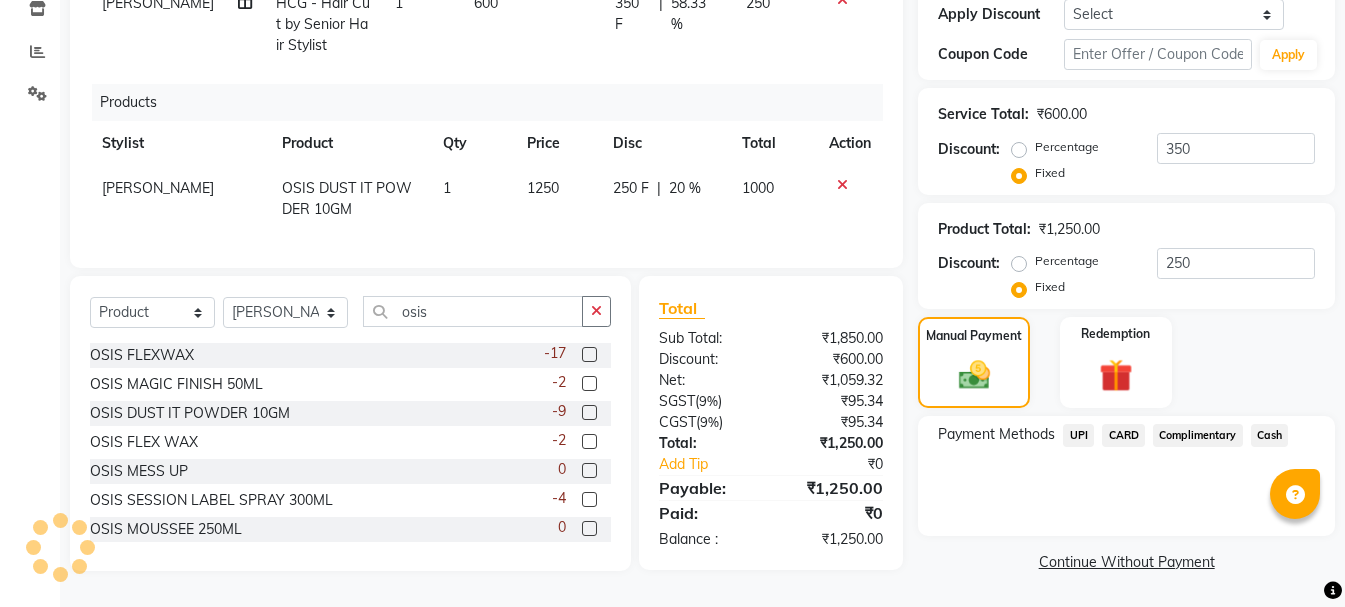 click on "Cash" 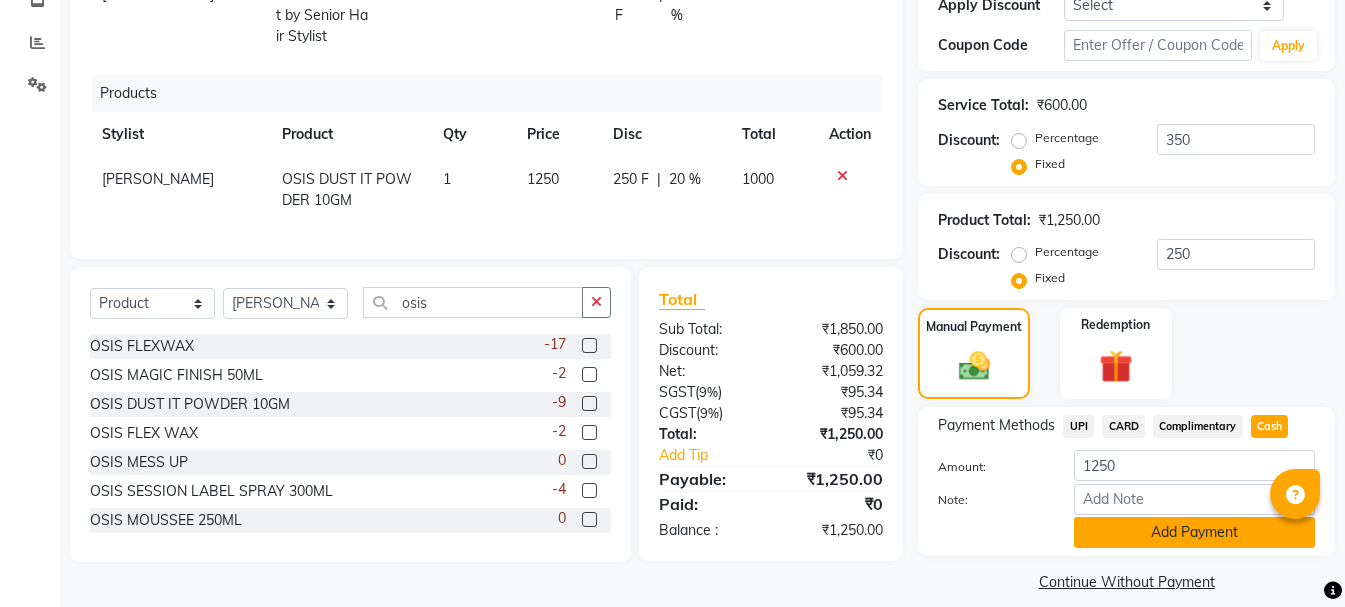 click on "Add Payment" 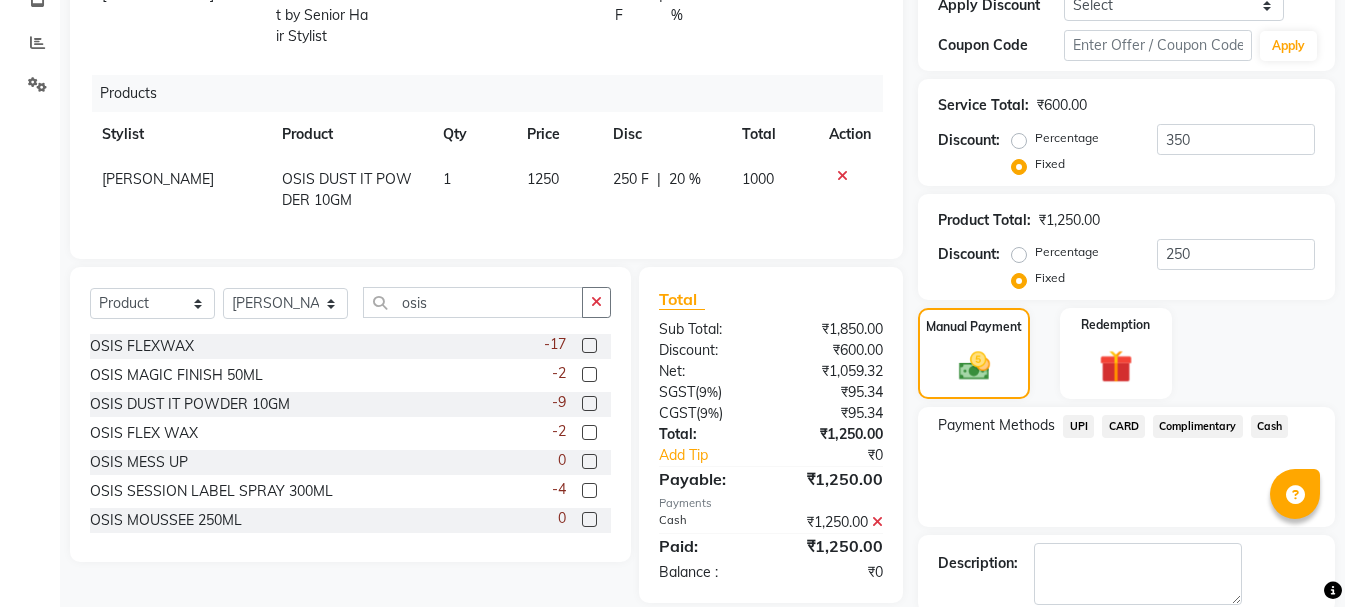 click on "Checkout" 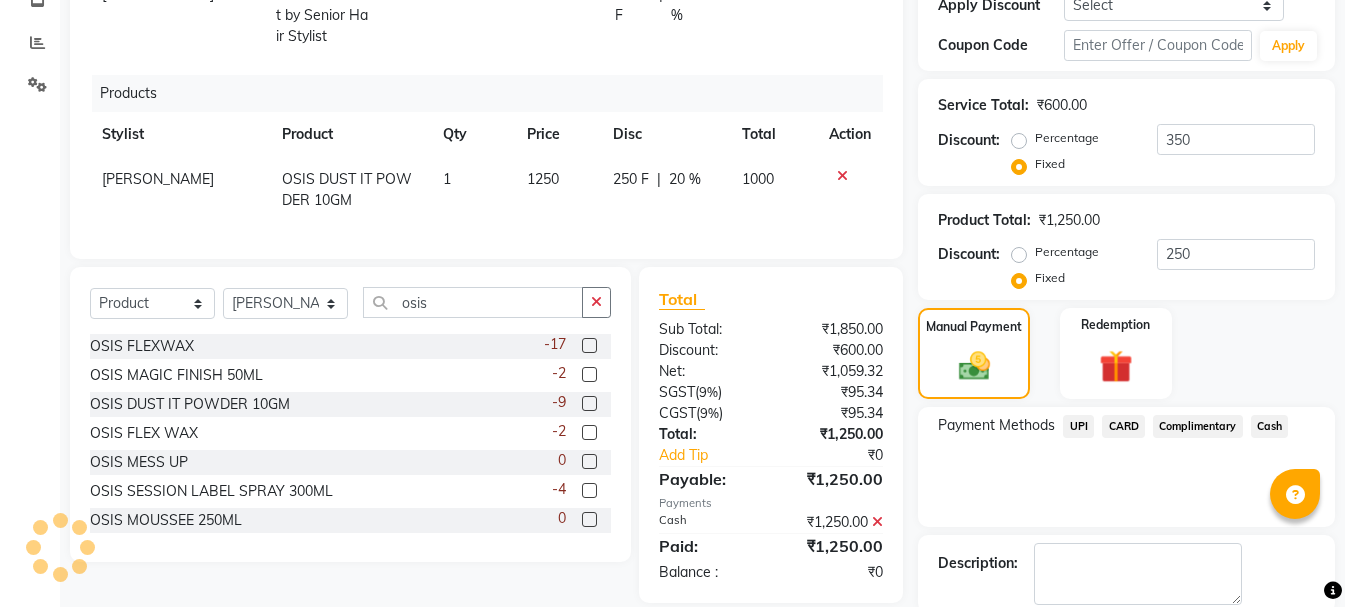 scroll, scrollTop: 462, scrollLeft: 0, axis: vertical 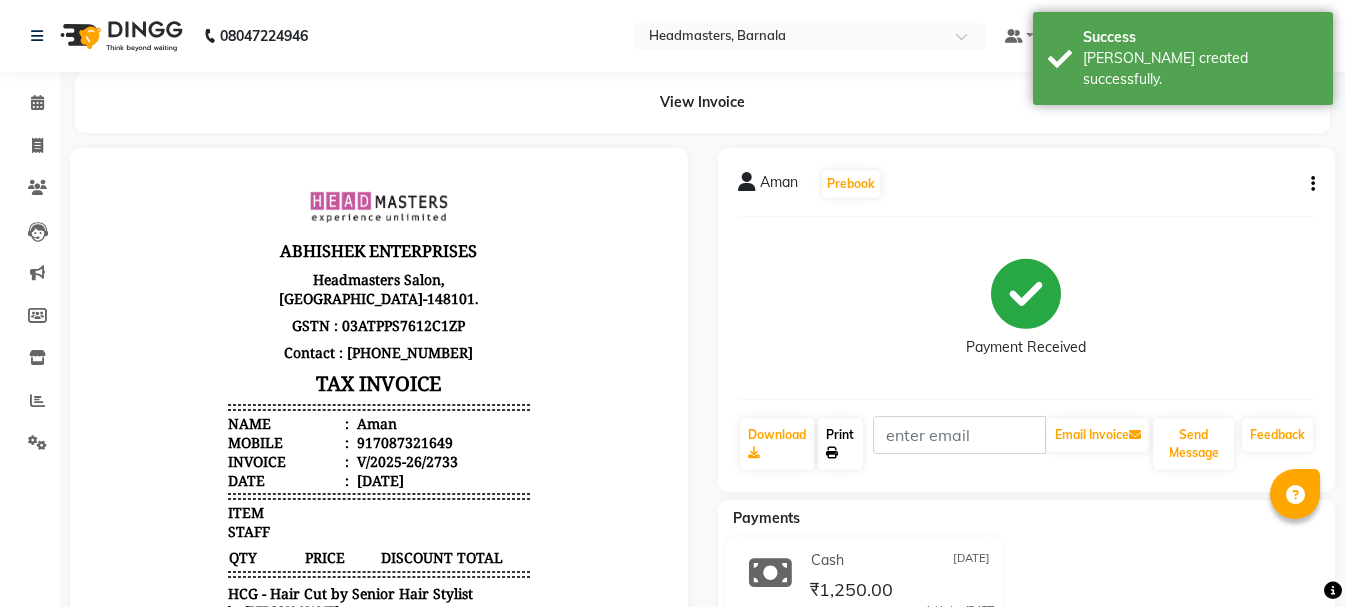 click 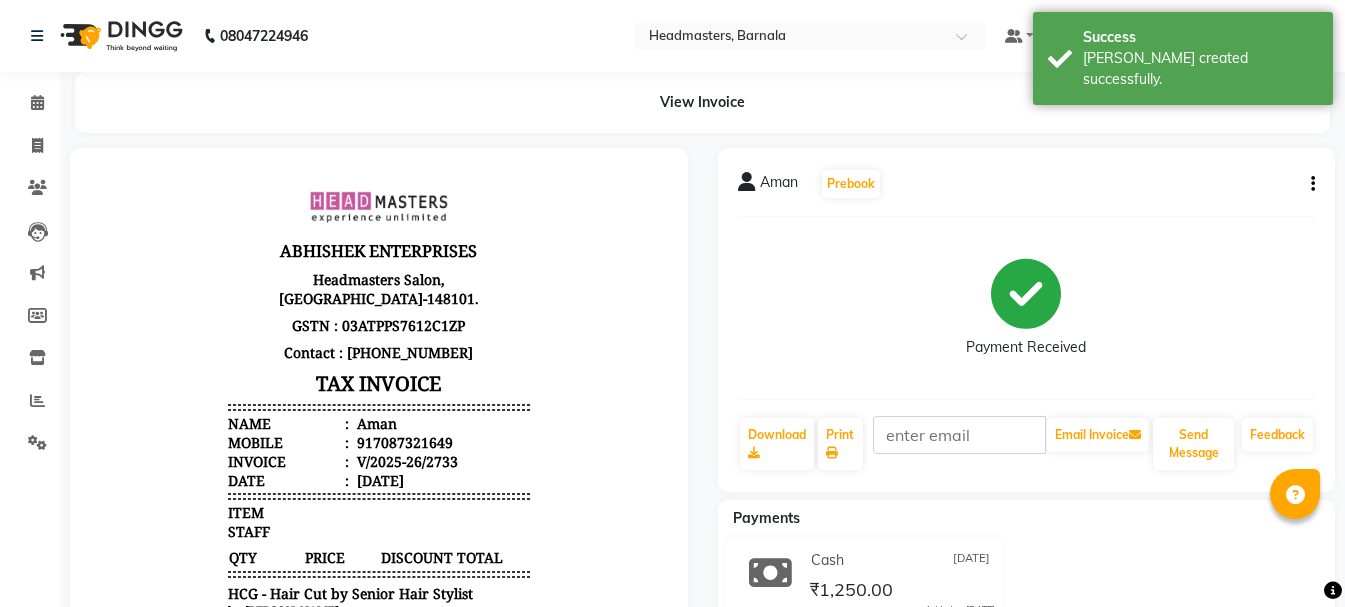 select on "service" 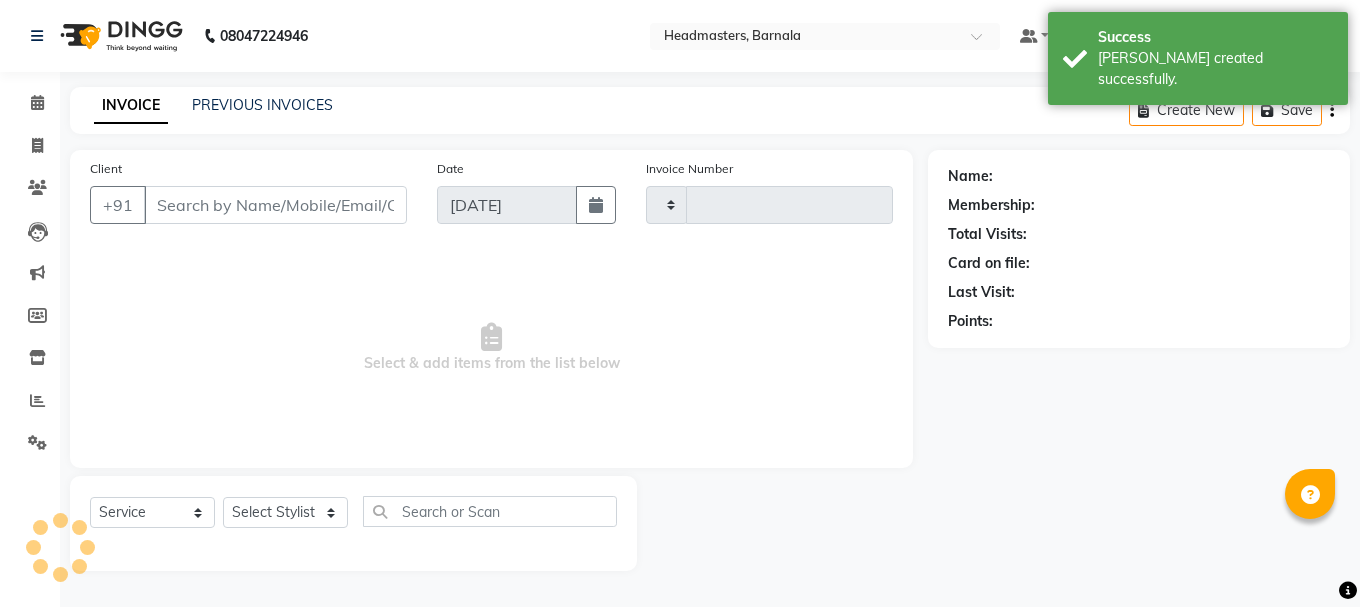type on "2734" 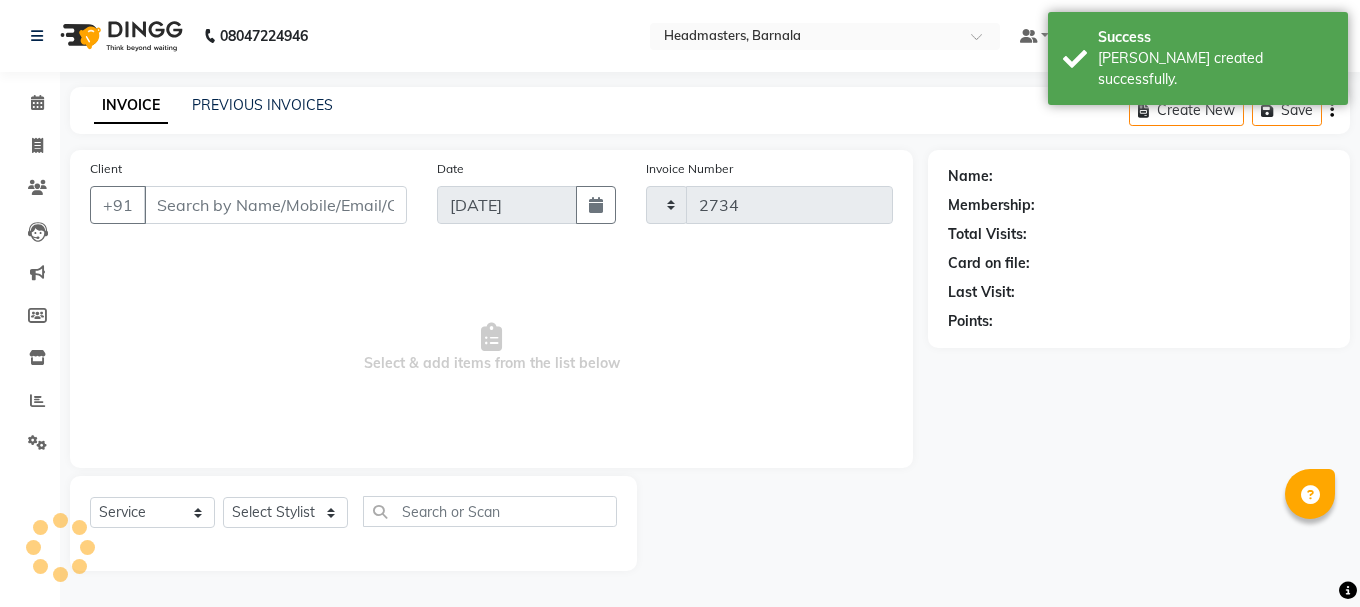 select on "7526" 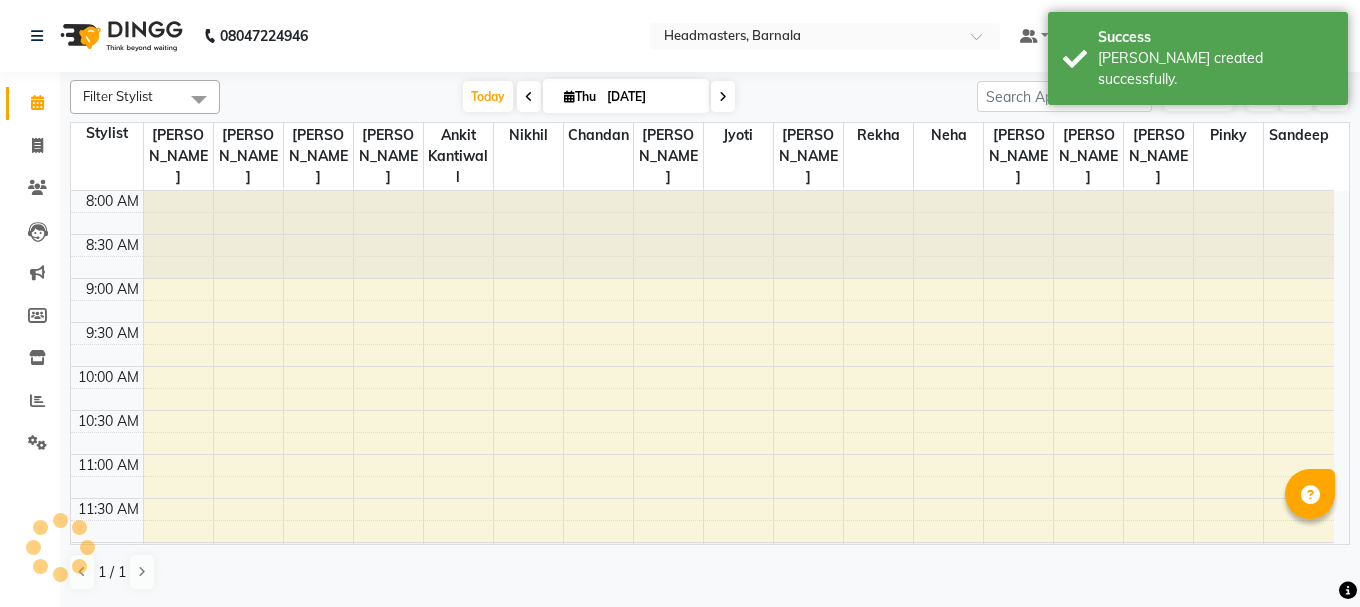 scroll, scrollTop: 0, scrollLeft: 0, axis: both 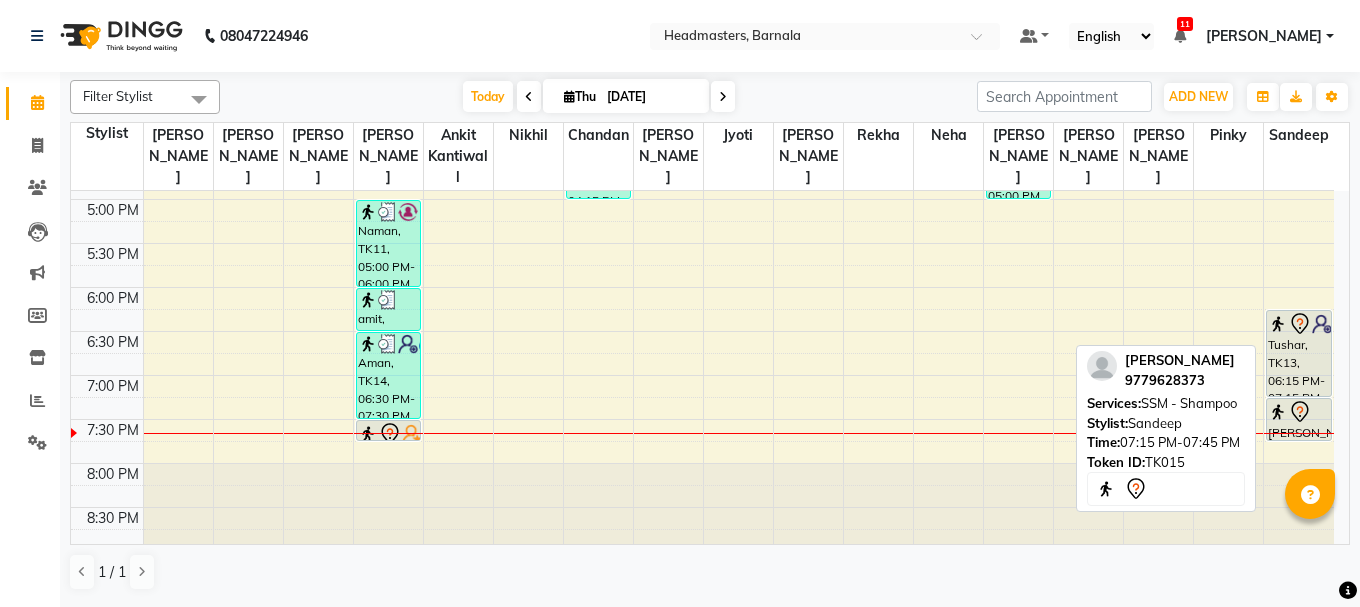 click at bounding box center (1299, 412) 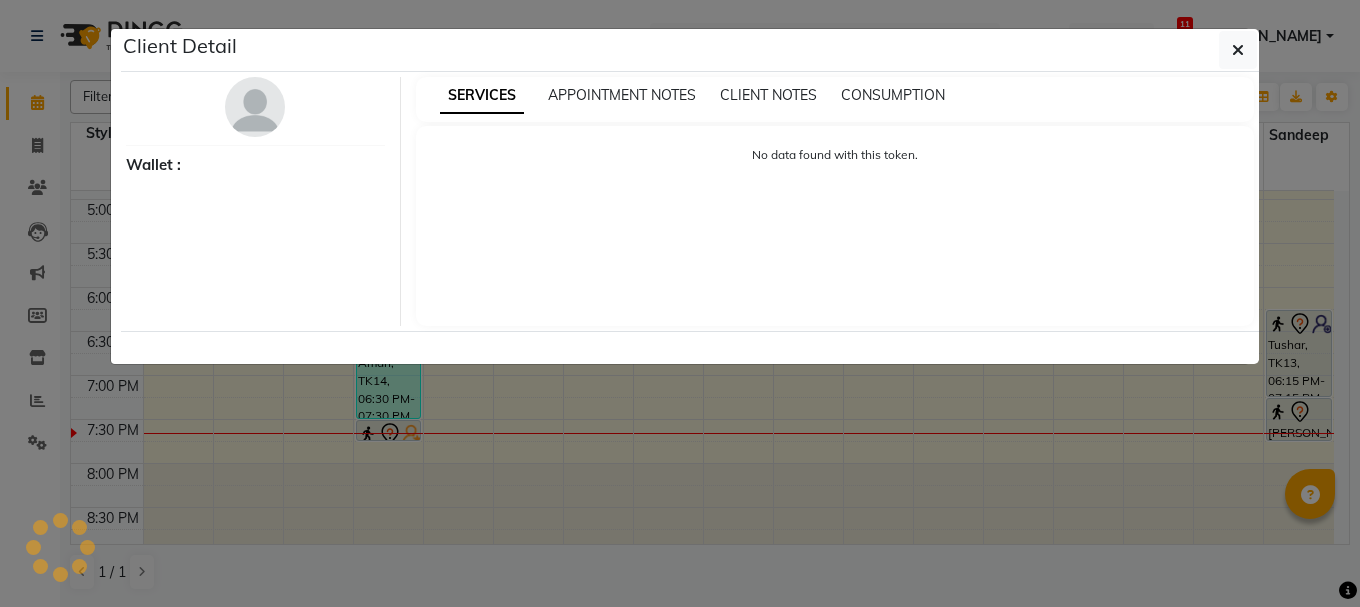 select on "7" 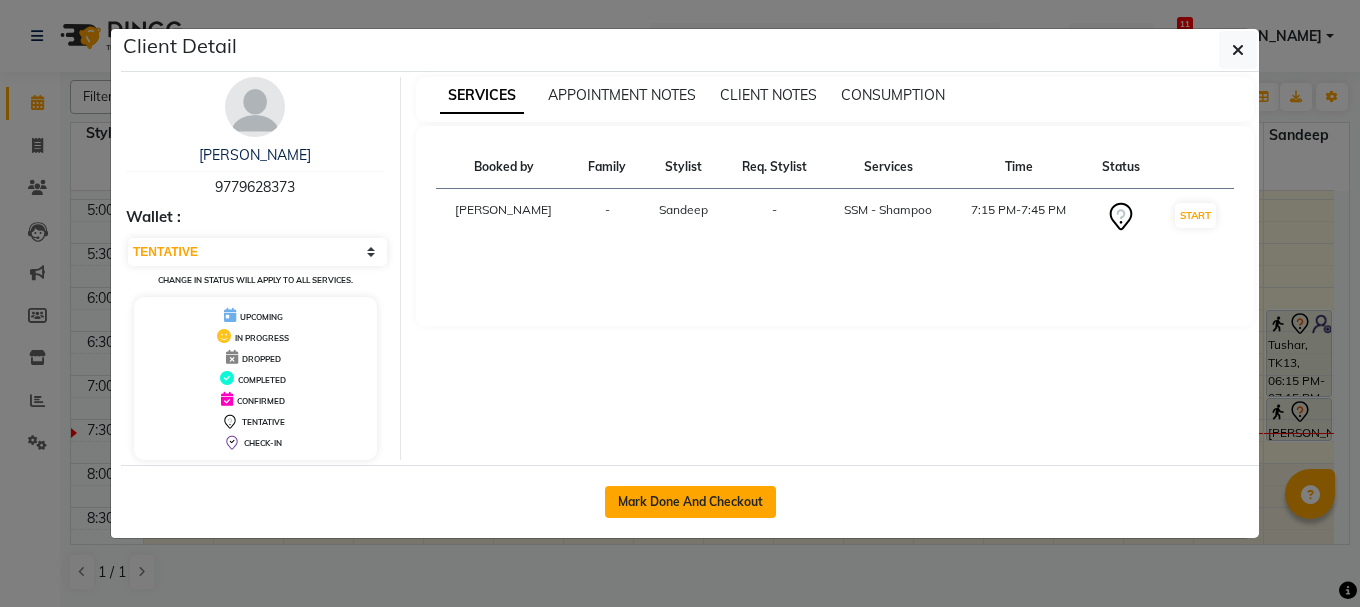 click on "Mark Done And Checkout" 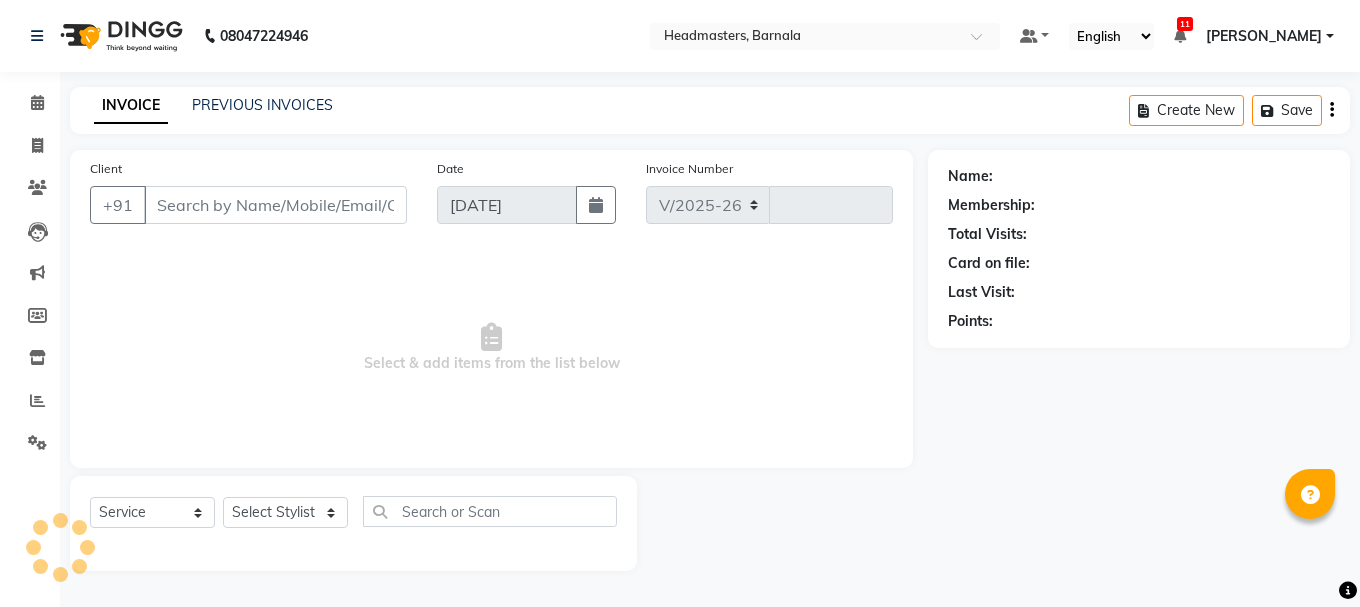 select on "7526" 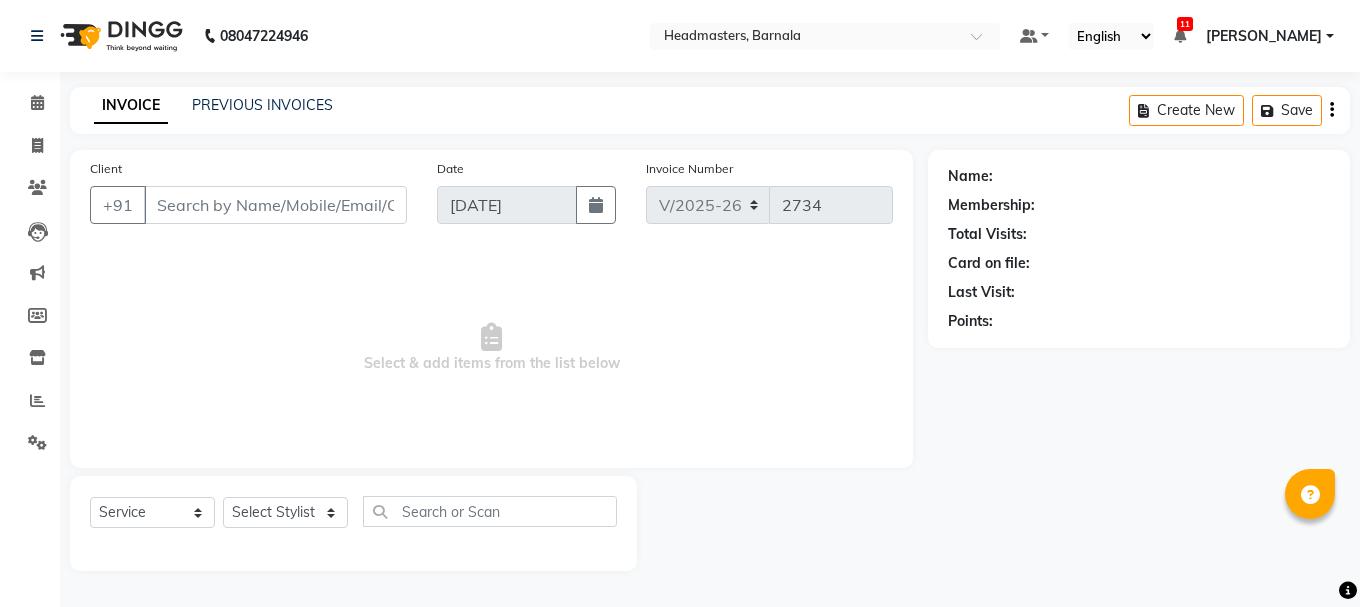 type on "9779628373" 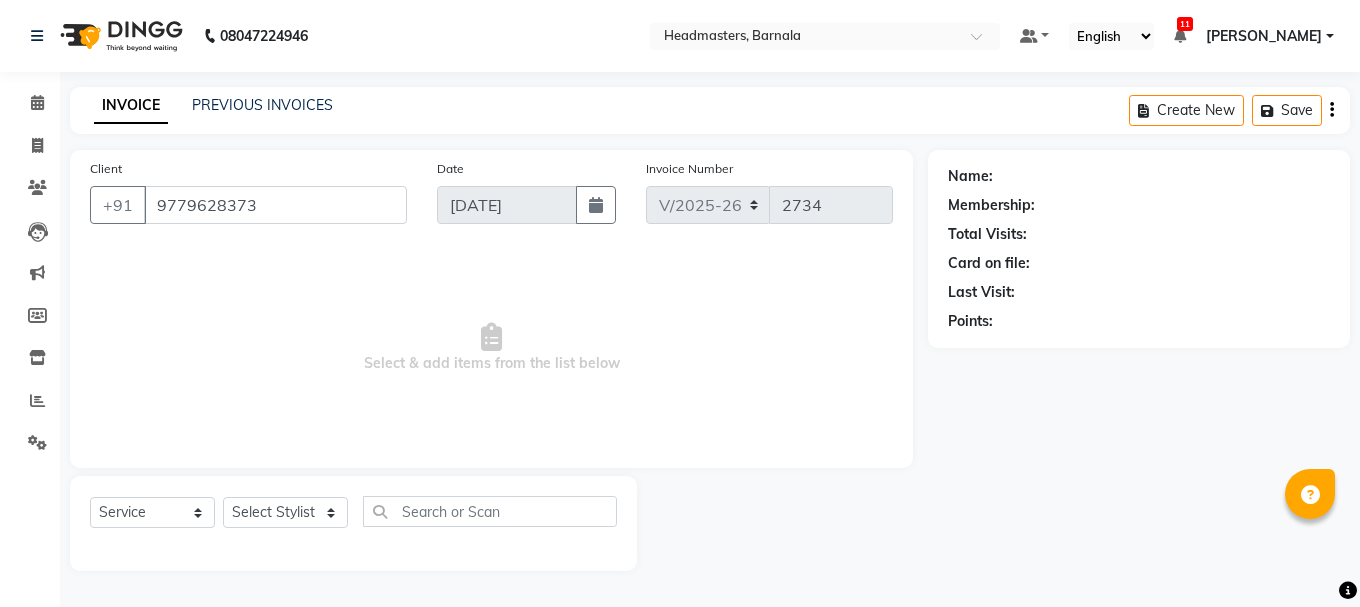 select on "71857" 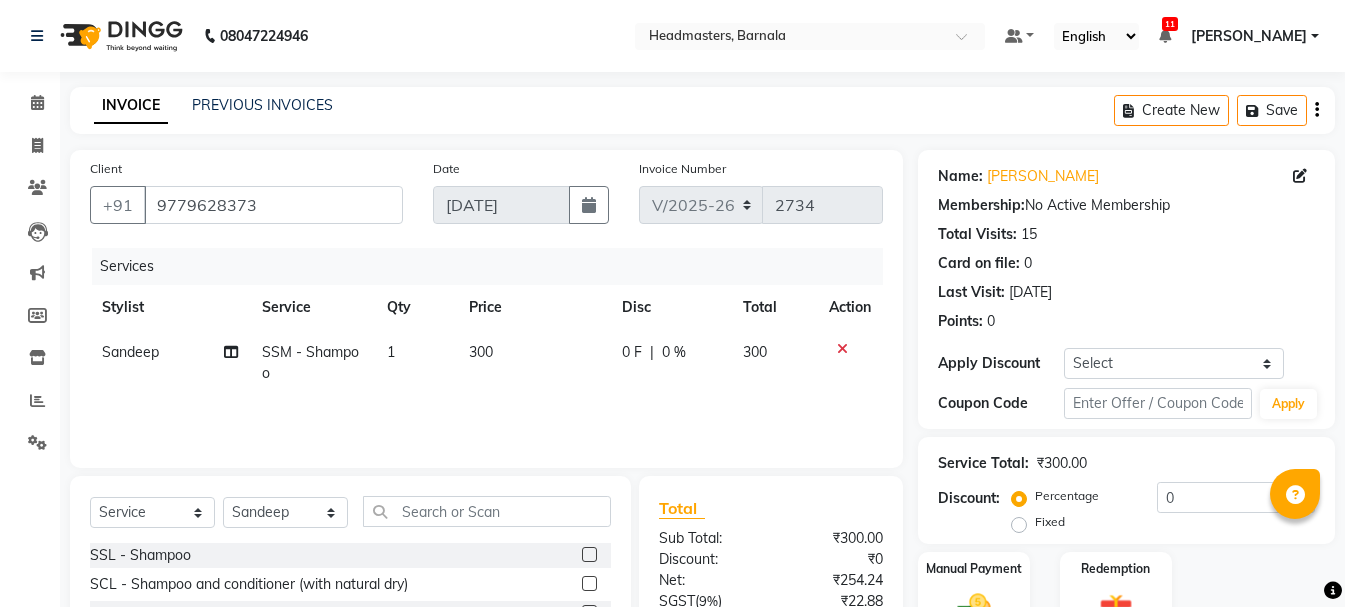 scroll, scrollTop: 194, scrollLeft: 0, axis: vertical 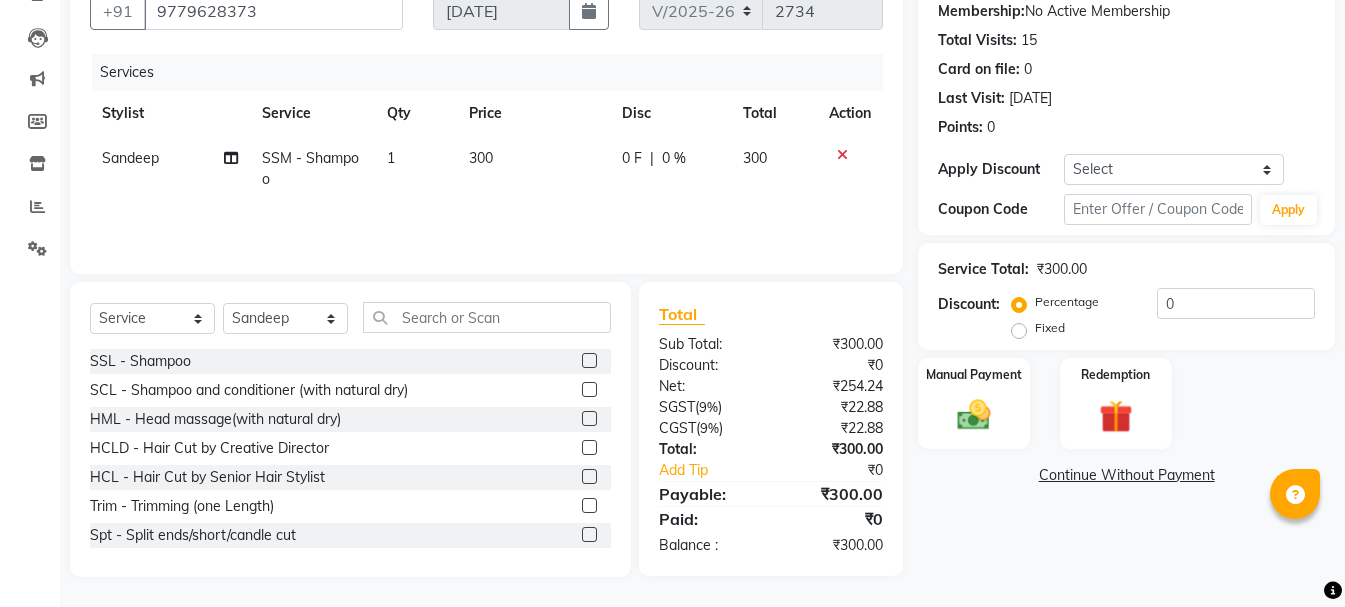 click on "Fixed" 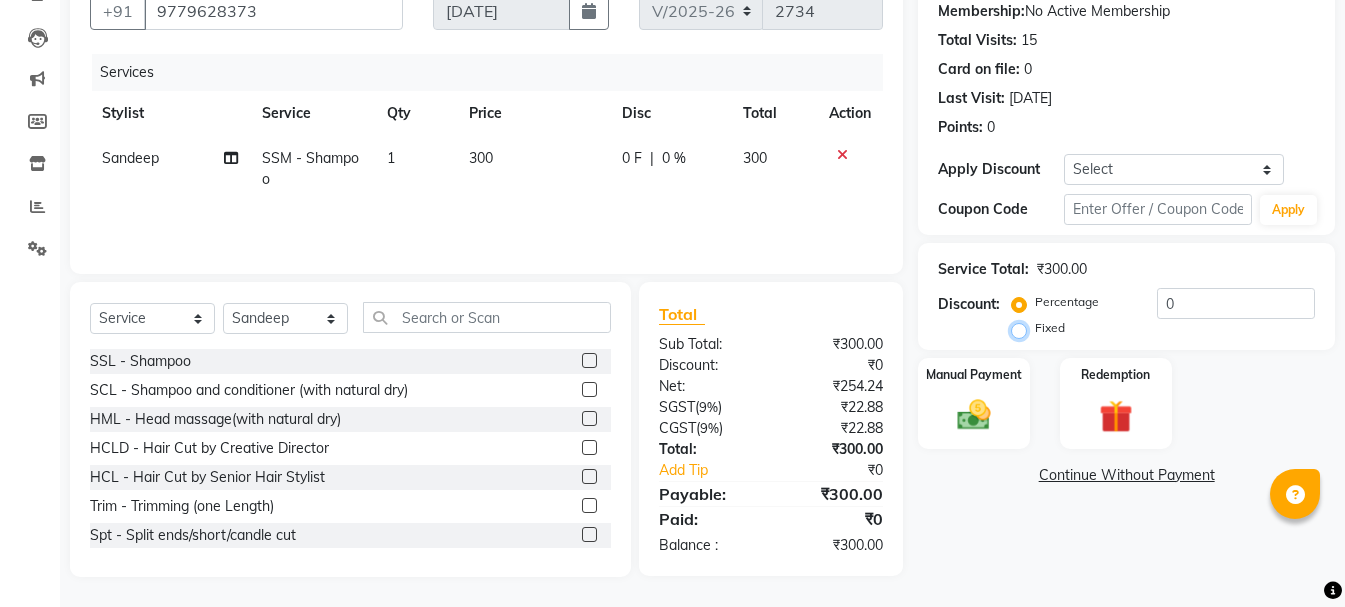 click on "Fixed" at bounding box center (1023, 328) 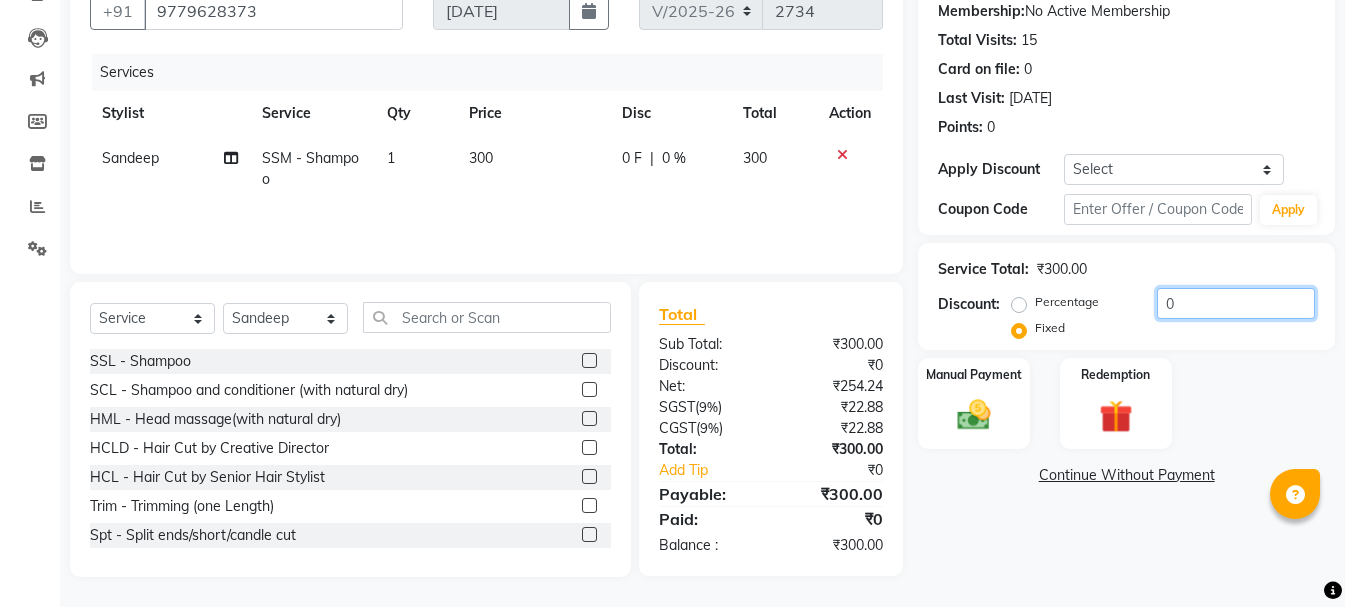 click on "0" 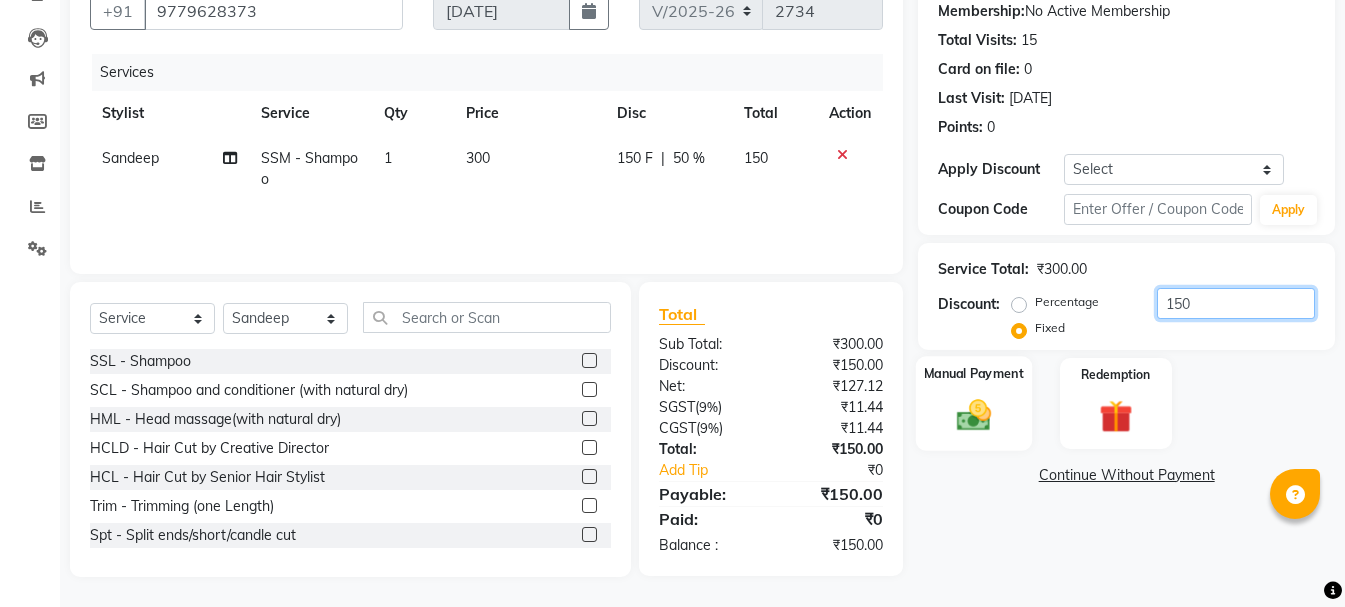 type on "150" 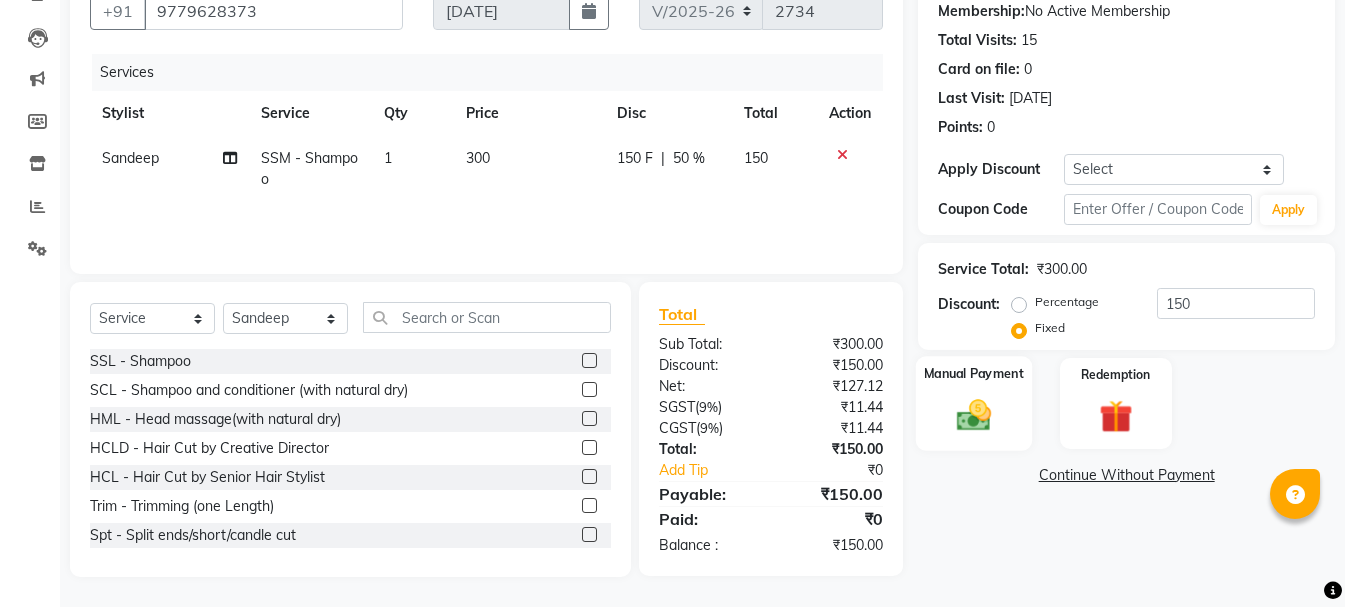 click on "Manual Payment" 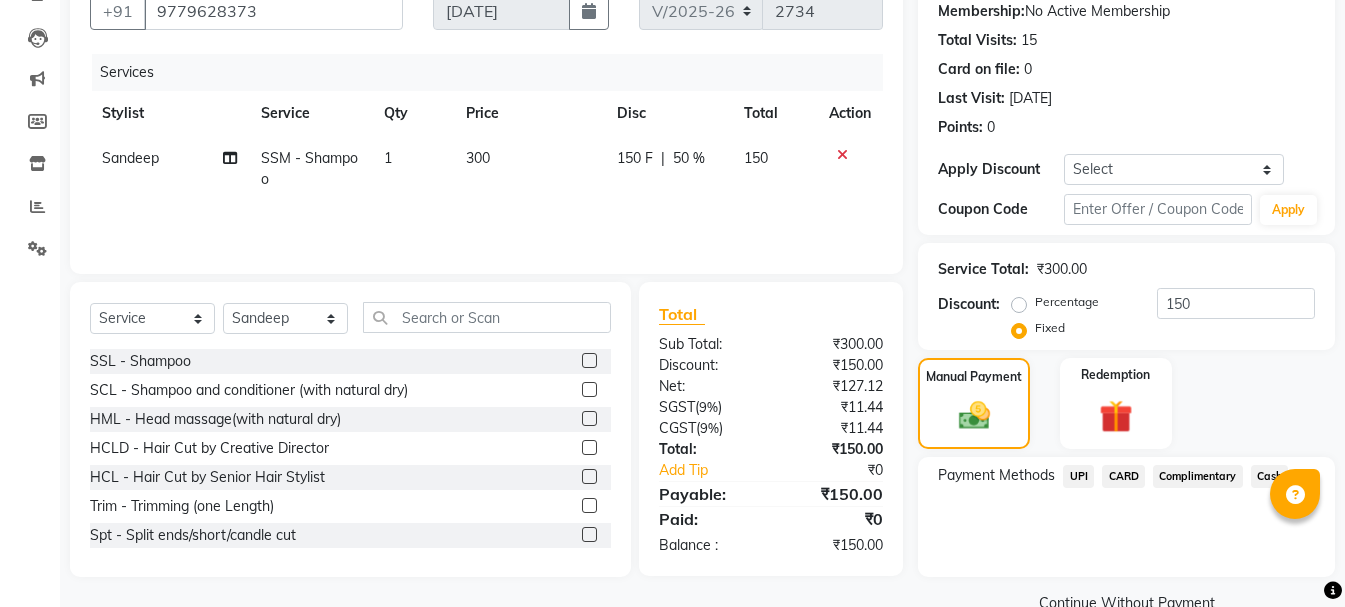 click on "UPI" 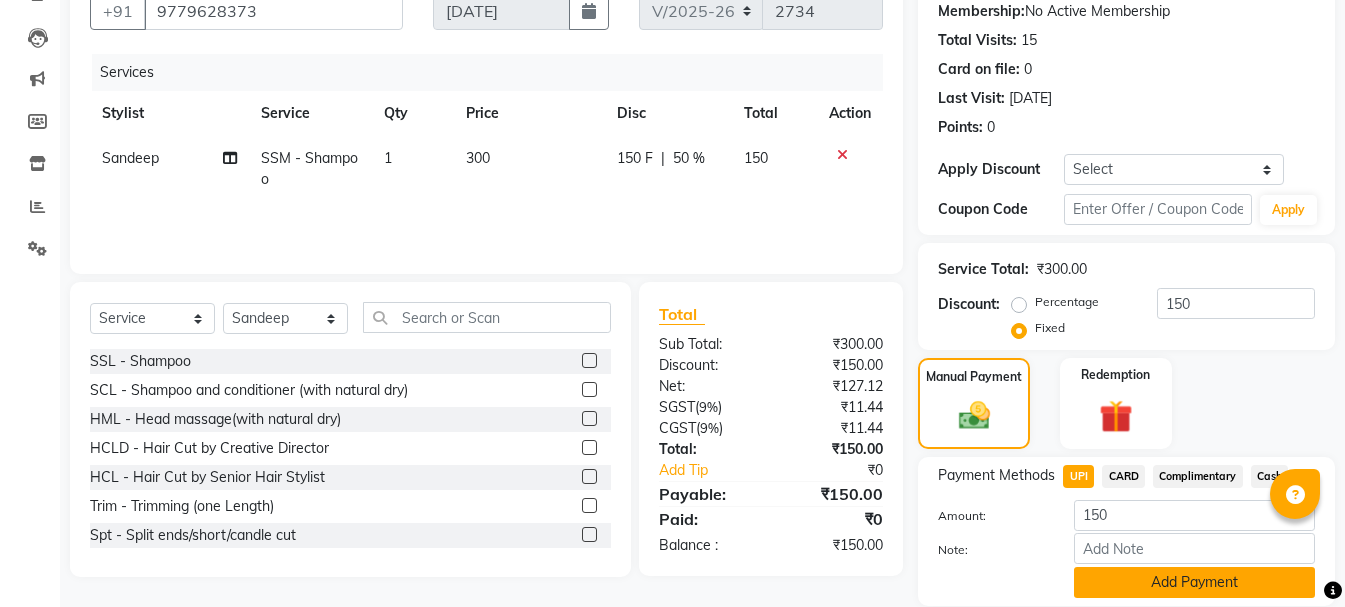 click on "Add Payment" 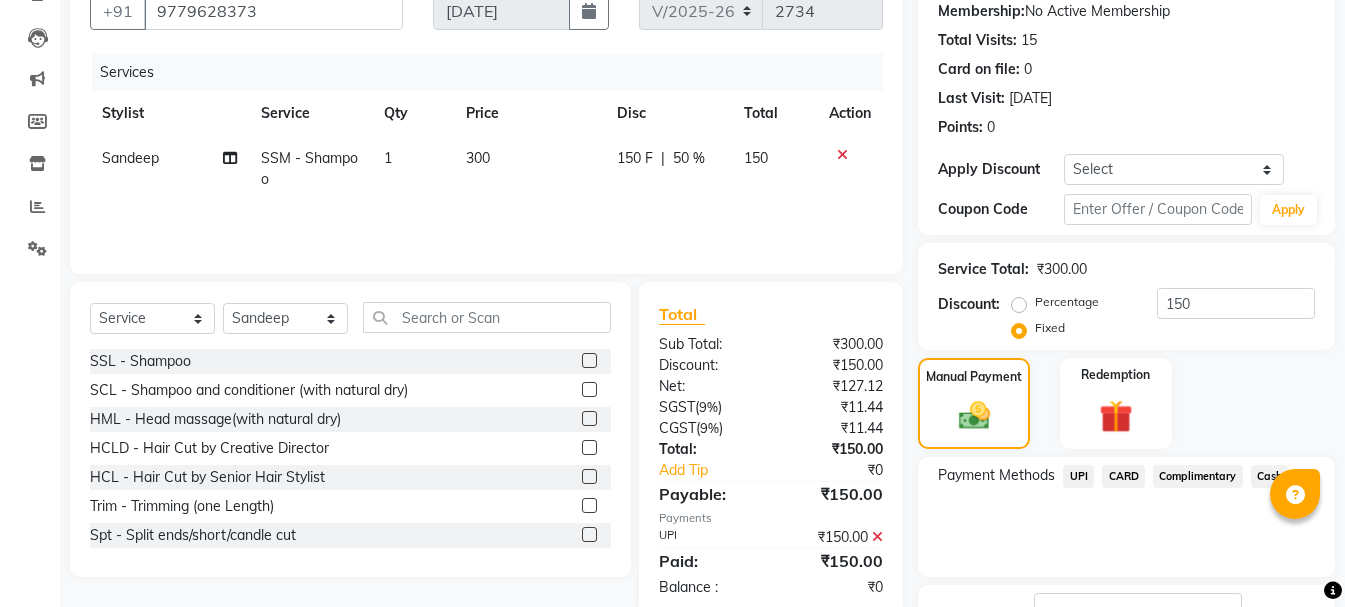 click on "Checkout" 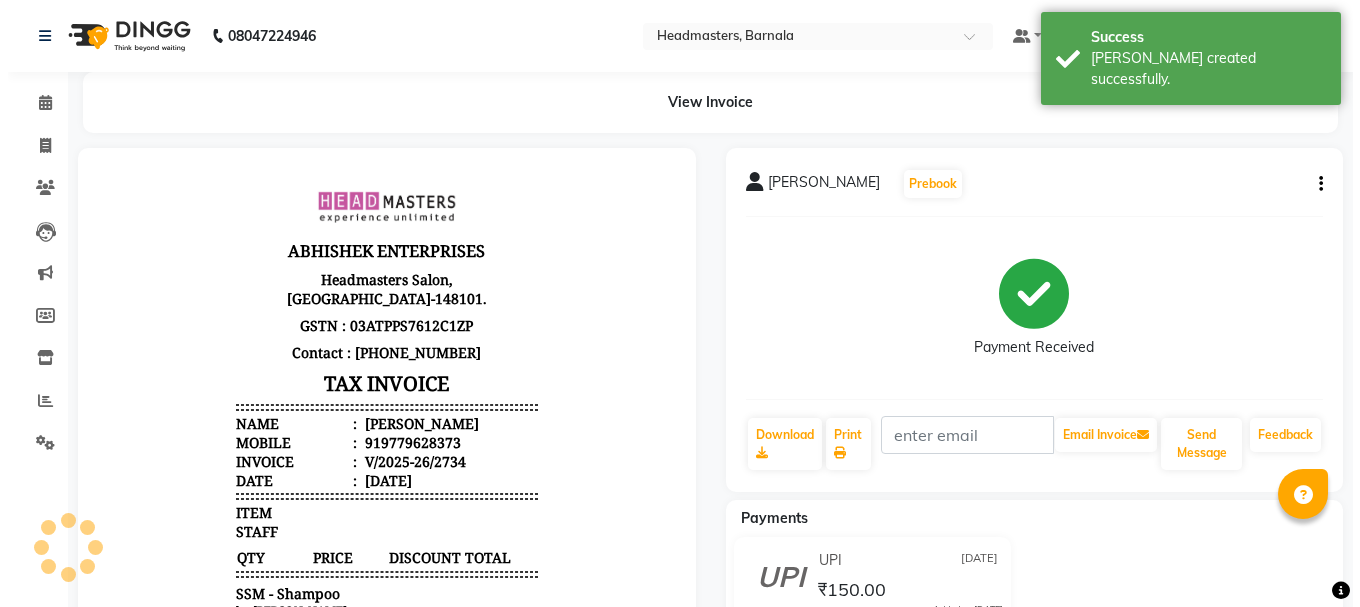 scroll, scrollTop: 0, scrollLeft: 0, axis: both 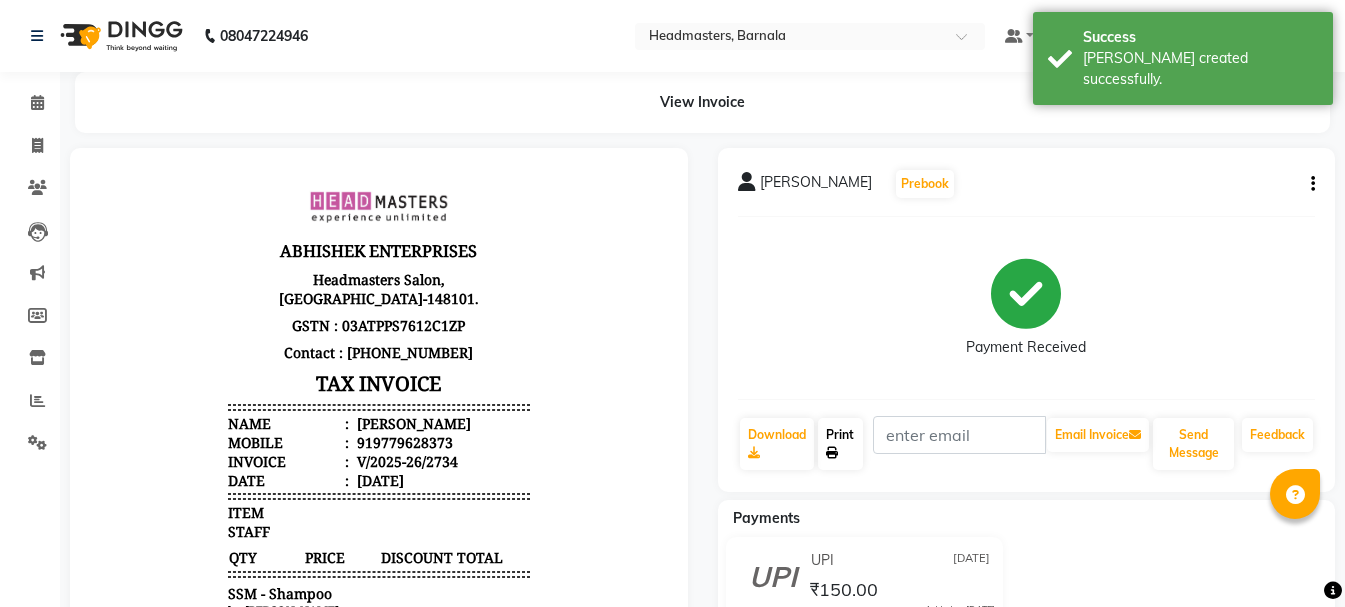 click on "Print" 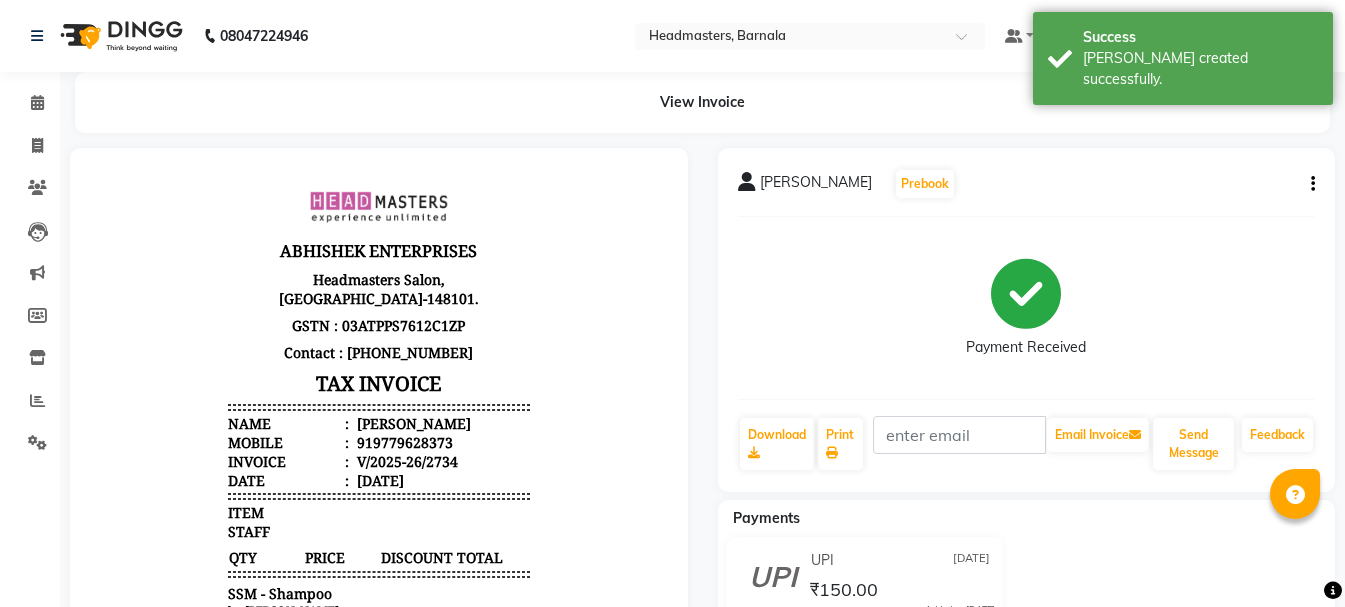 select on "service" 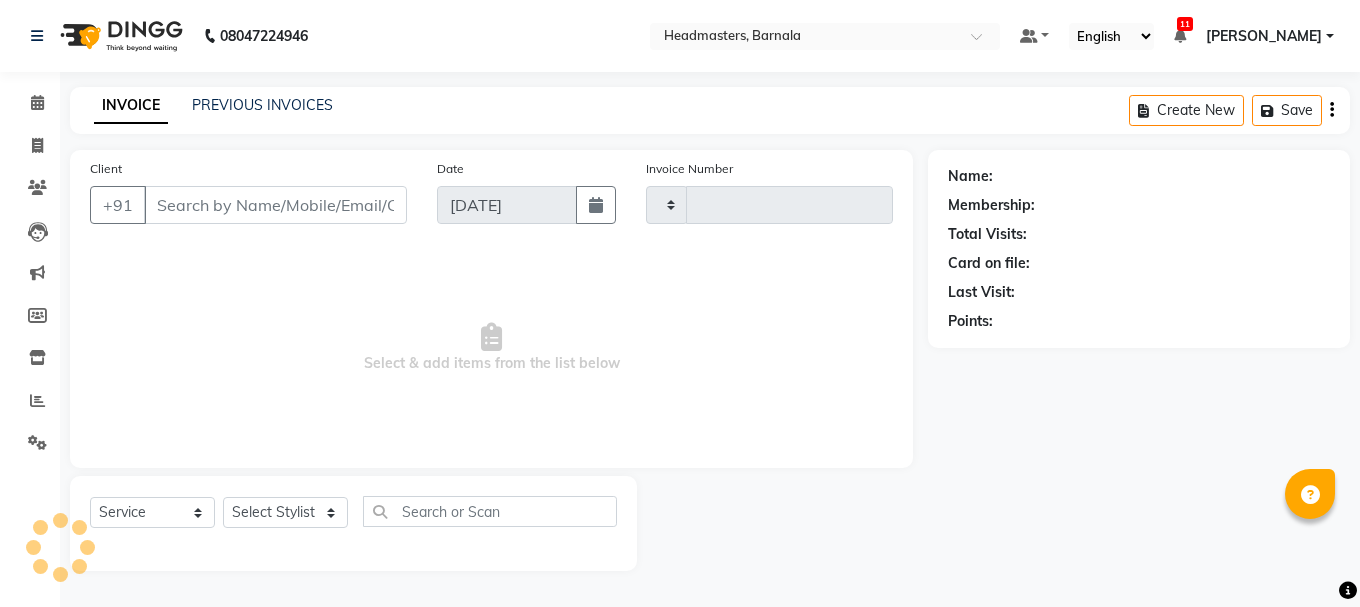 type on "2735" 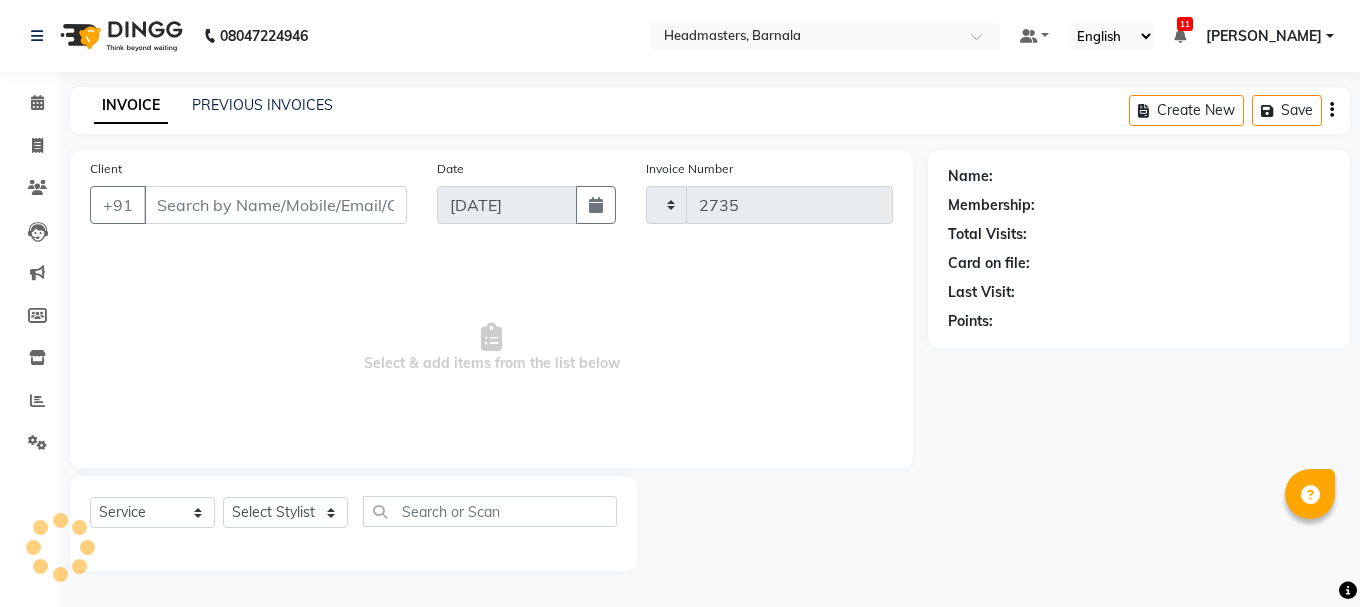select on "7526" 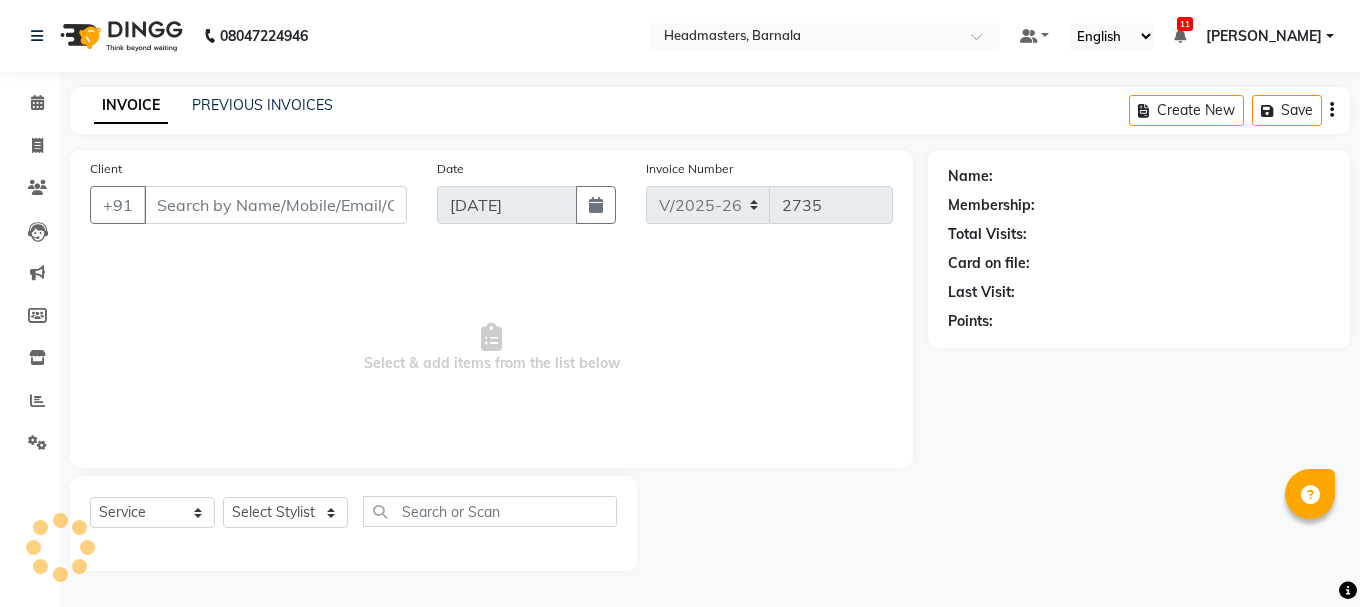 type on "9779628373" 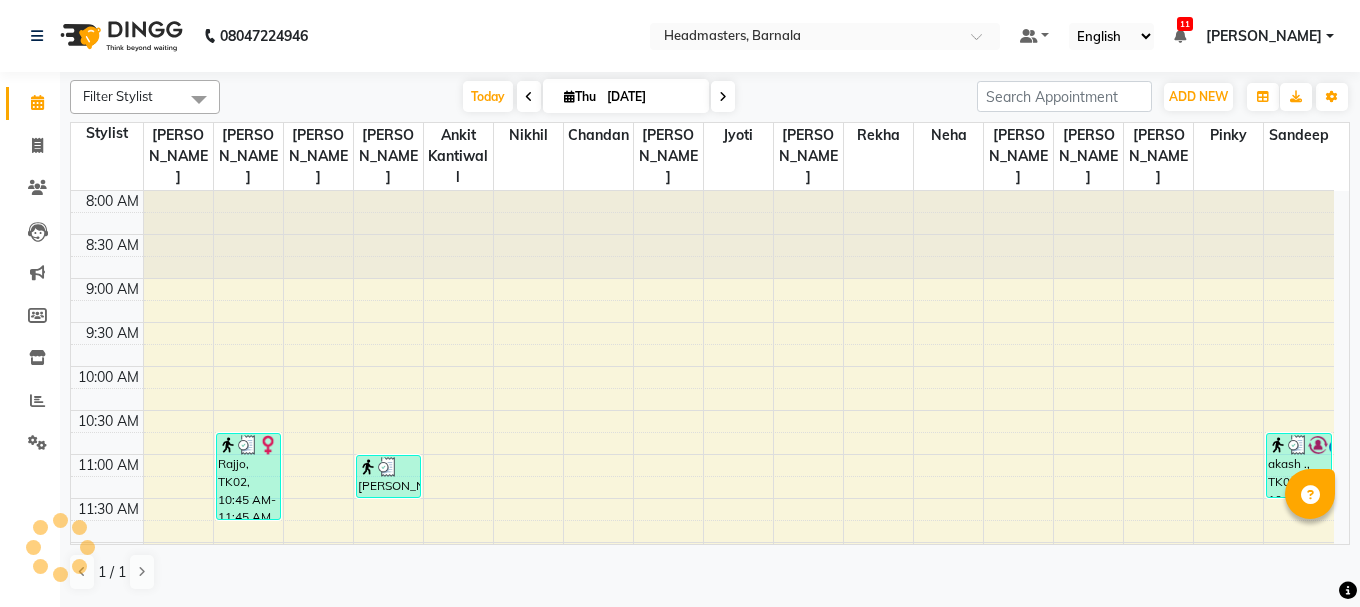 scroll, scrollTop: 0, scrollLeft: 0, axis: both 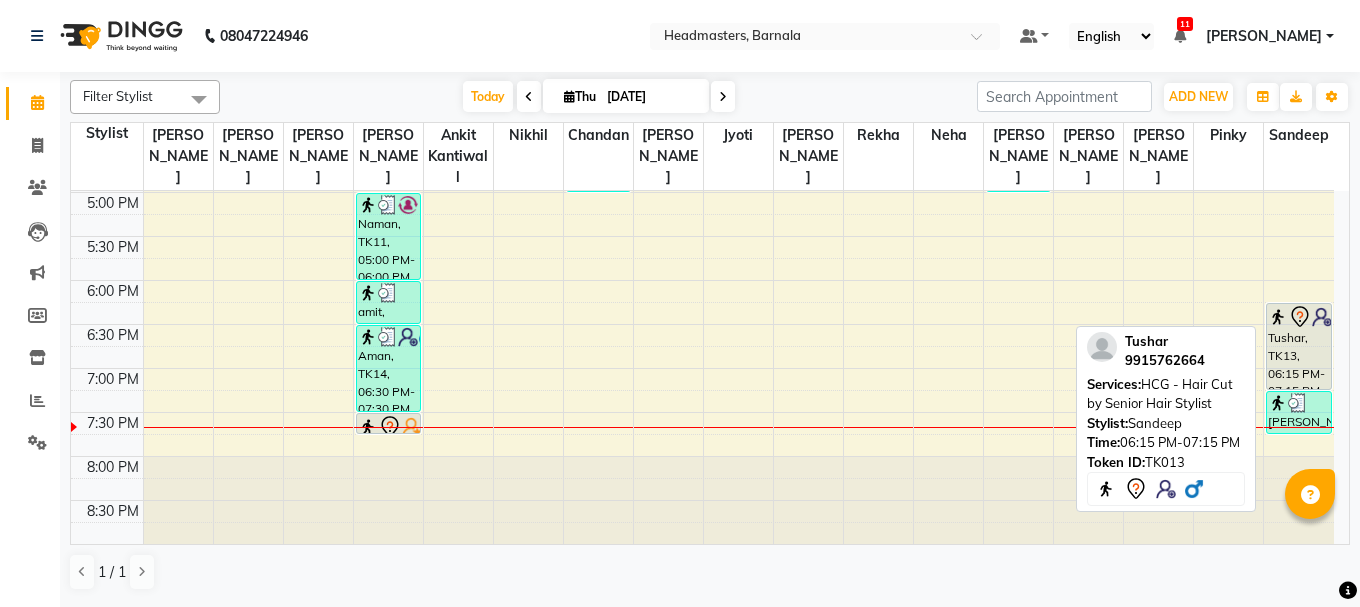 click on "Tushar, TK13, 06:15 PM-07:15 PM, HCG - Hair Cut by Senior Hair Stylist" at bounding box center (1299, 346) 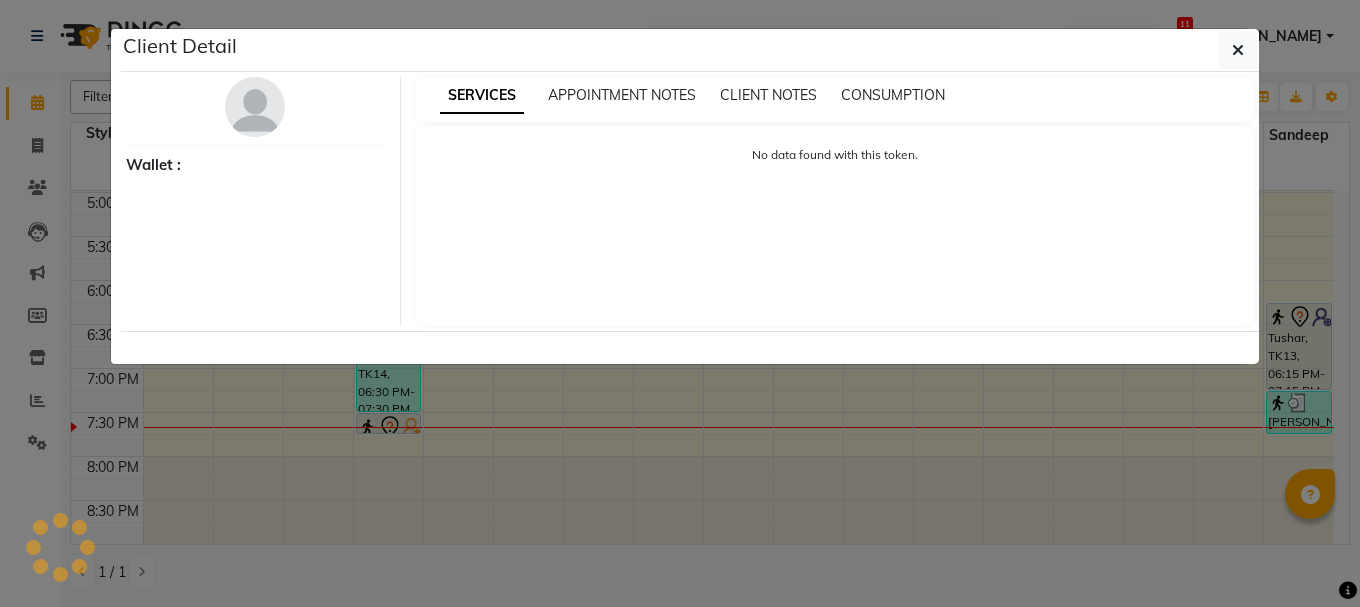 select on "7" 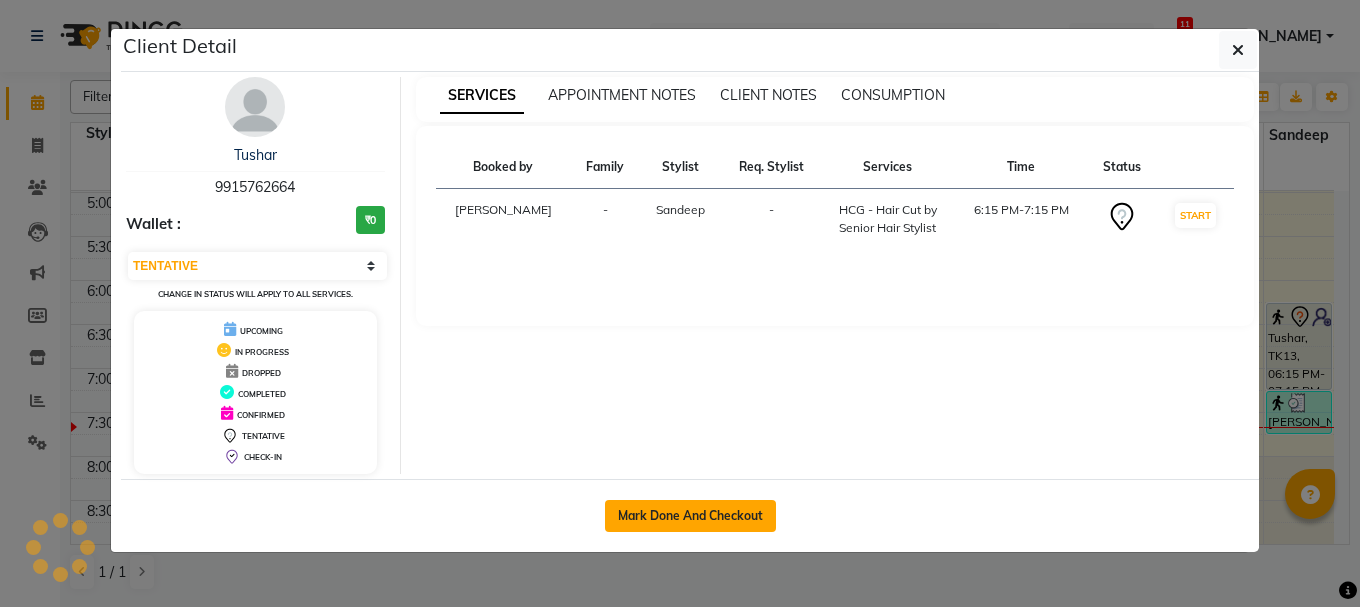 click on "Mark Done And Checkout" 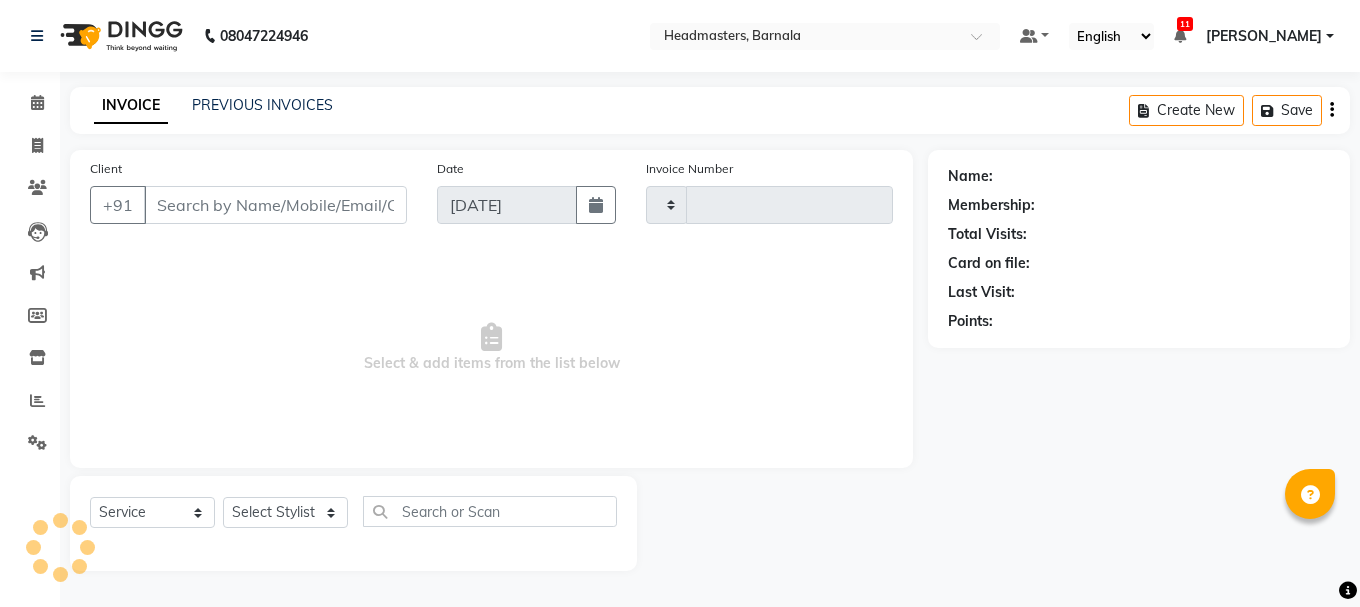 type on "2735" 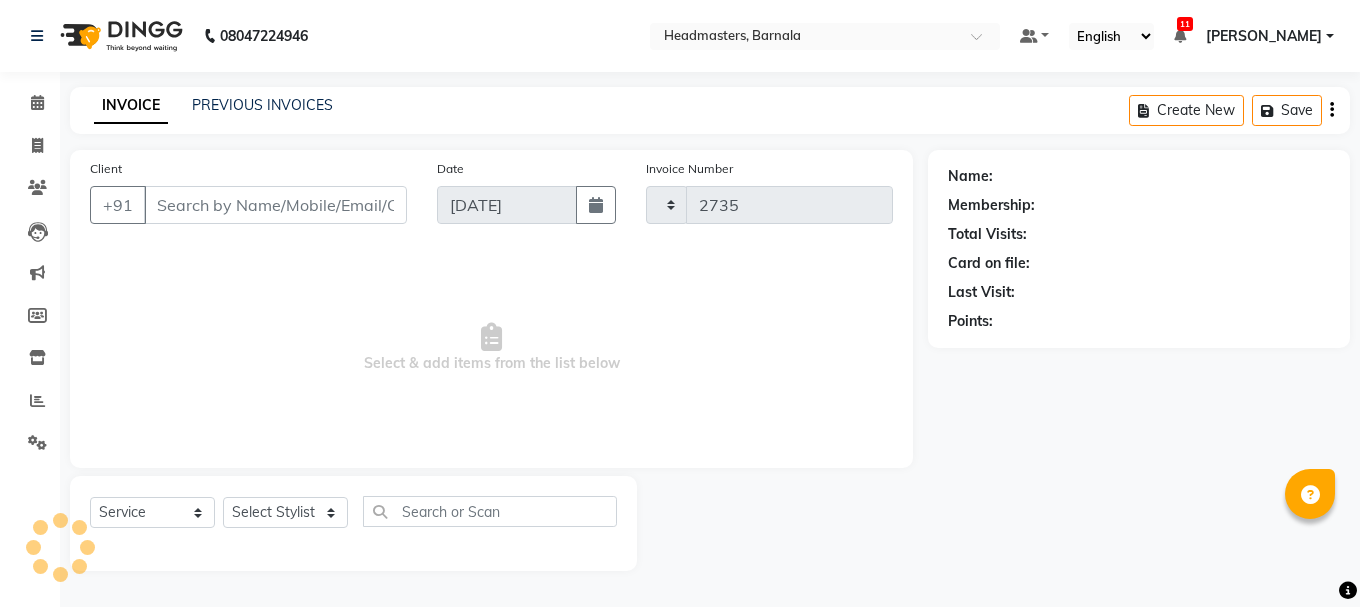select on "7526" 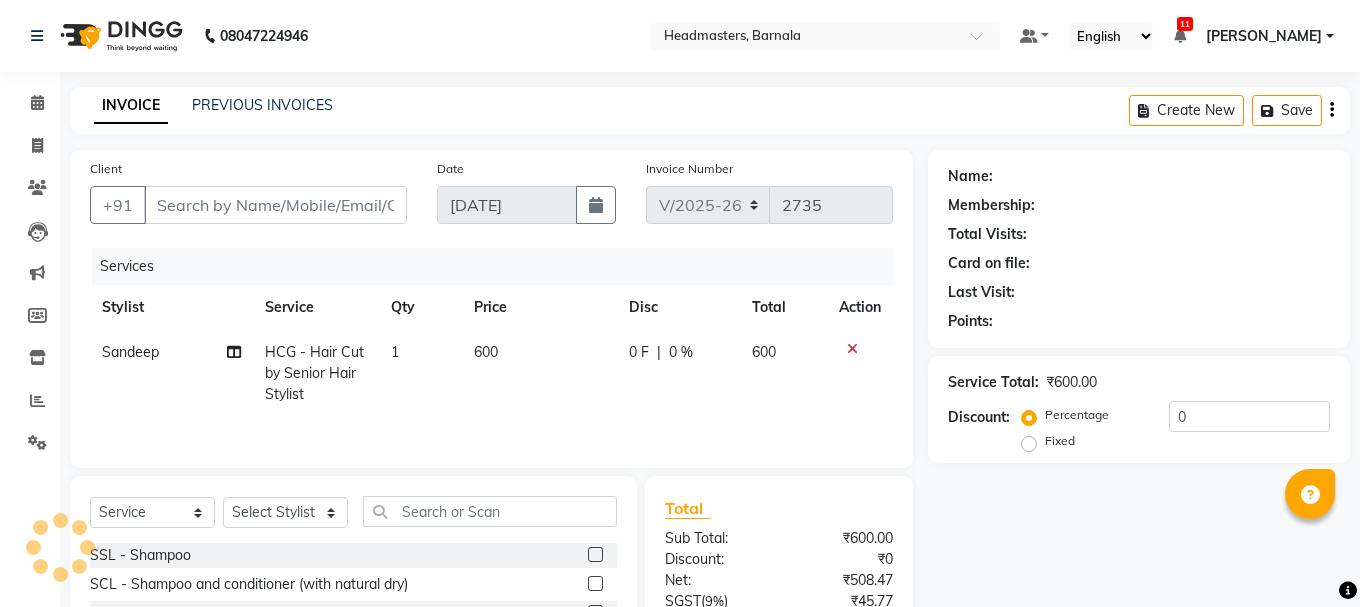 type on "9915762664" 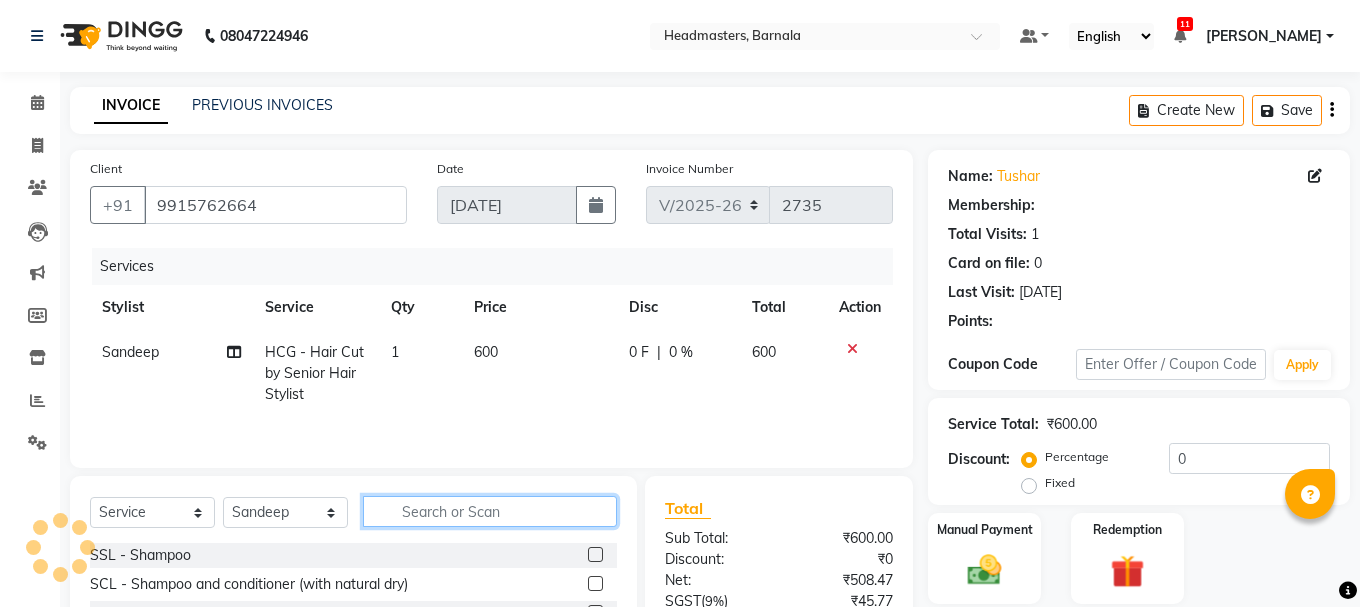 click 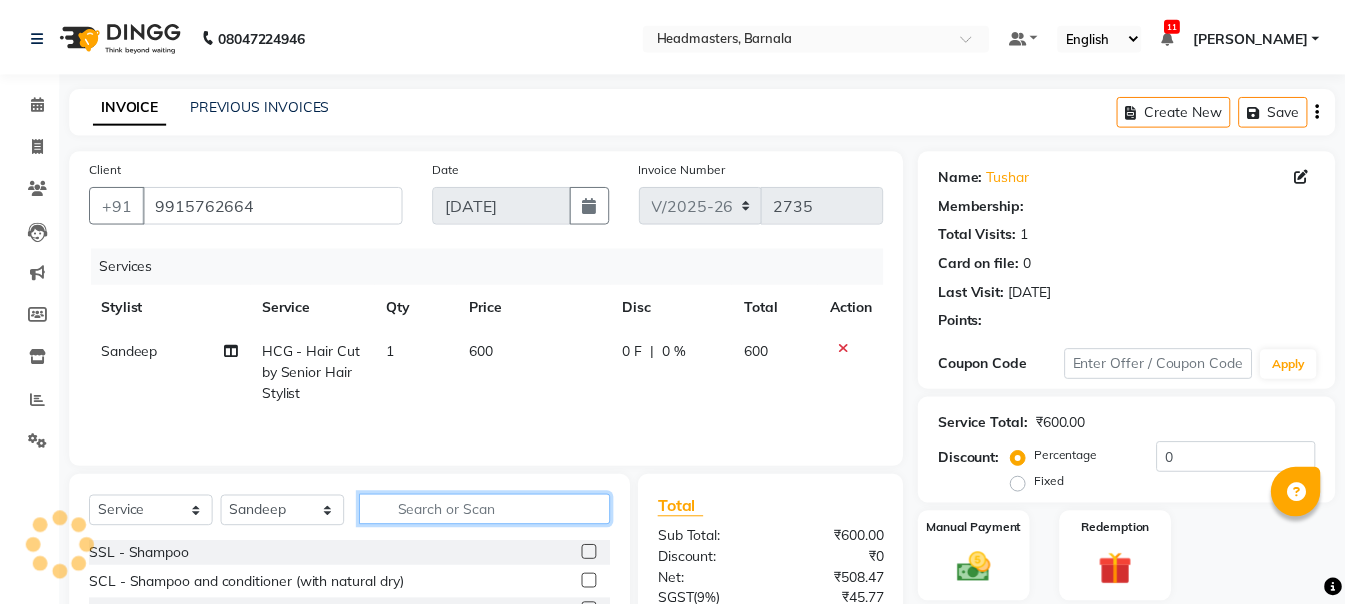 scroll, scrollTop: 194, scrollLeft: 0, axis: vertical 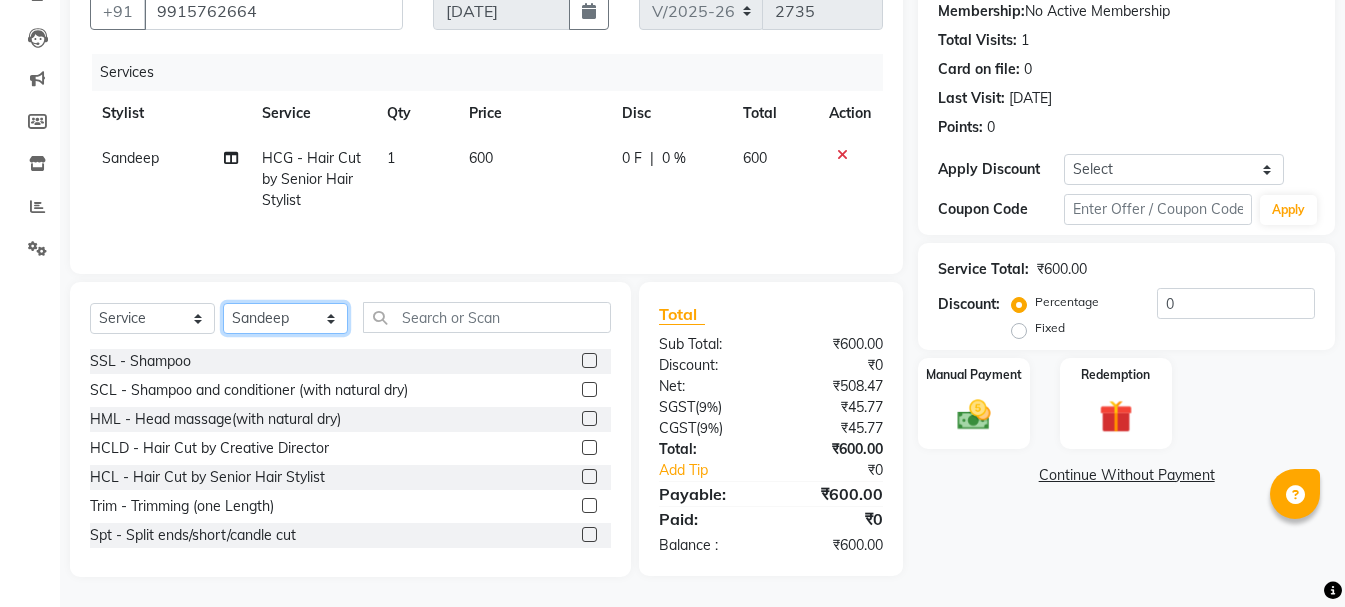 click on "Select Stylist  Ankit kantiwall Chandan [PERSON_NAME] [PERSON_NAME] [PERSON_NAME] [PERSON_NAME] [PERSON_NAME] [PERSON_NAME] [PERSON_NAME] [PERSON_NAME]" 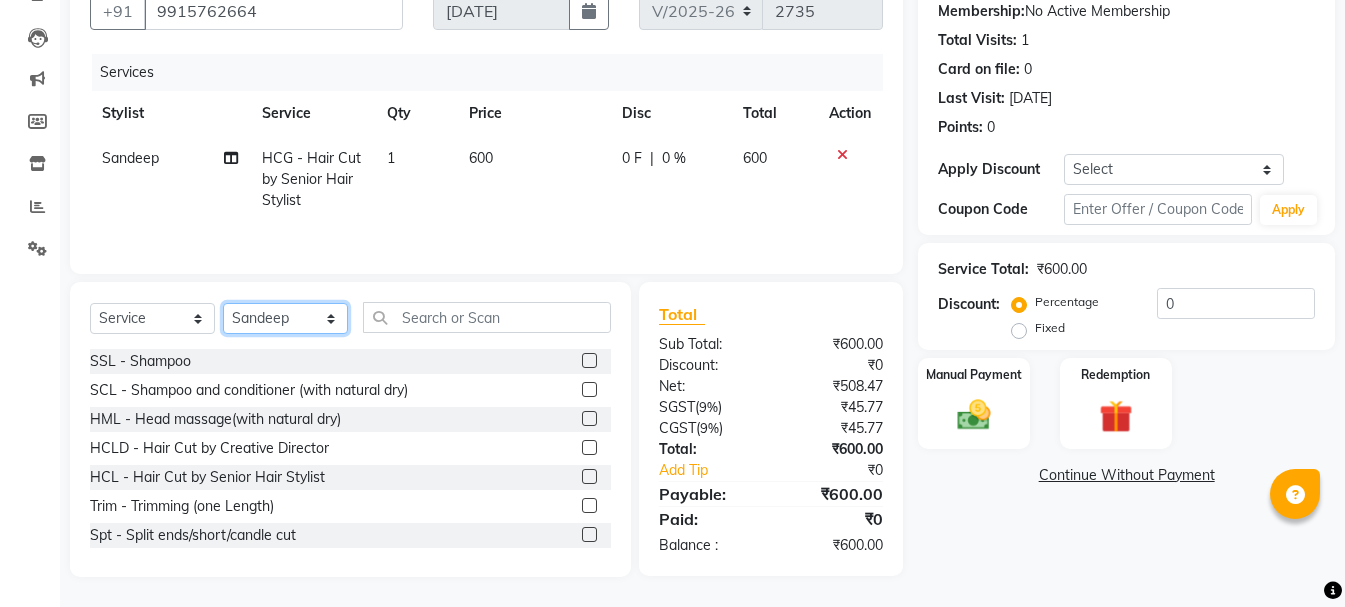 select on "67287" 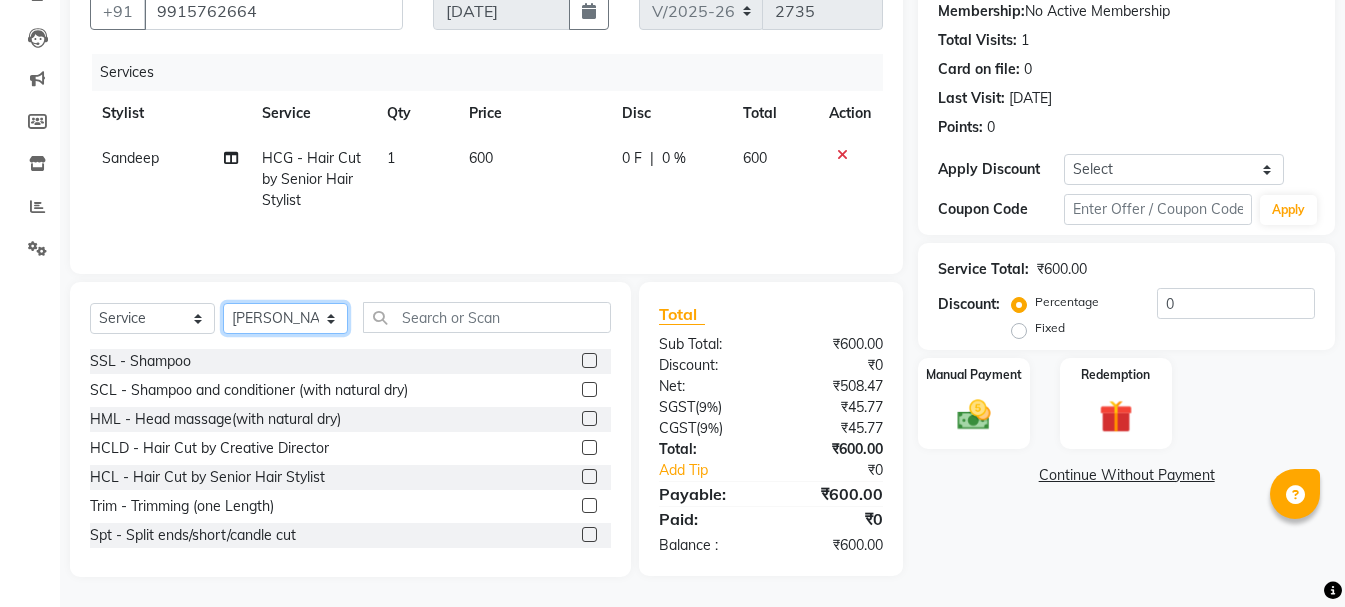 click on "Select Stylist  Ankit kantiwall Chandan [PERSON_NAME] [PERSON_NAME] [PERSON_NAME] [PERSON_NAME] [PERSON_NAME] [PERSON_NAME] [PERSON_NAME] [PERSON_NAME]" 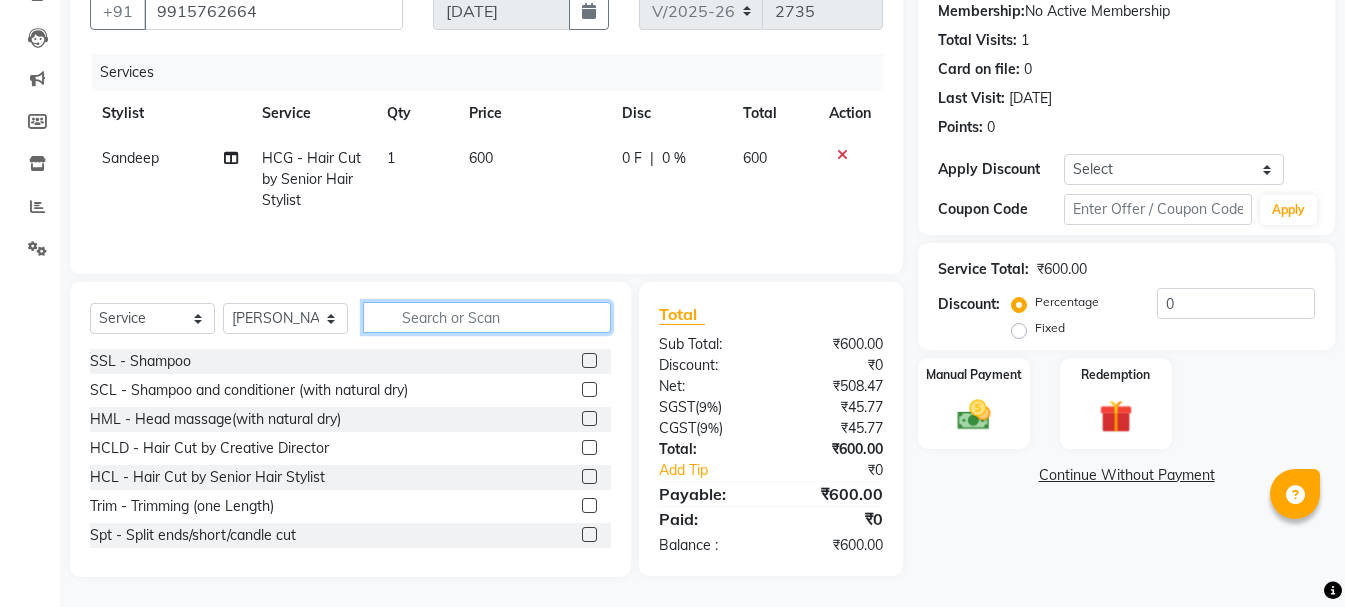 click 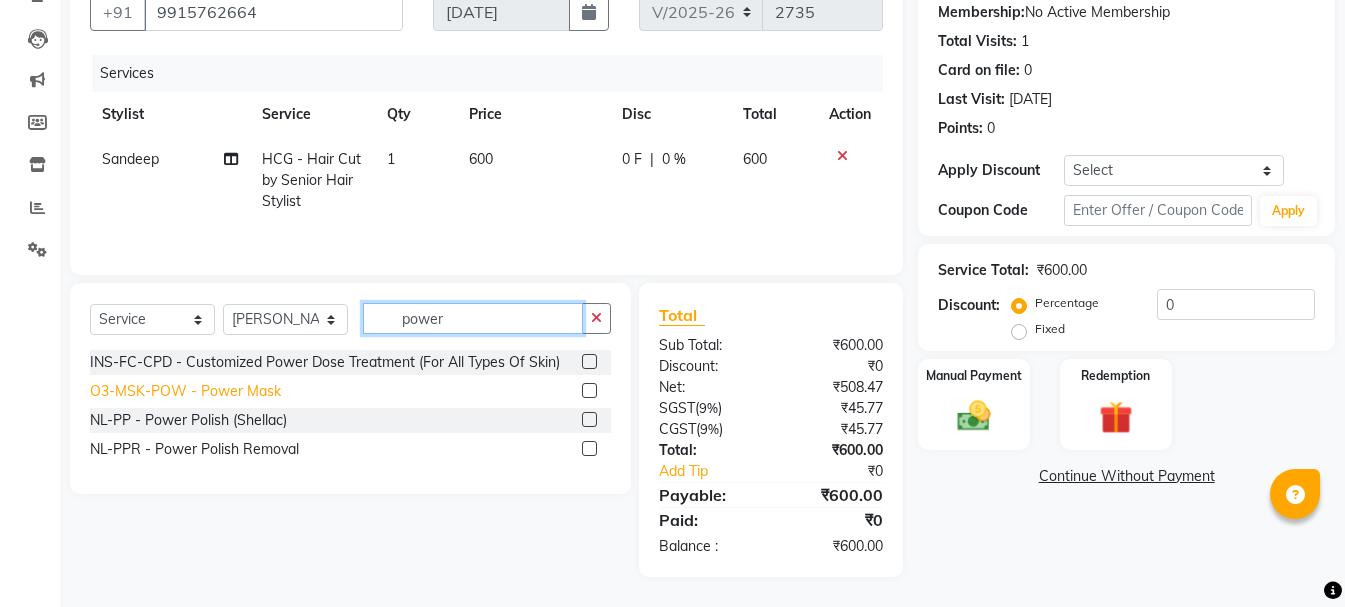 scroll, scrollTop: 0, scrollLeft: 0, axis: both 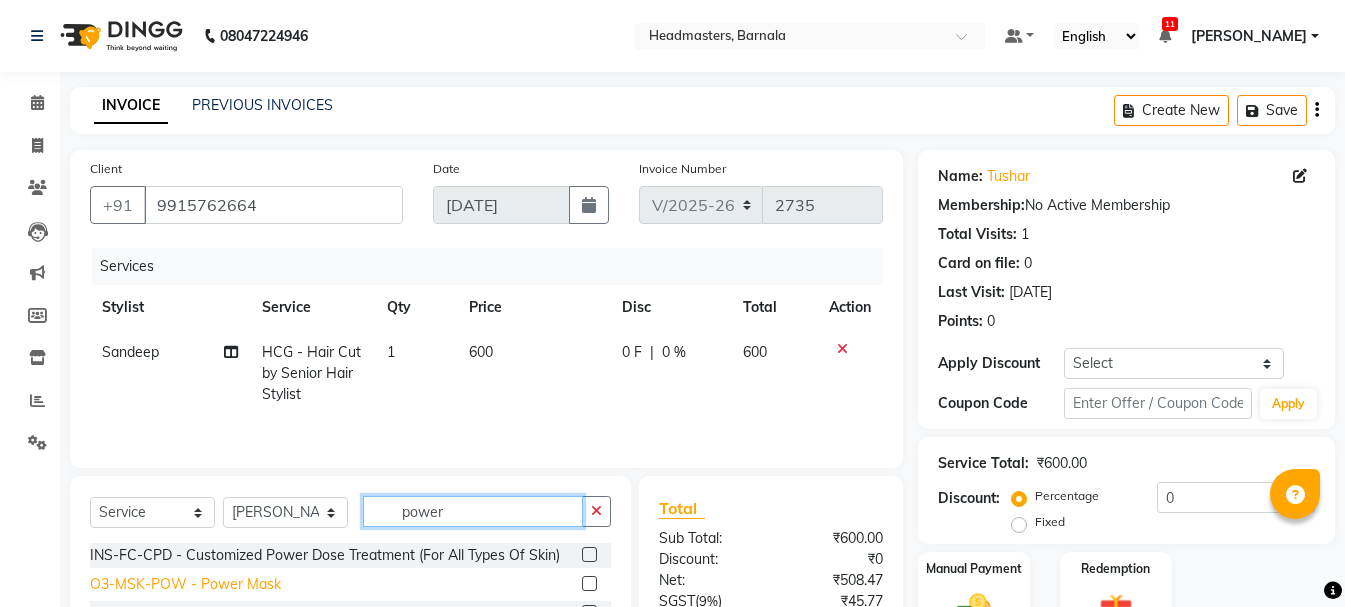 type on "power" 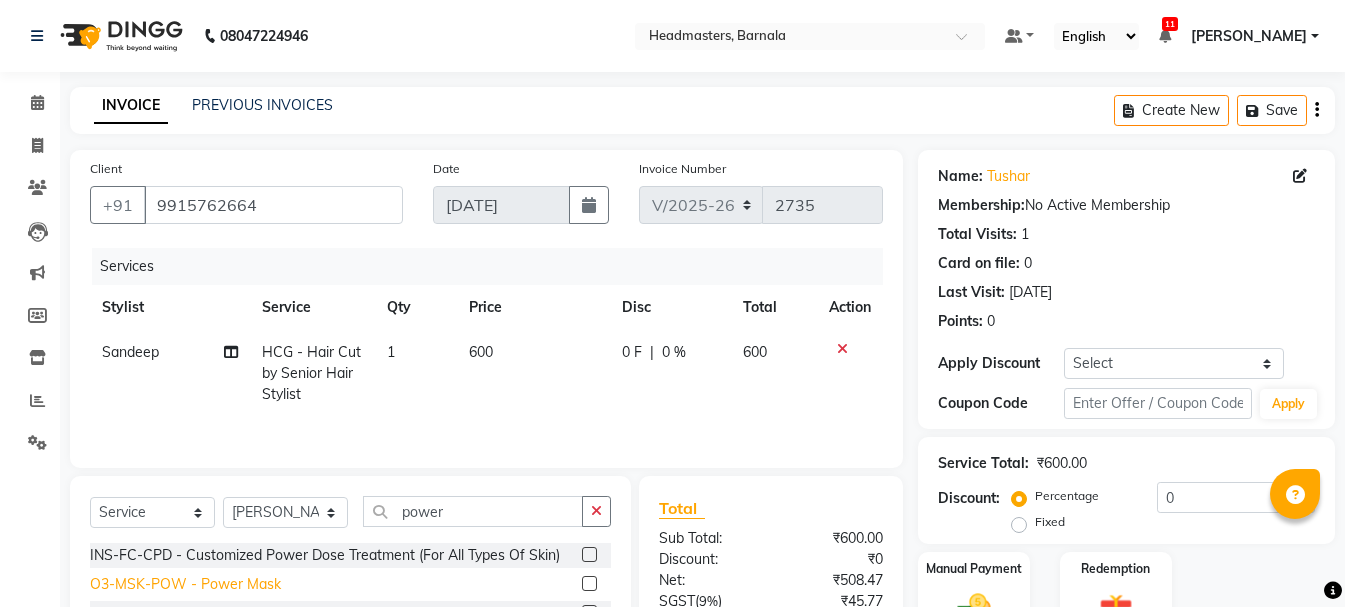 click on "O3-MSK-POW - Power Mask" 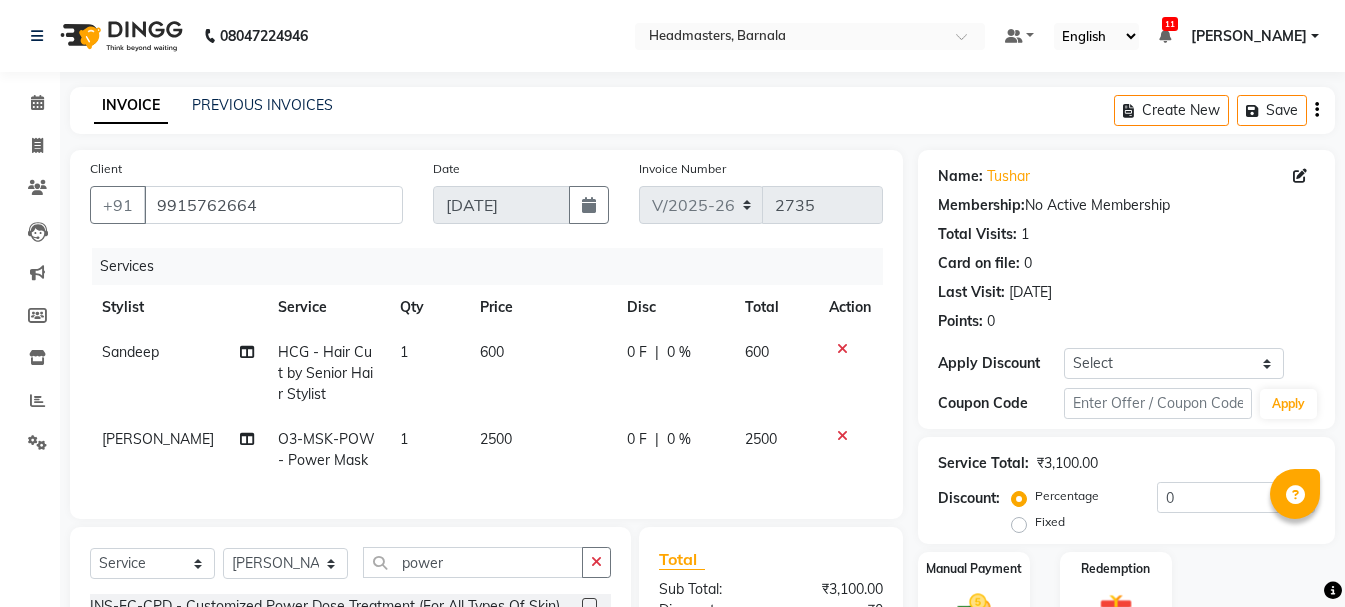 checkbox on "false" 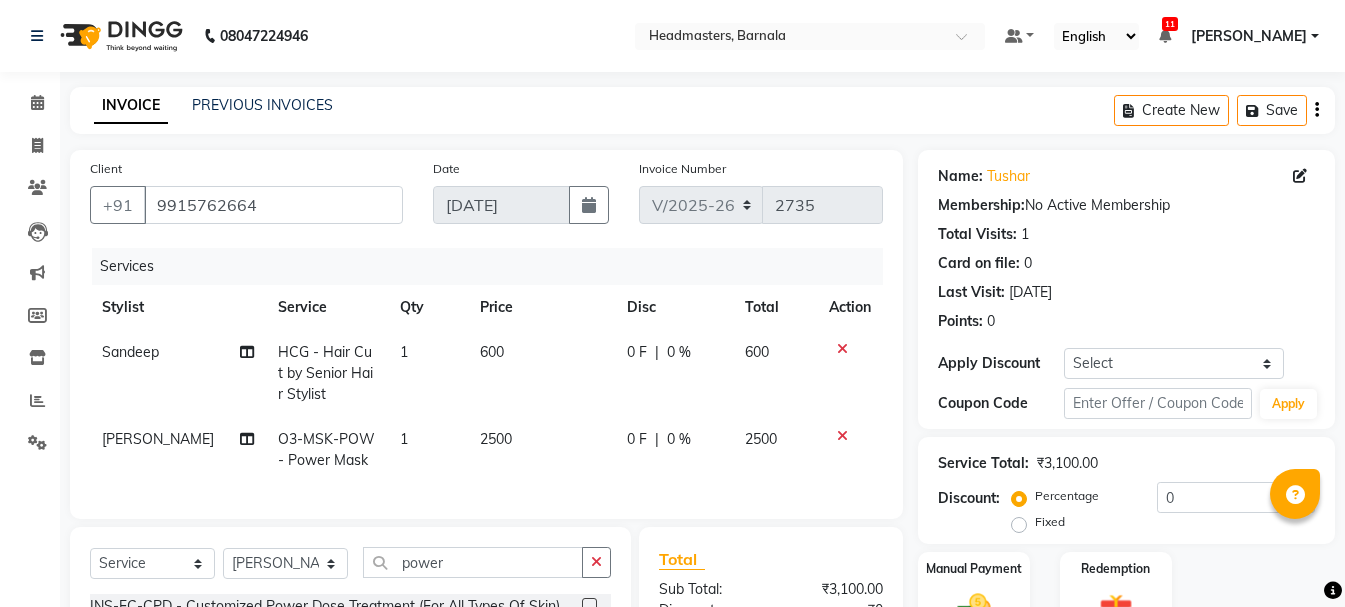 scroll, scrollTop: 259, scrollLeft: 0, axis: vertical 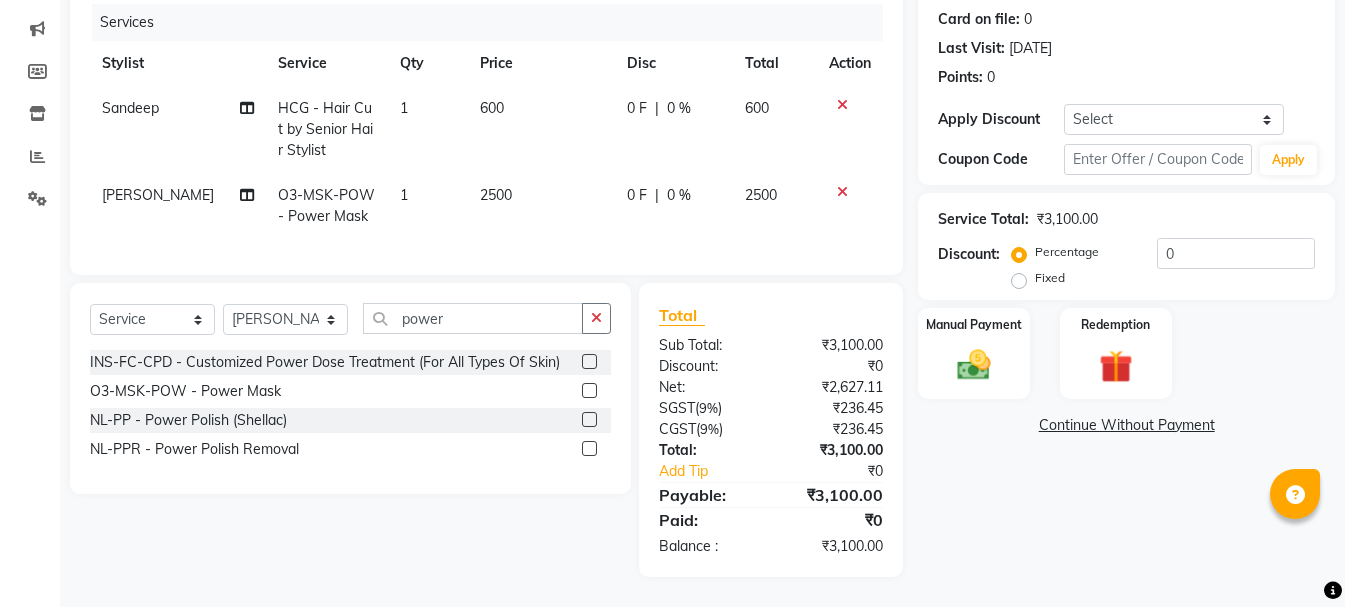 click on "Fixed" 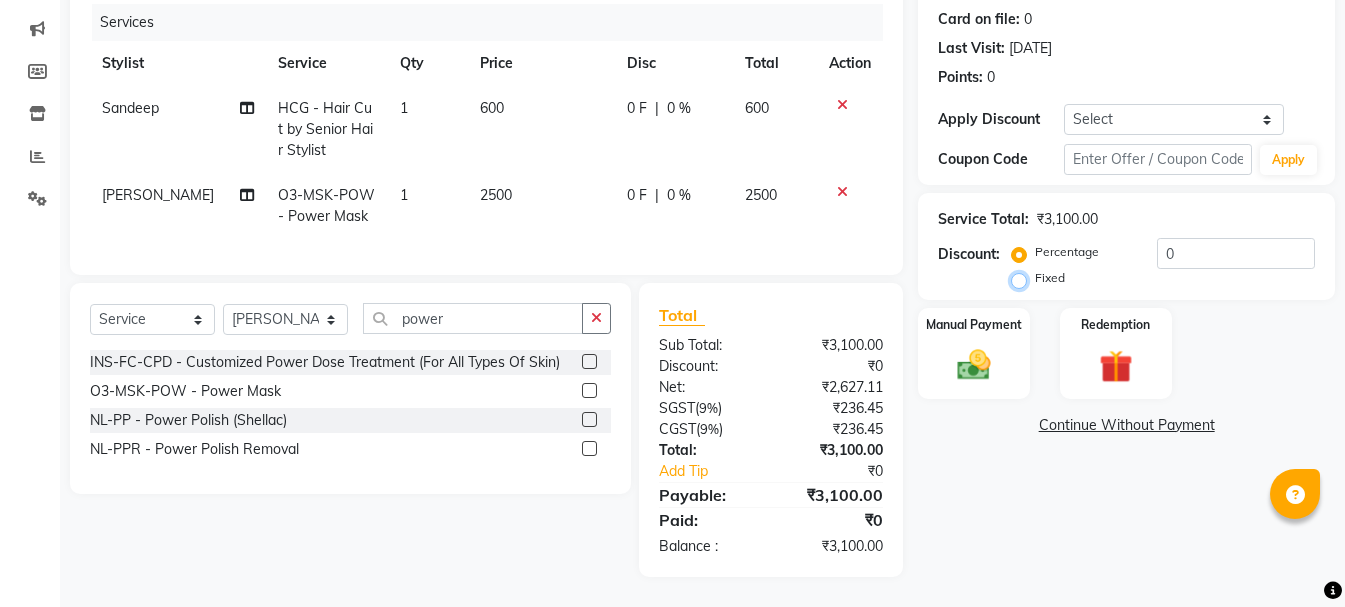 click on "Fixed" at bounding box center (1023, 278) 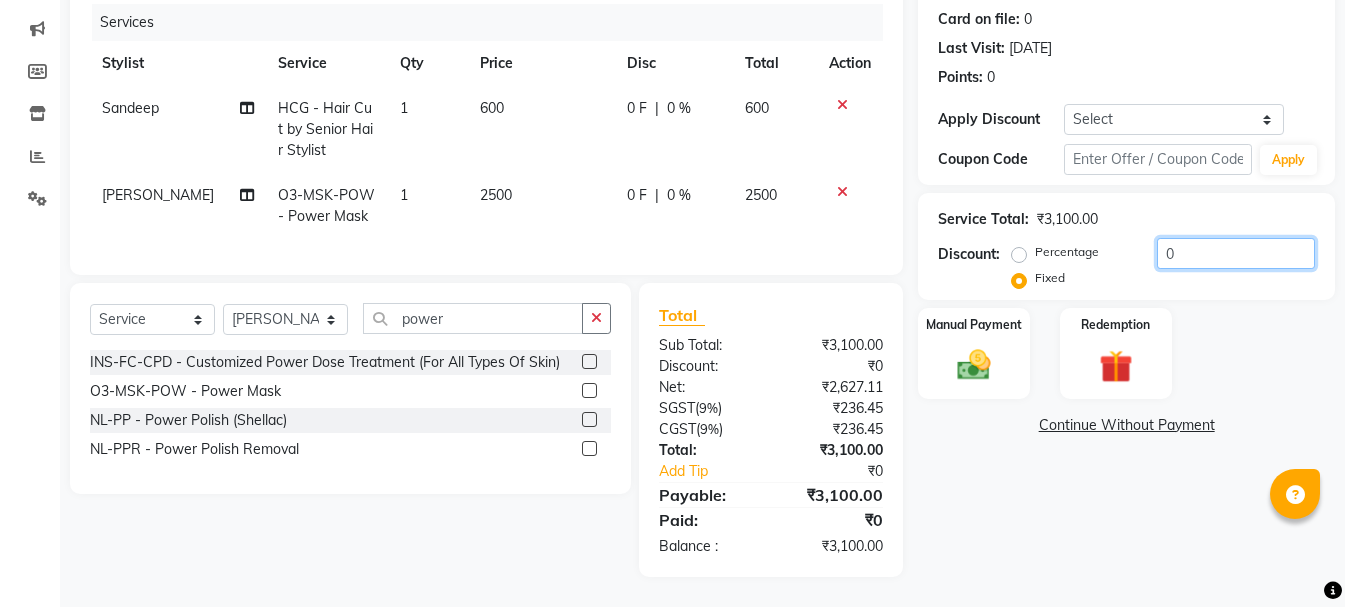 click on "0" 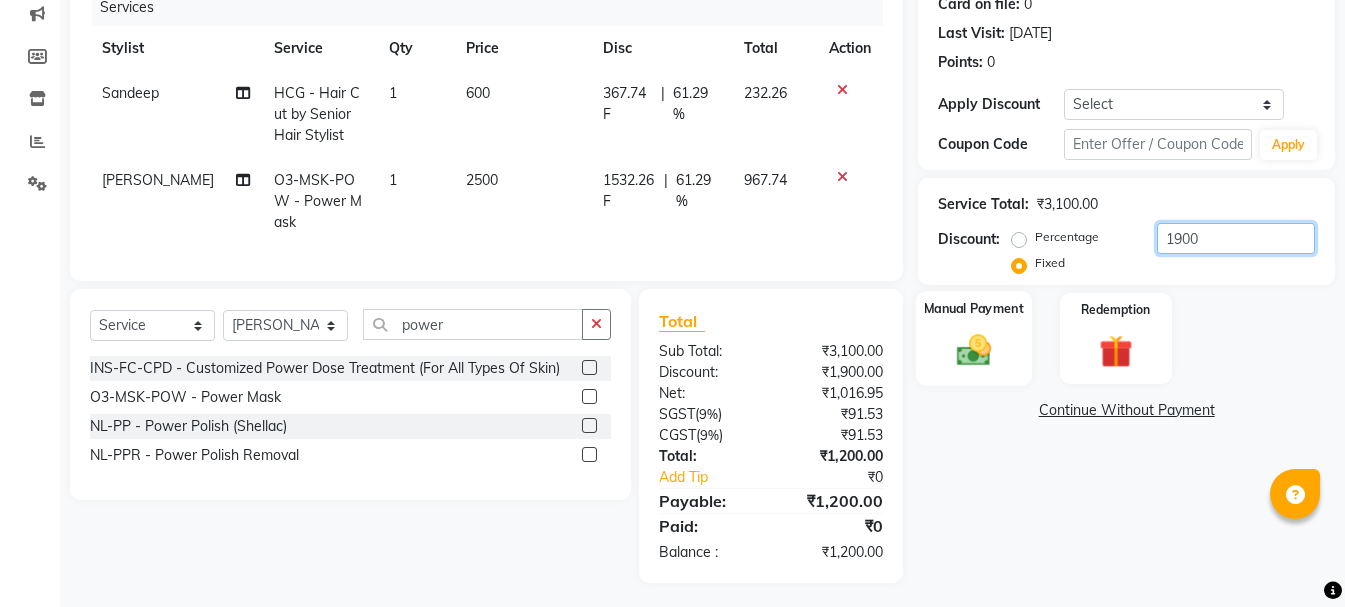 type on "1900" 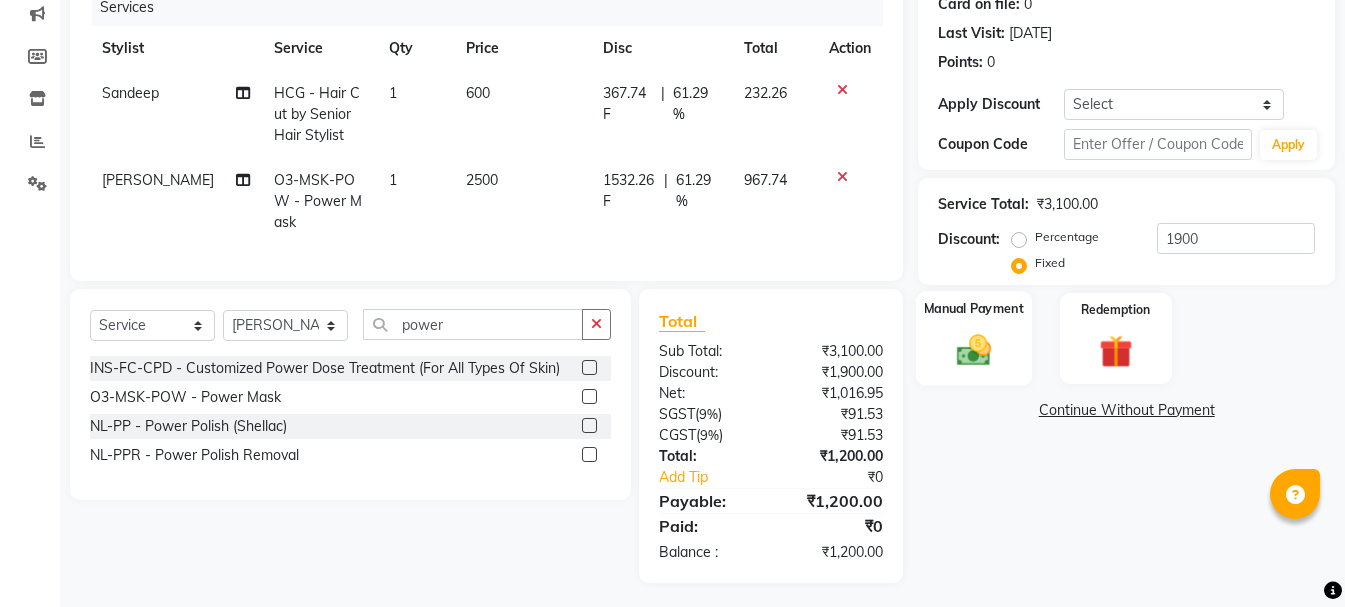 click 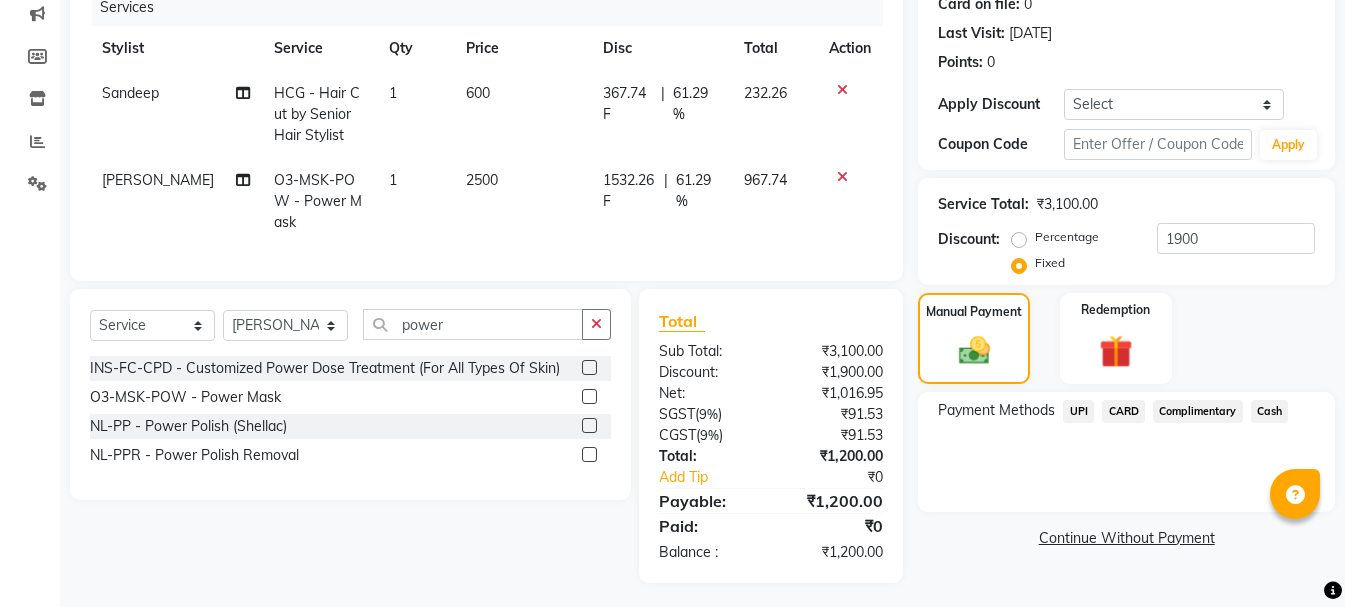 click on "Cash" 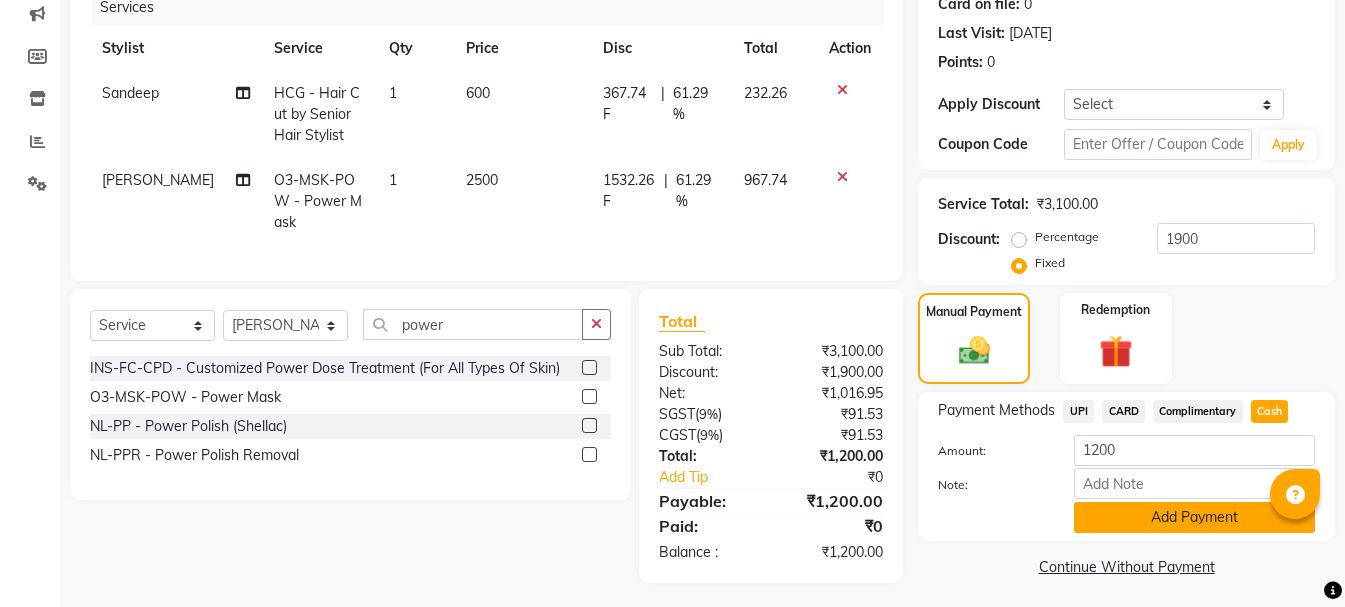 click on "Add Payment" 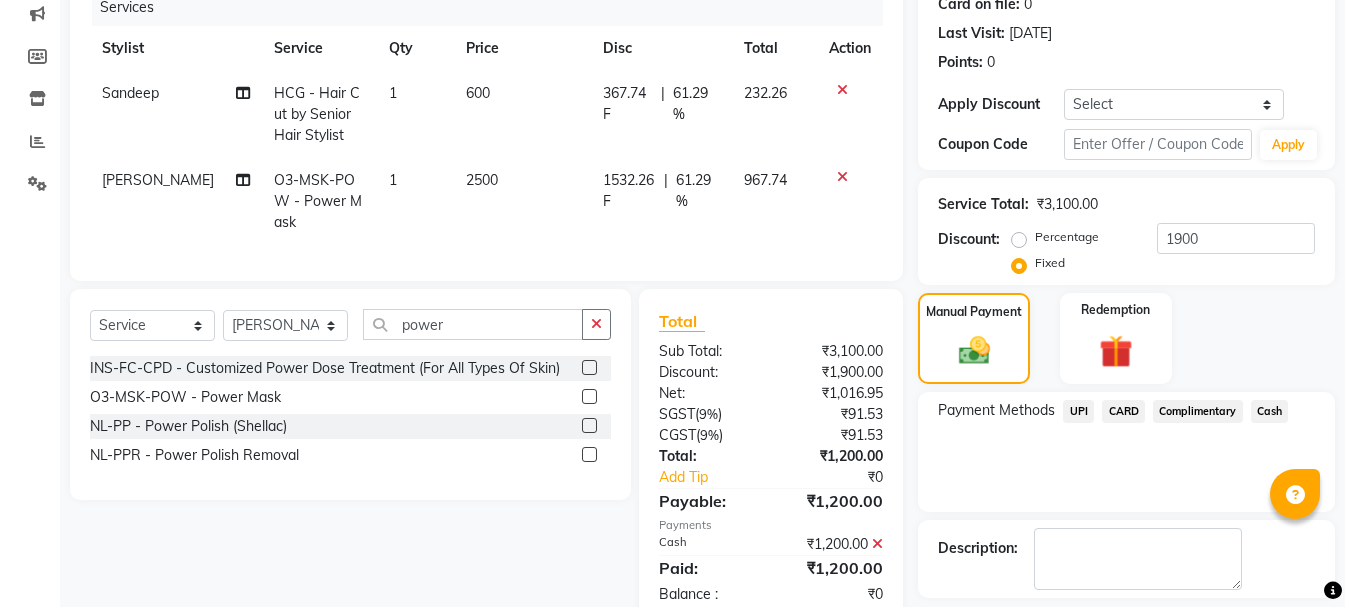click on "Checkout" 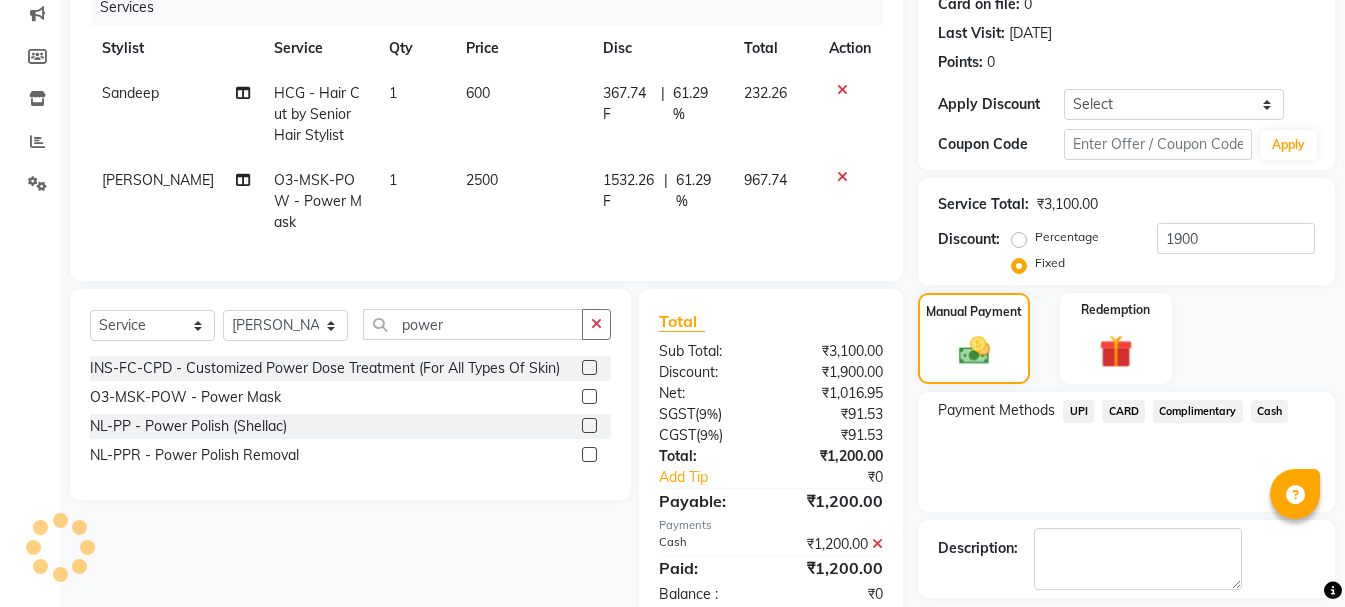 scroll, scrollTop: 348, scrollLeft: 0, axis: vertical 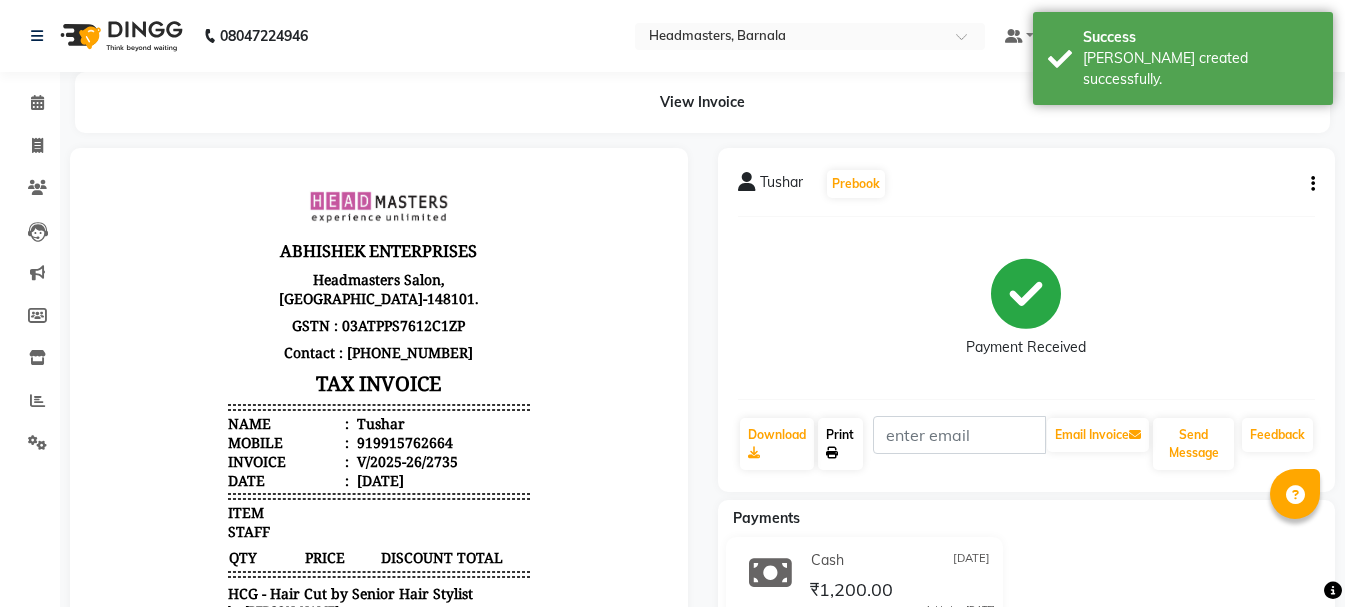 click on "Print" 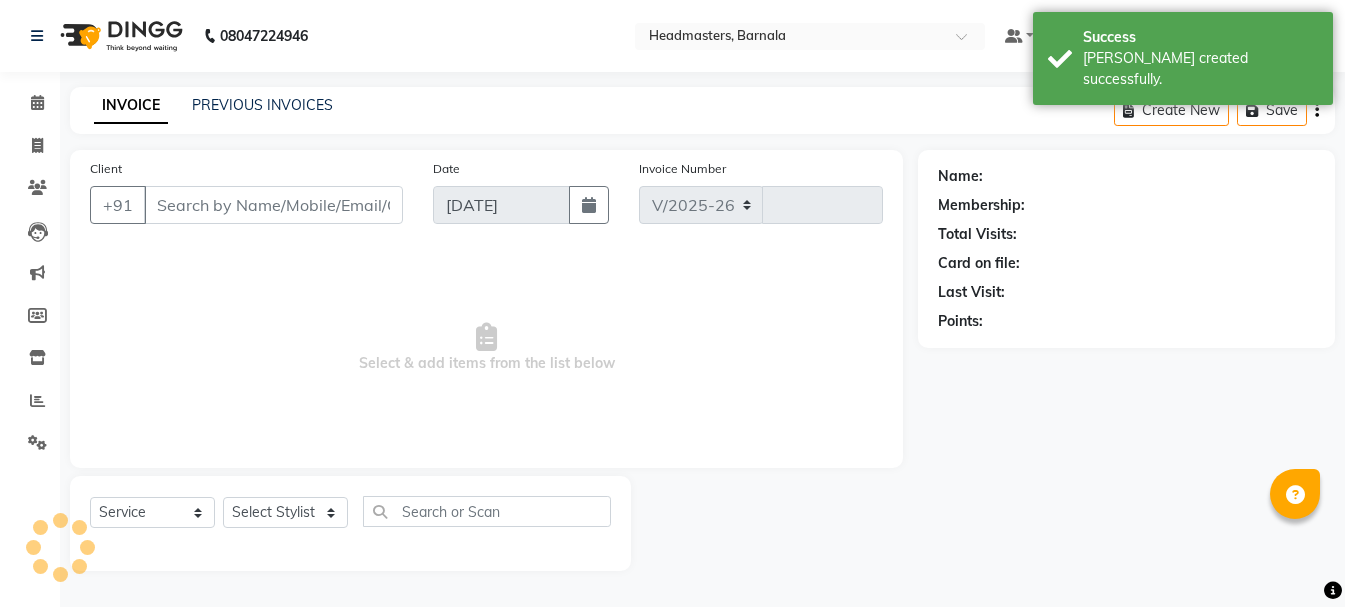 select on "7526" 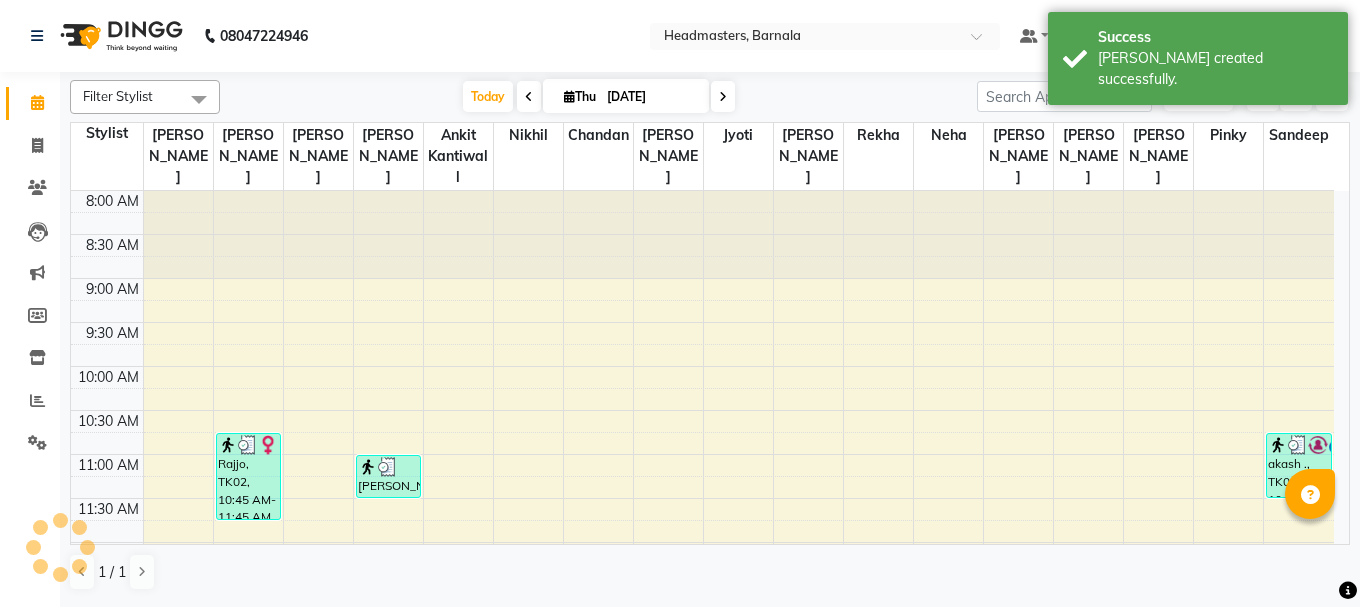 scroll, scrollTop: 0, scrollLeft: 0, axis: both 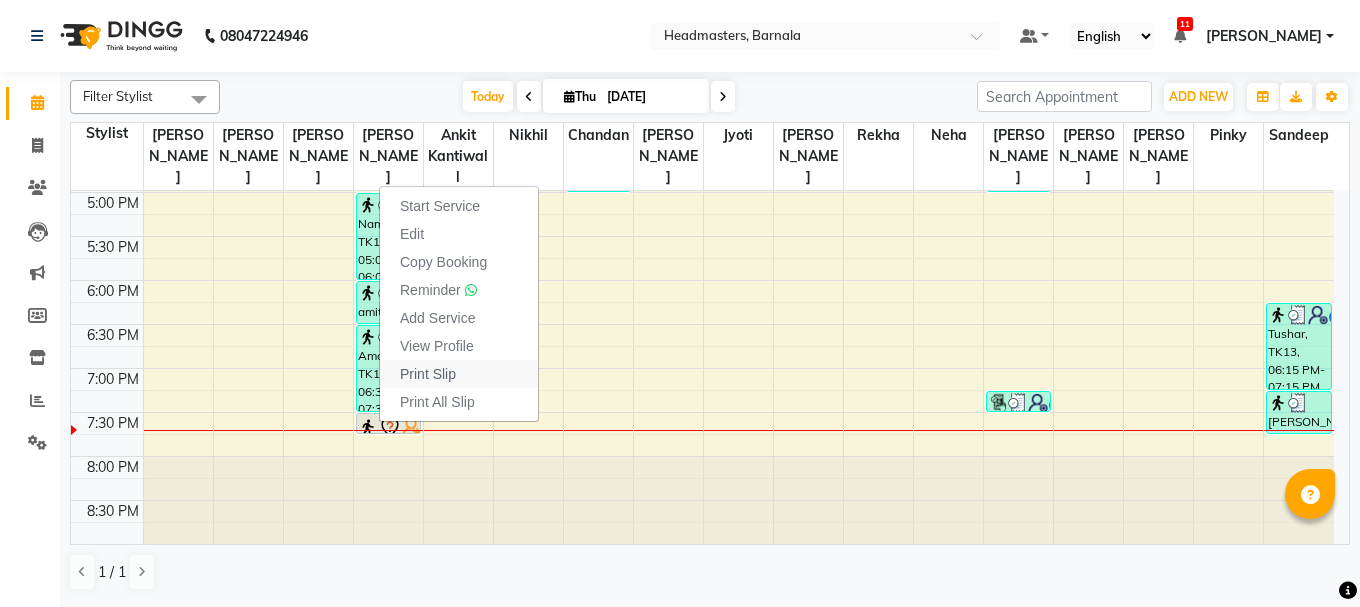 click on "Print Slip" at bounding box center (459, 374) 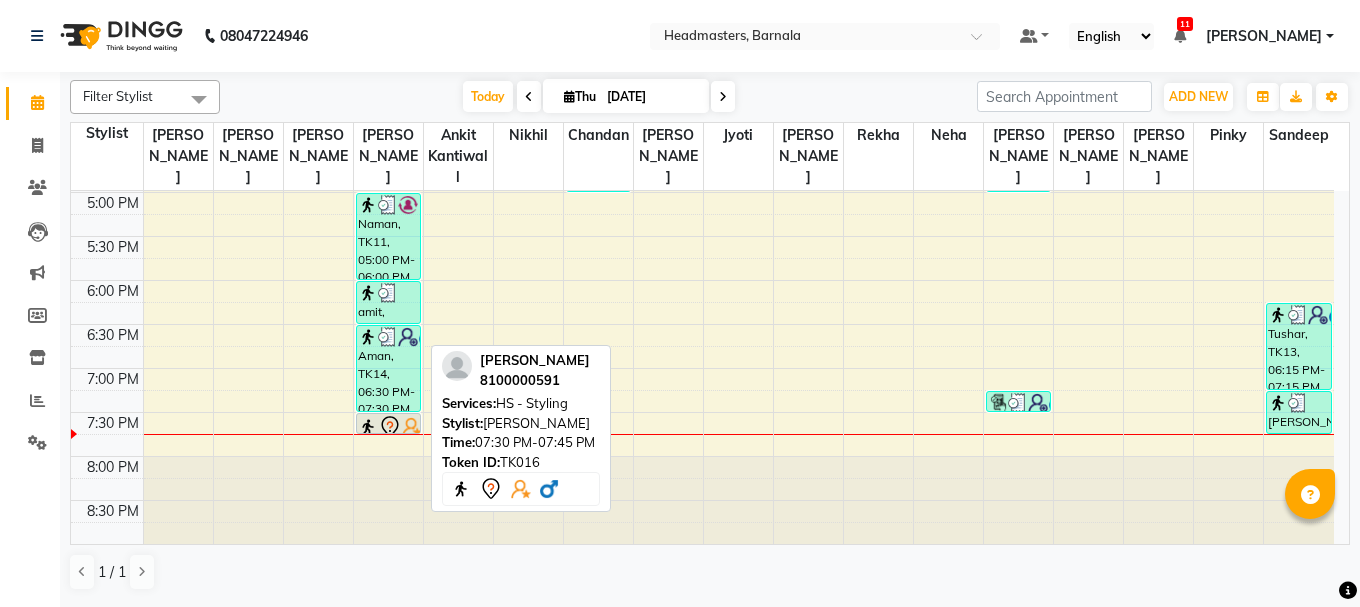 click at bounding box center [412, 427] 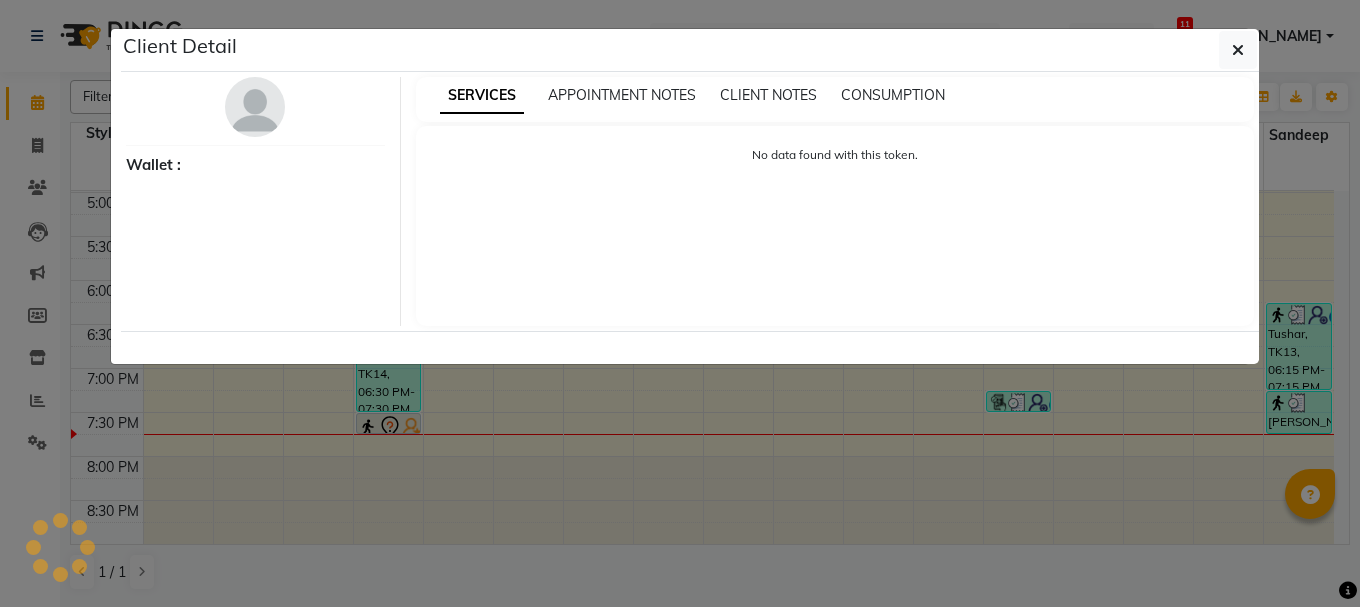select on "7" 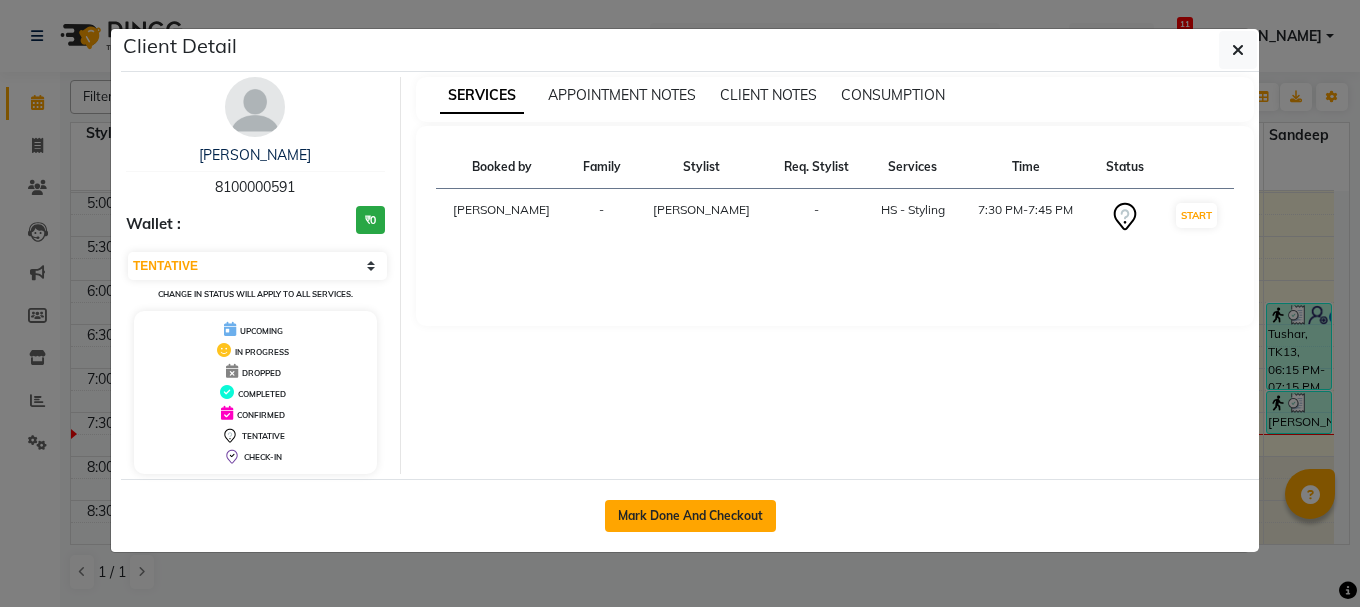 click on "Mark Done And Checkout" 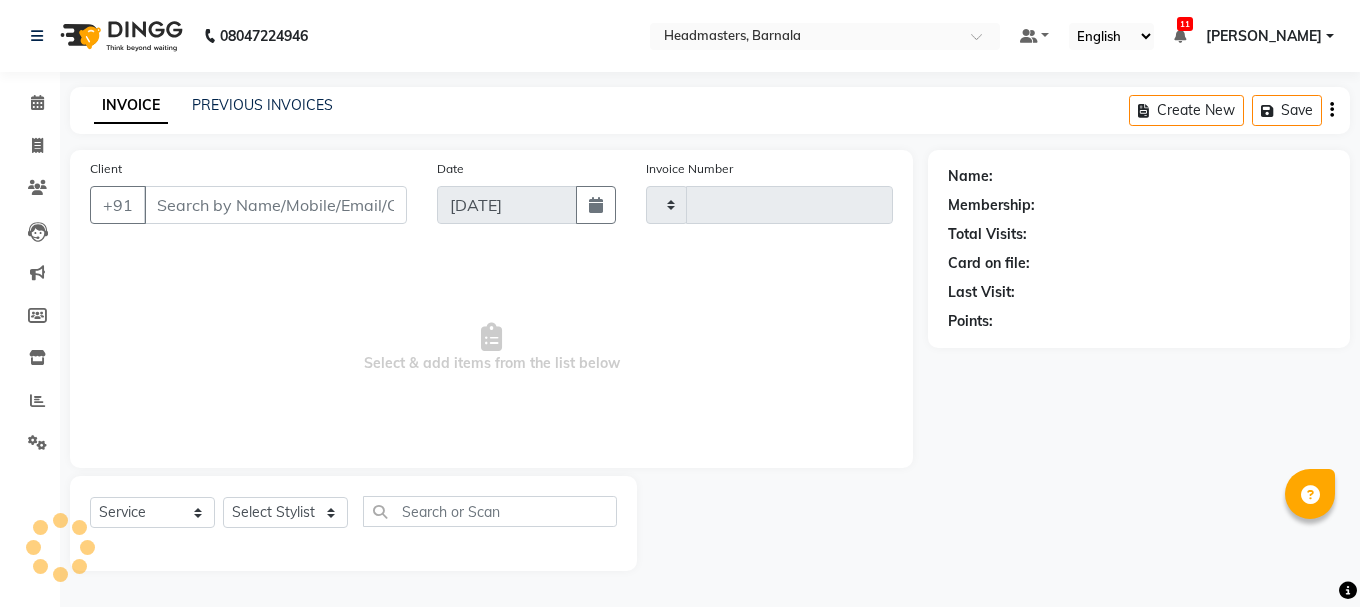 type on "2736" 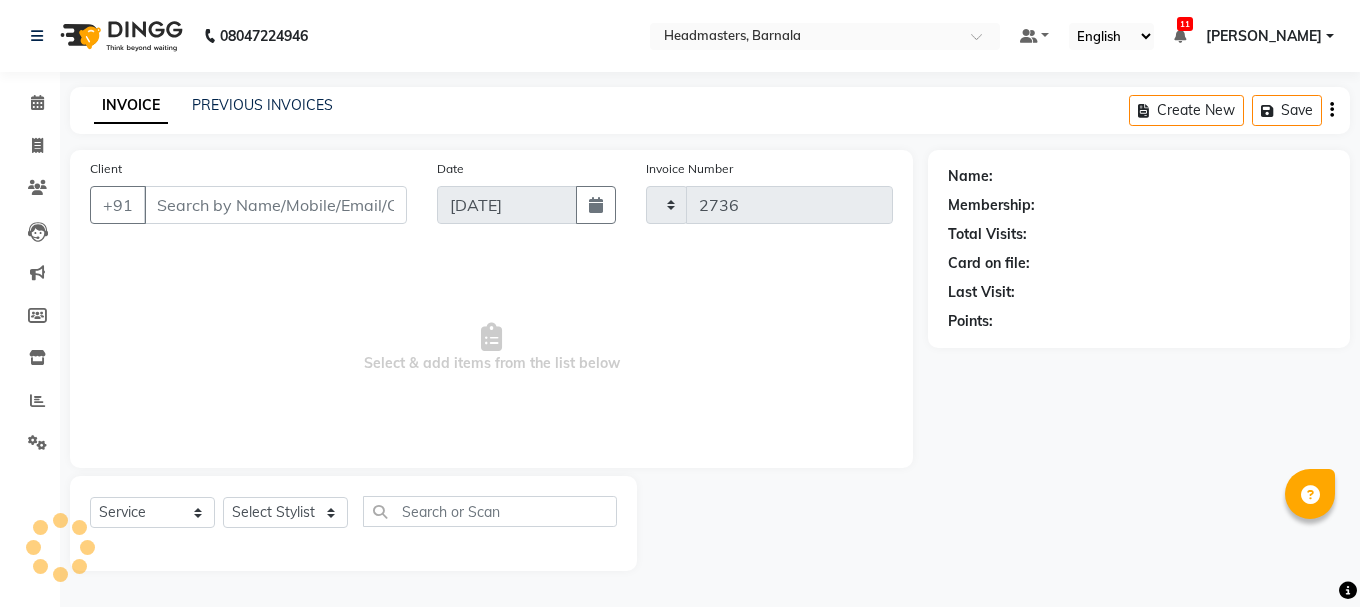select on "7526" 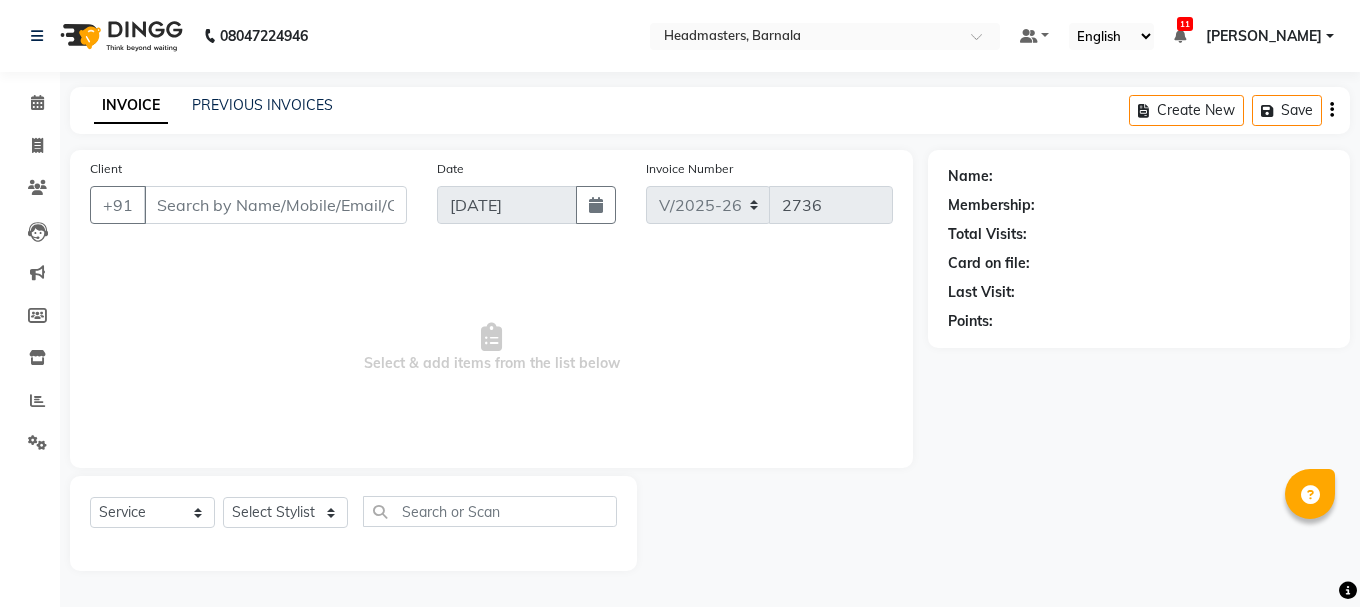 type on "8100000591" 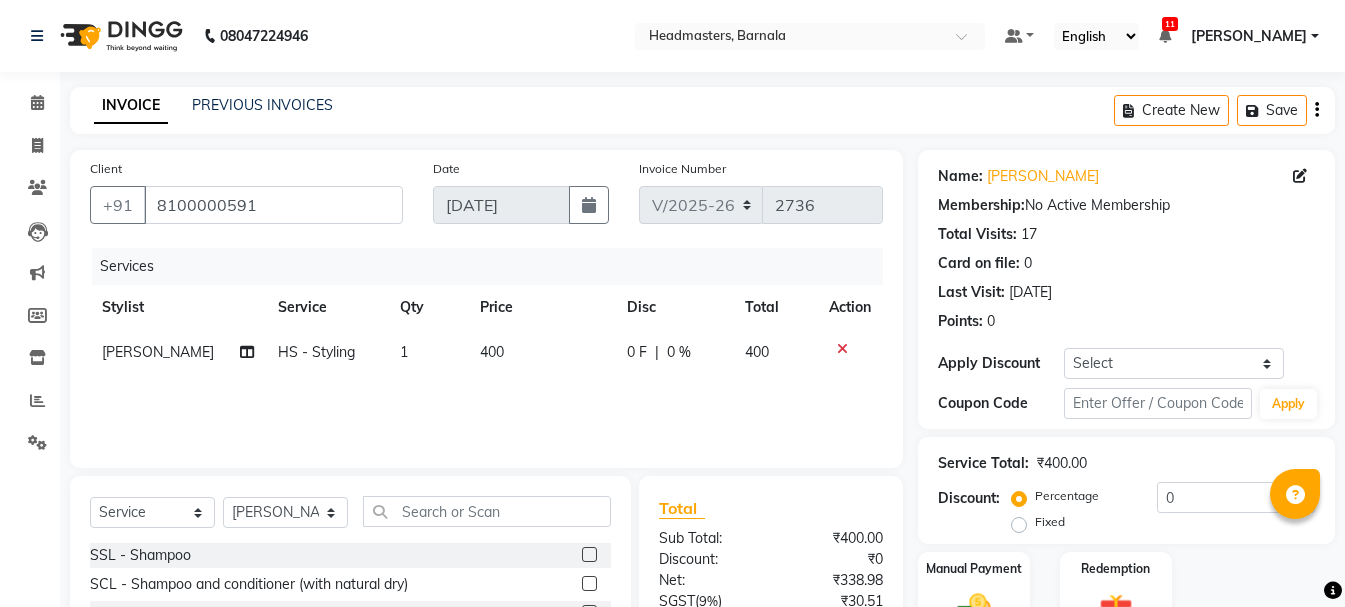 click on "Fixed" 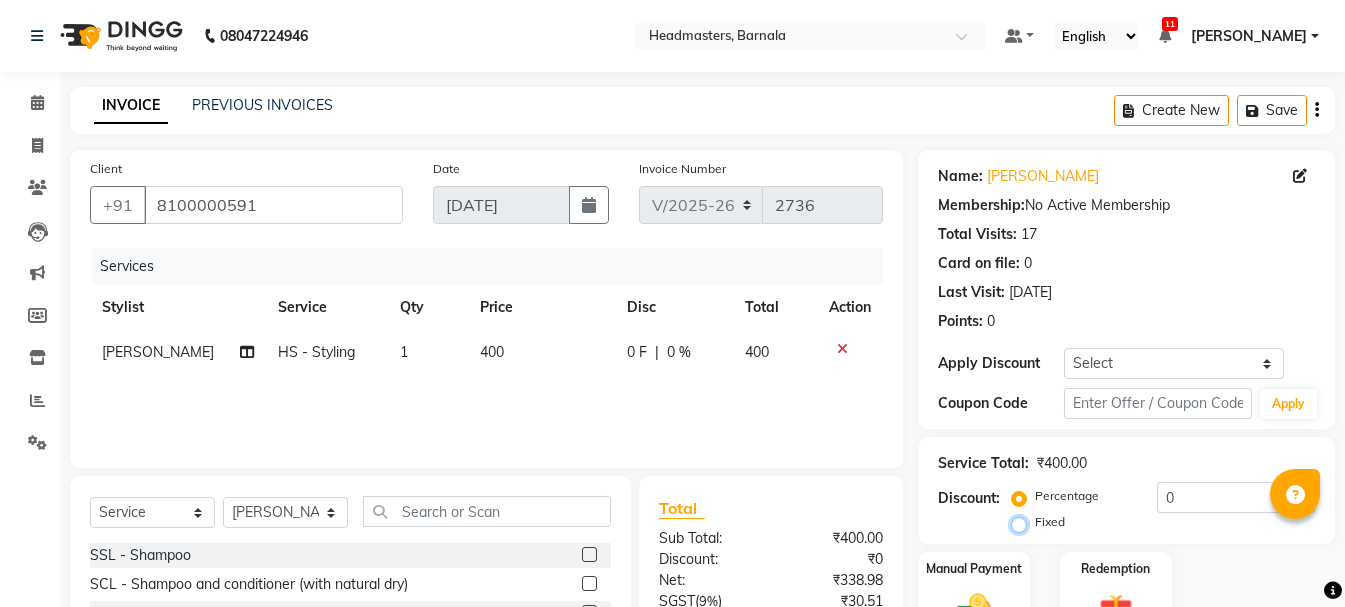 click on "Fixed" at bounding box center (1023, 522) 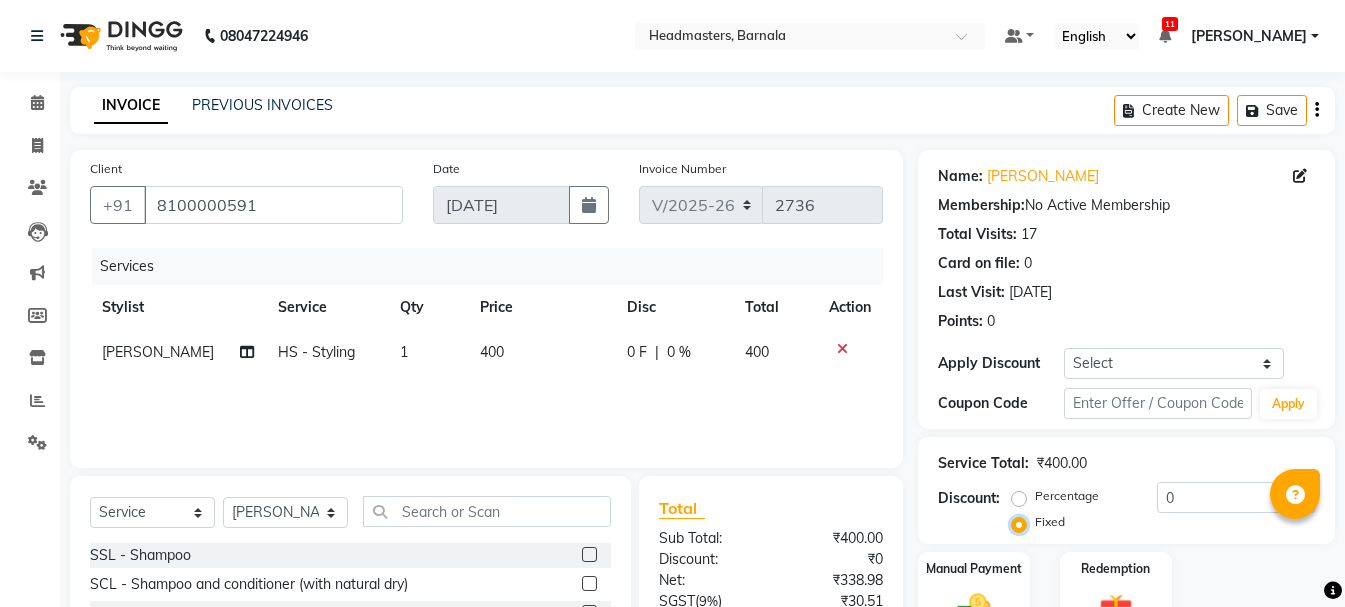 scroll, scrollTop: 194, scrollLeft: 0, axis: vertical 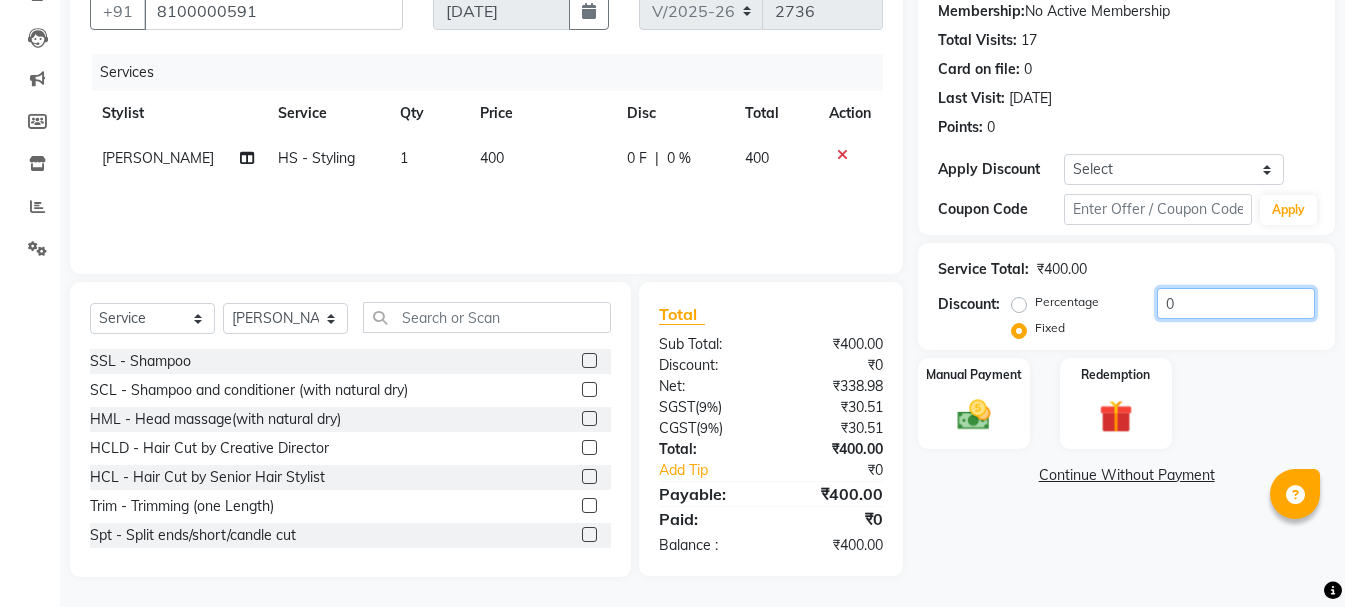 drag, startPoint x: 1182, startPoint y: 306, endPoint x: 1147, endPoint y: 310, distance: 35.22783 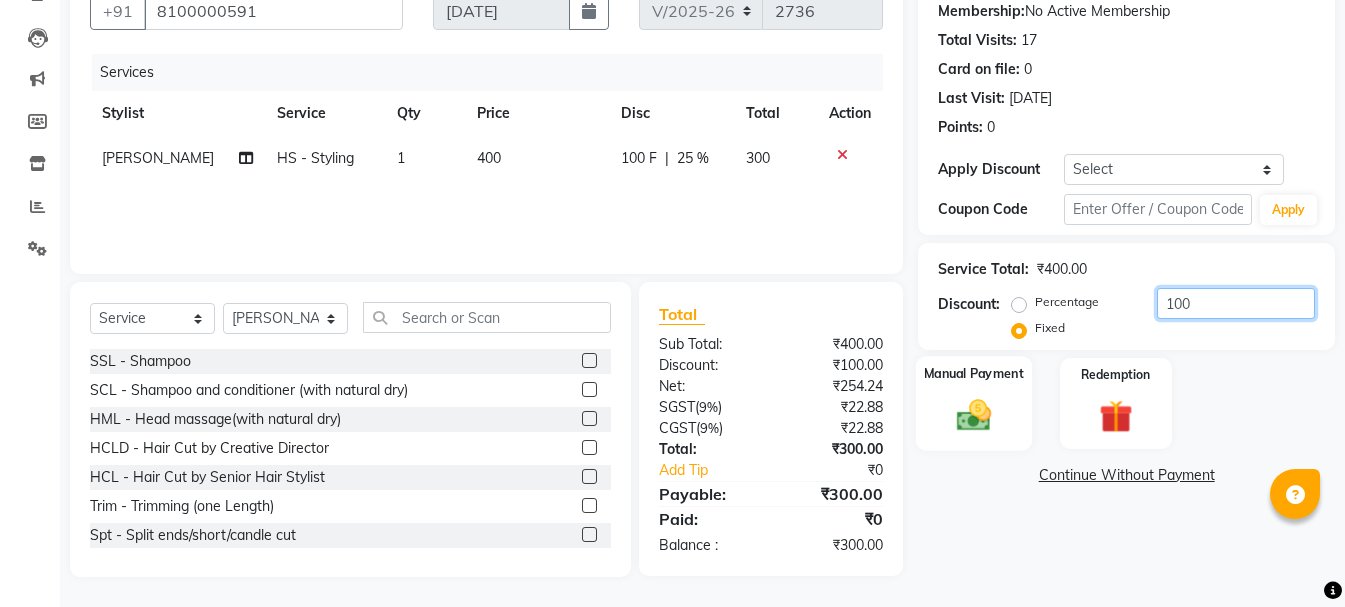 type on "100" 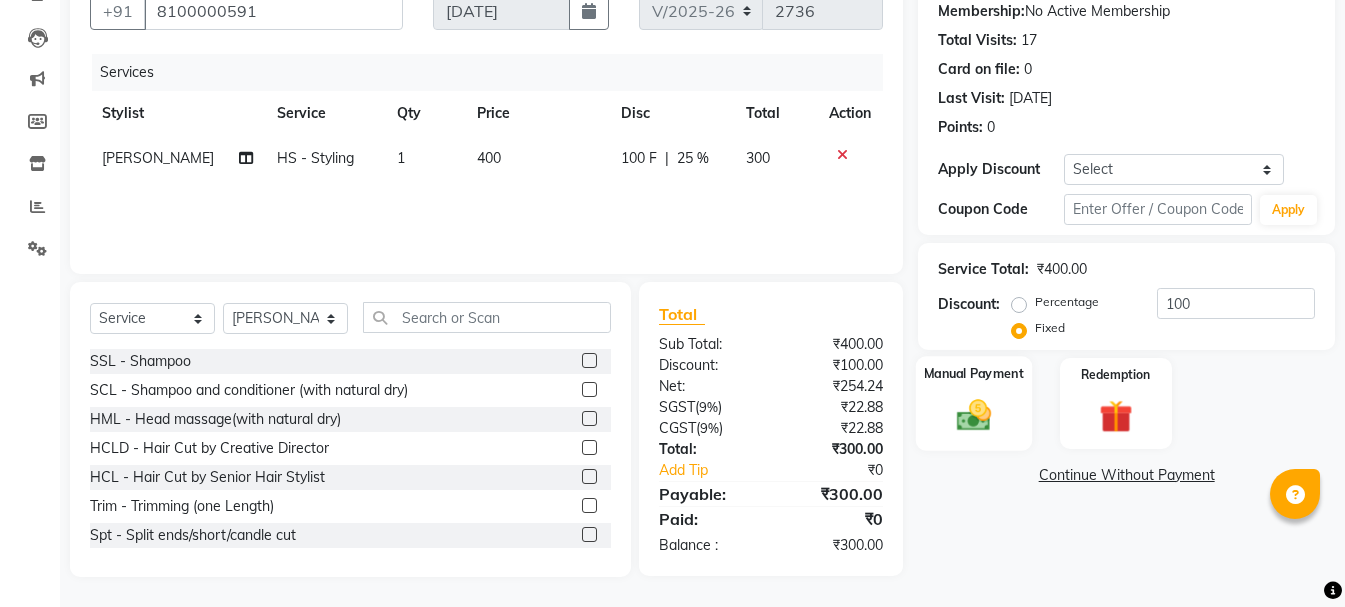 click 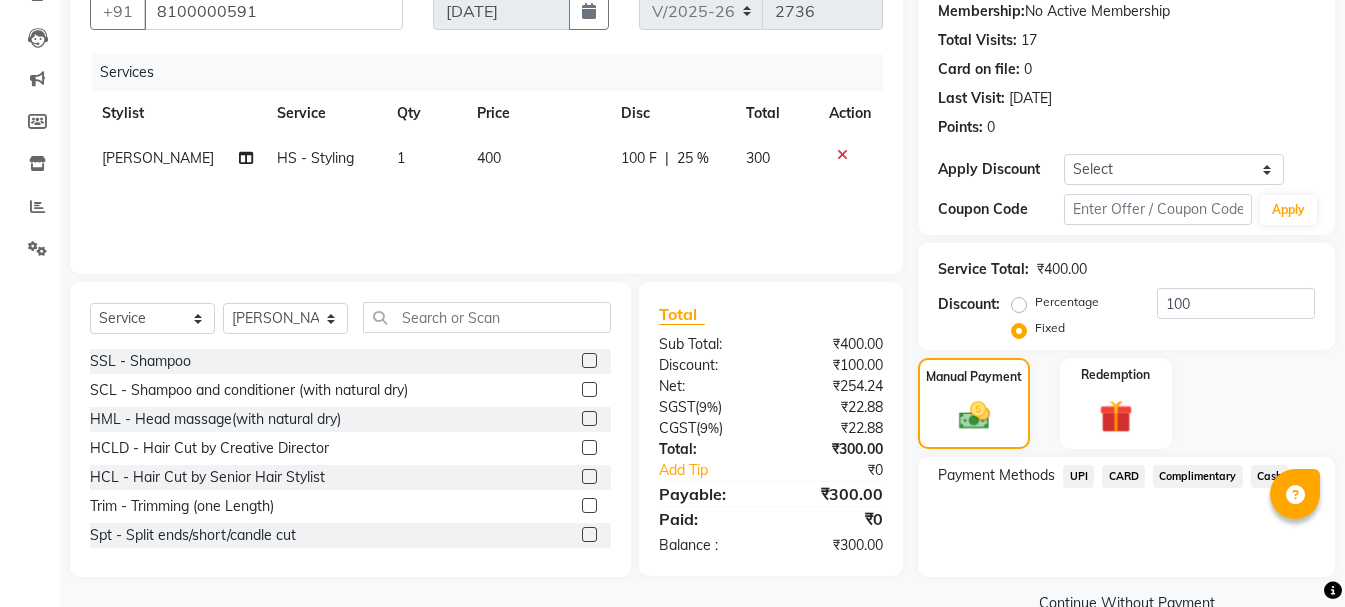 click on "Cash" 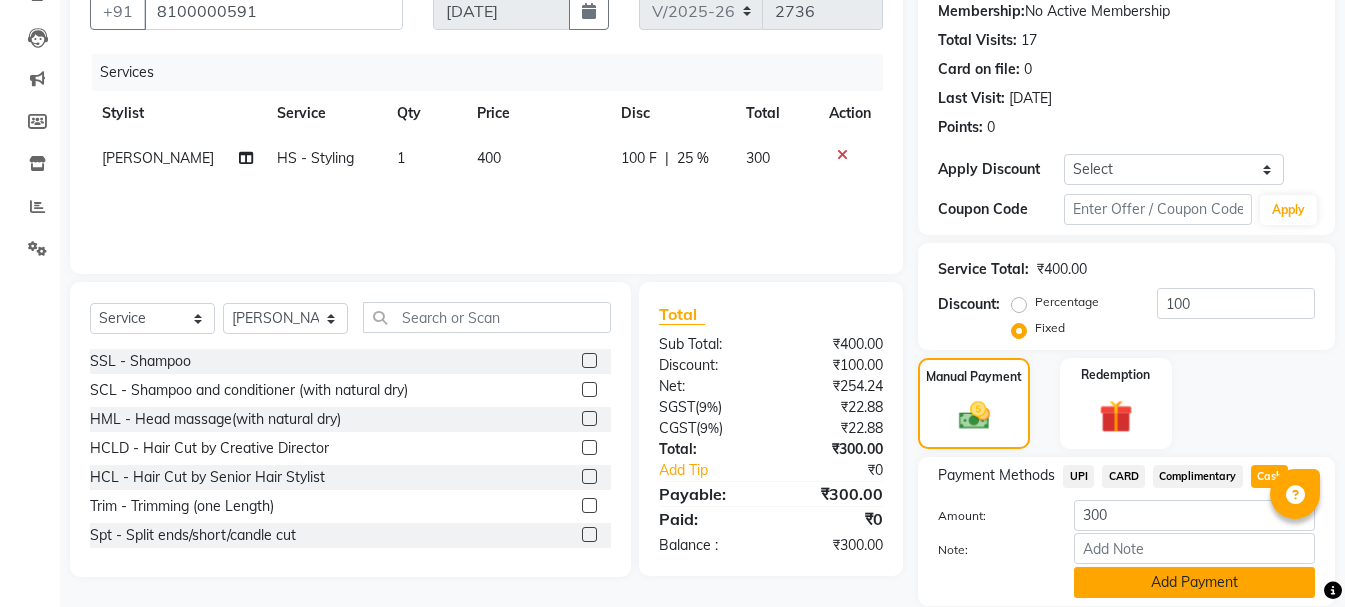 click on "Add Payment" 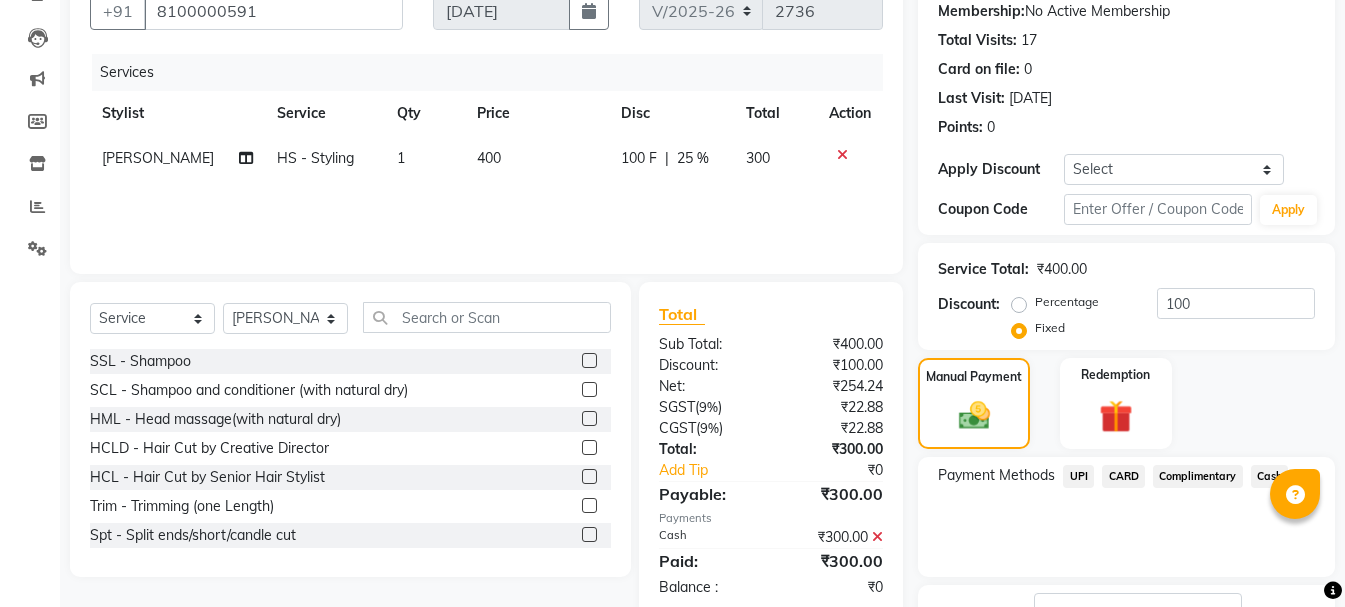 click on "Checkout" 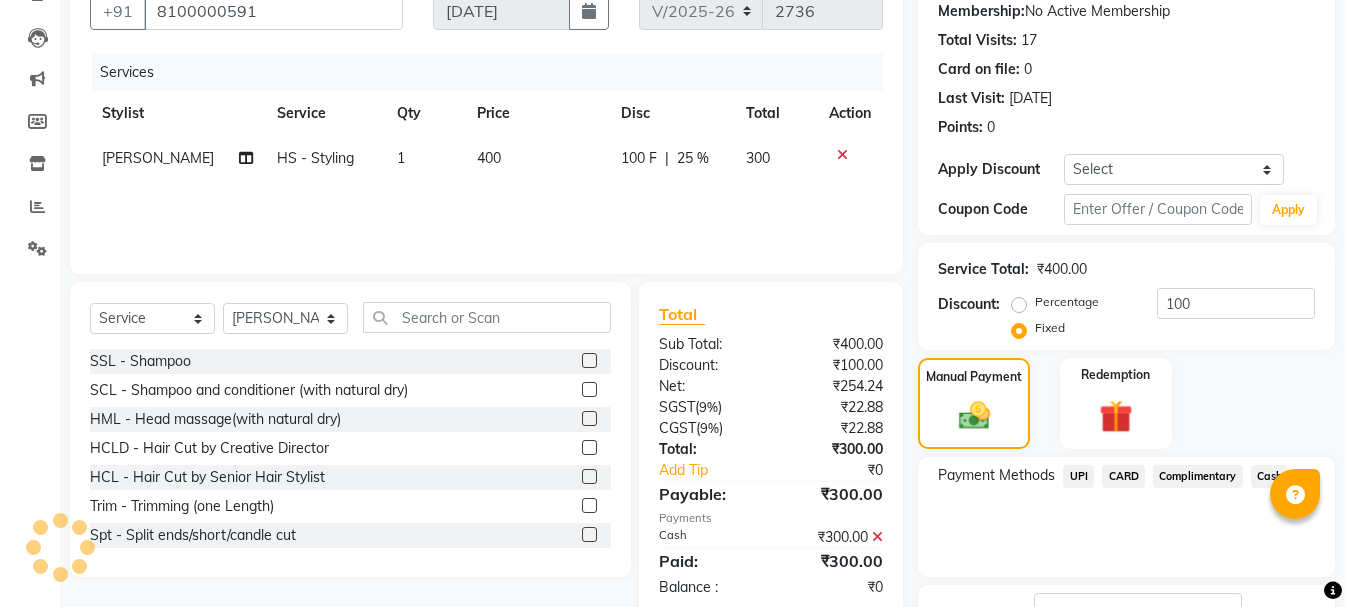 scroll, scrollTop: 348, scrollLeft: 0, axis: vertical 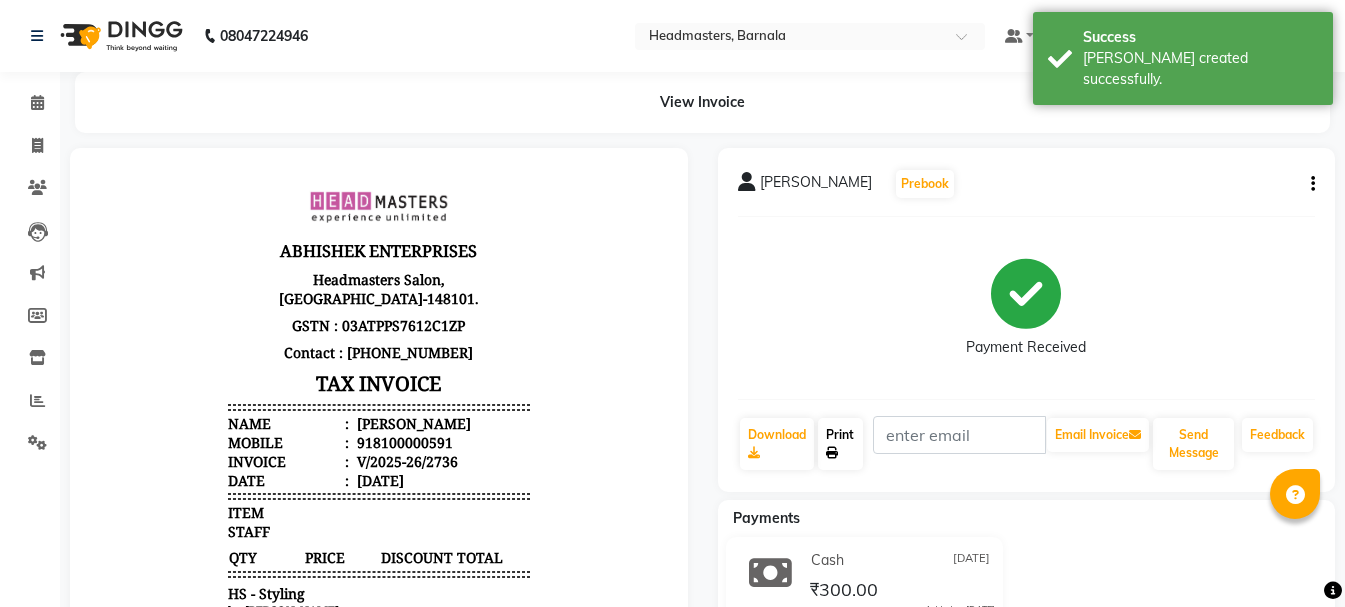 click on "Print" 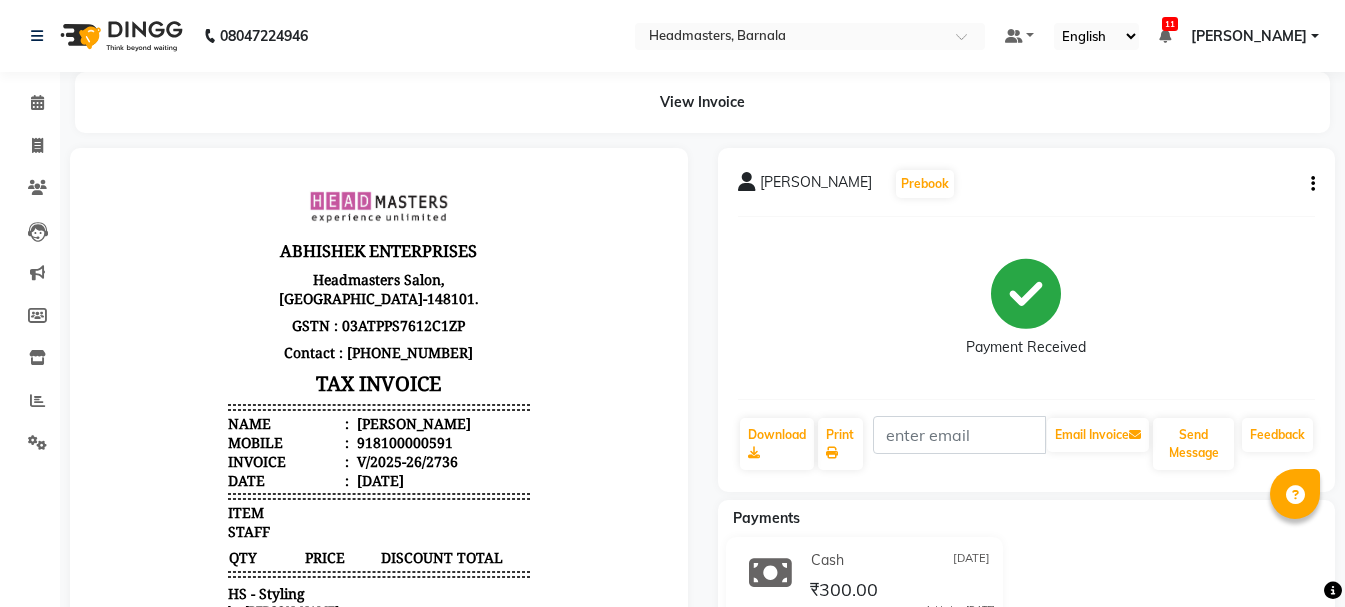 select on "service" 